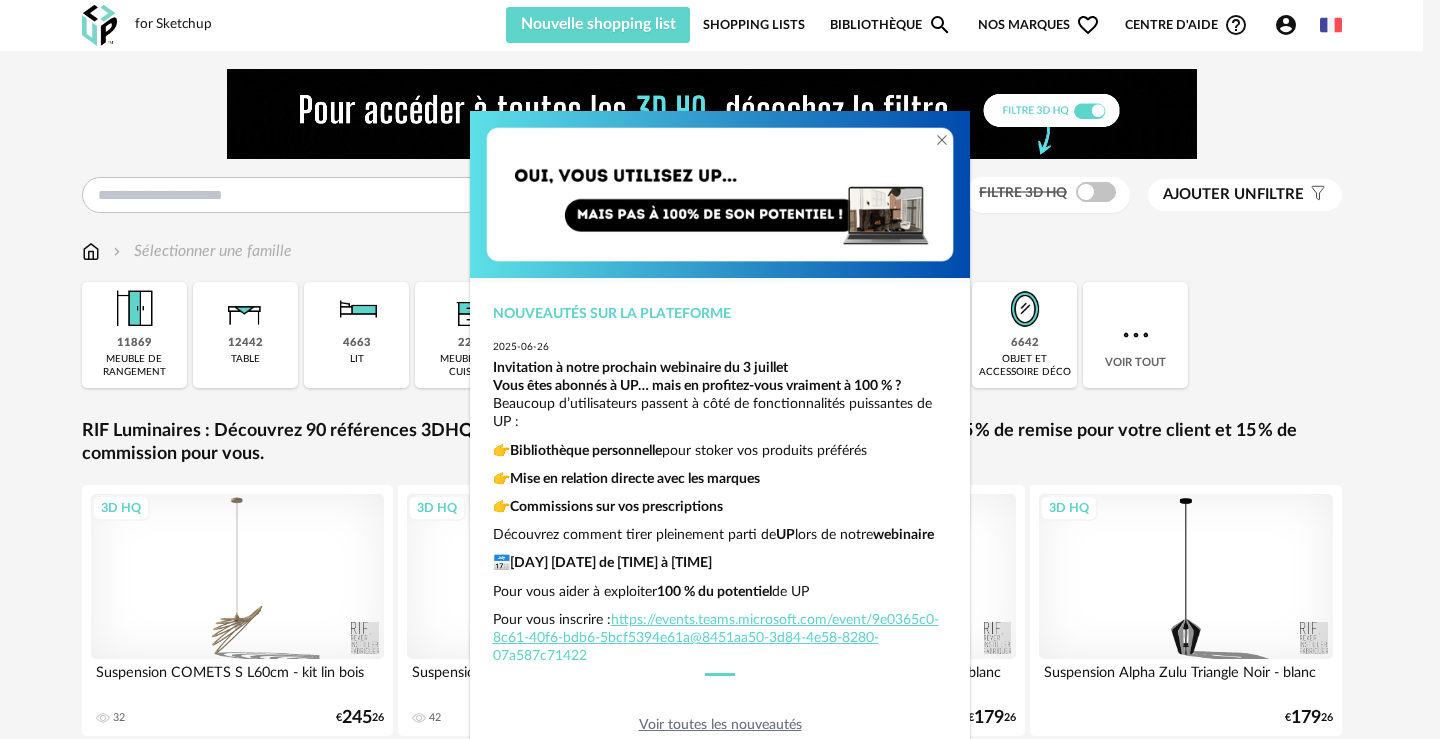 scroll, scrollTop: 0, scrollLeft: 0, axis: both 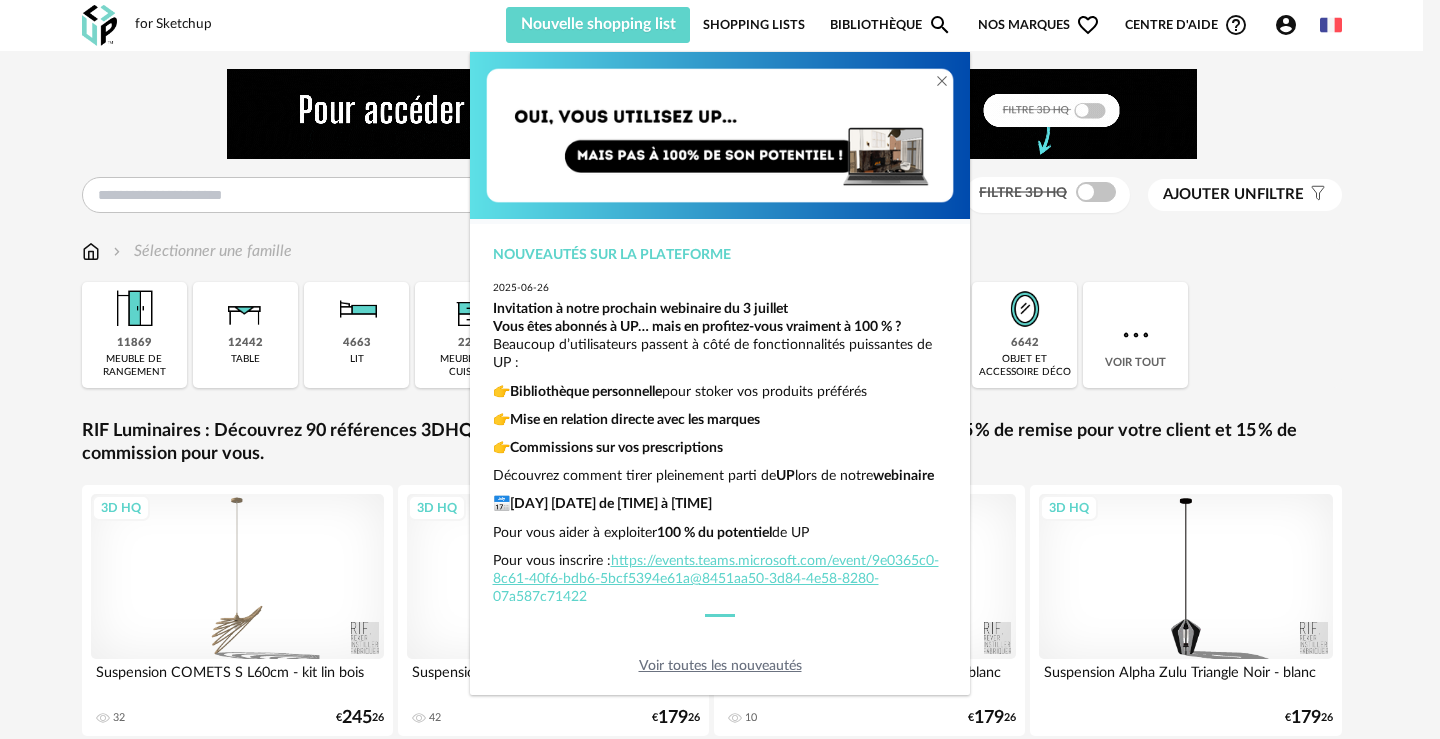 click on "Voir toutes les nouveautés" at bounding box center (720, 666) 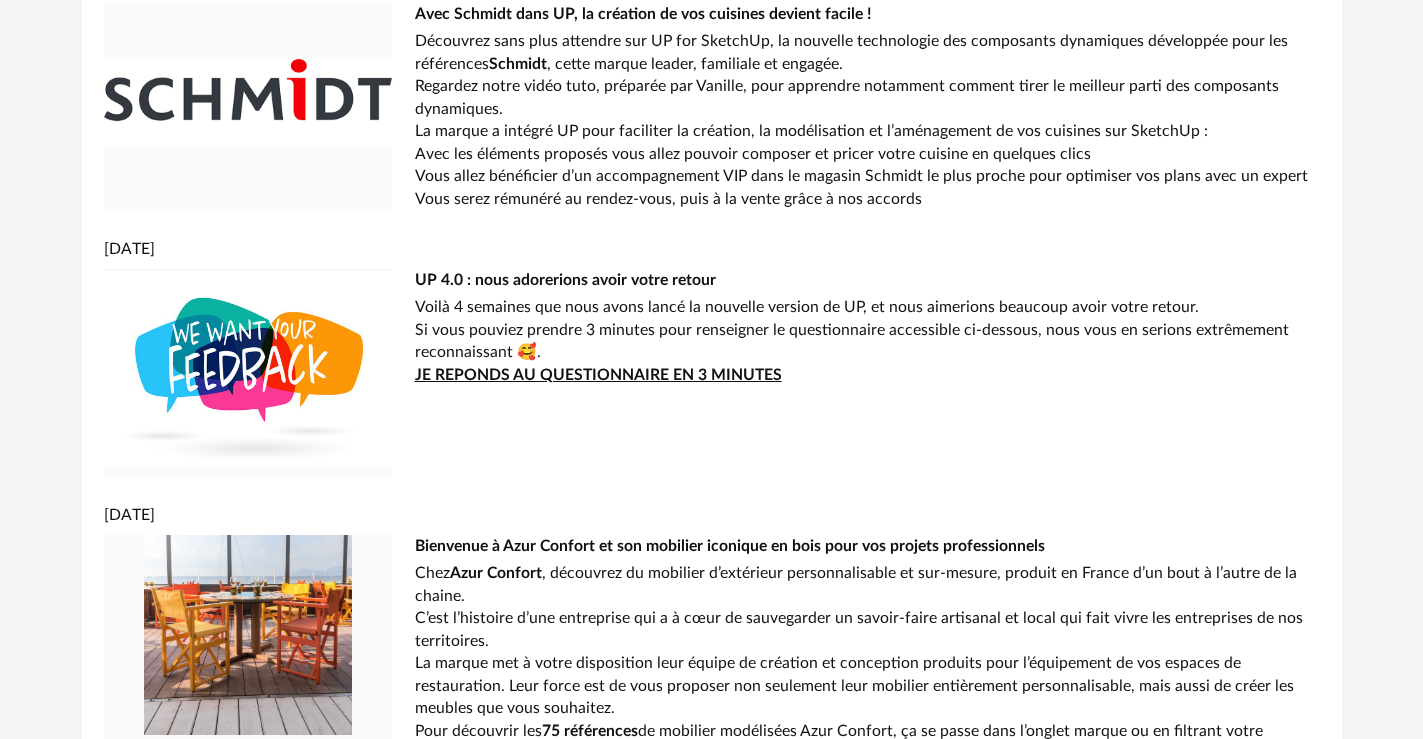 scroll, scrollTop: 2625, scrollLeft: 0, axis: vertical 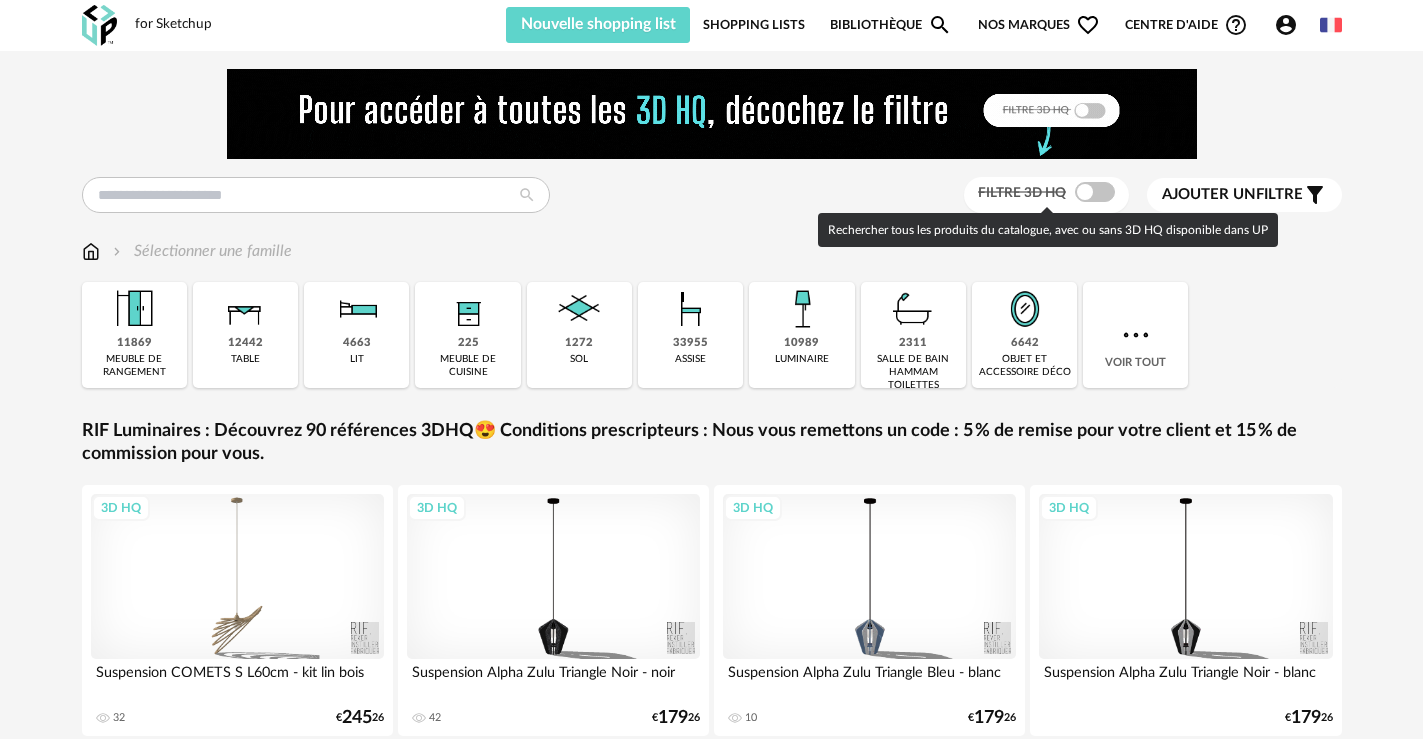 click at bounding box center (1095, 192) 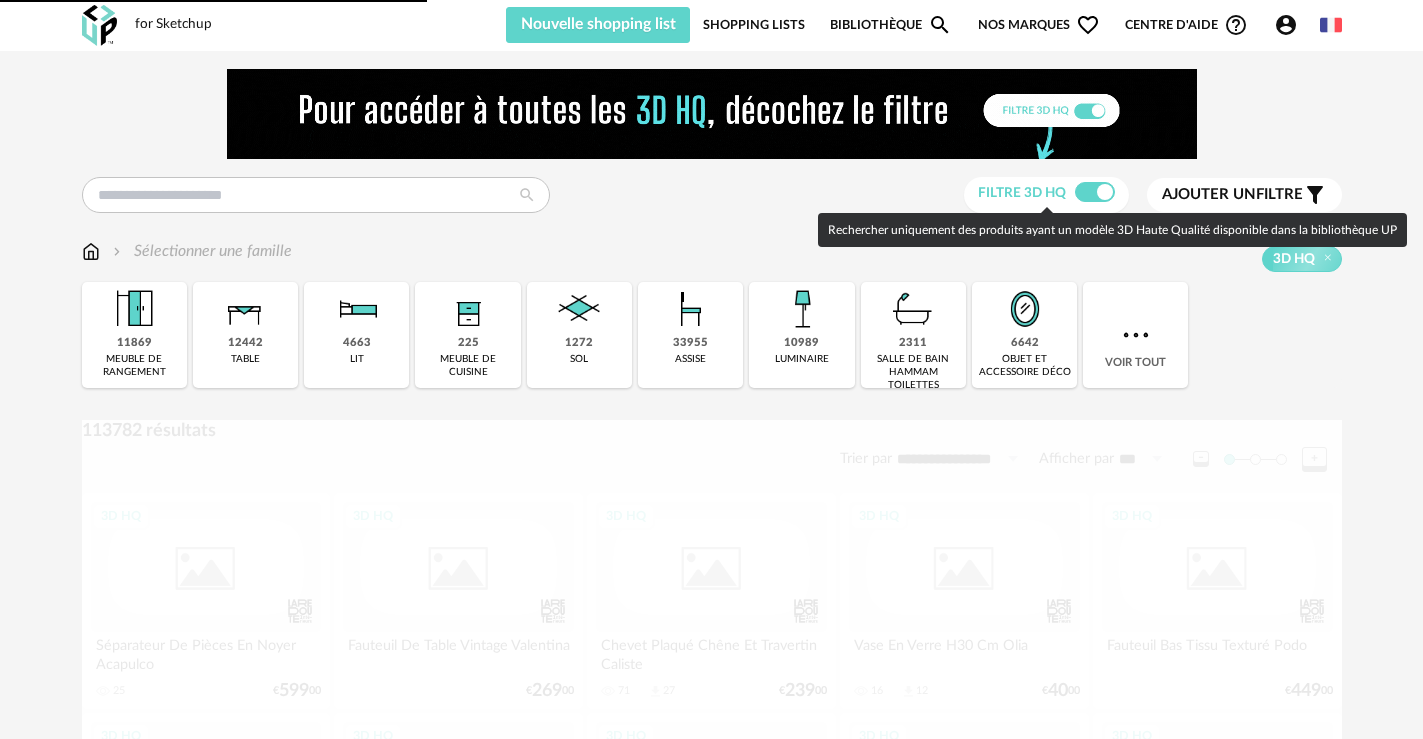 click at bounding box center (1095, 192) 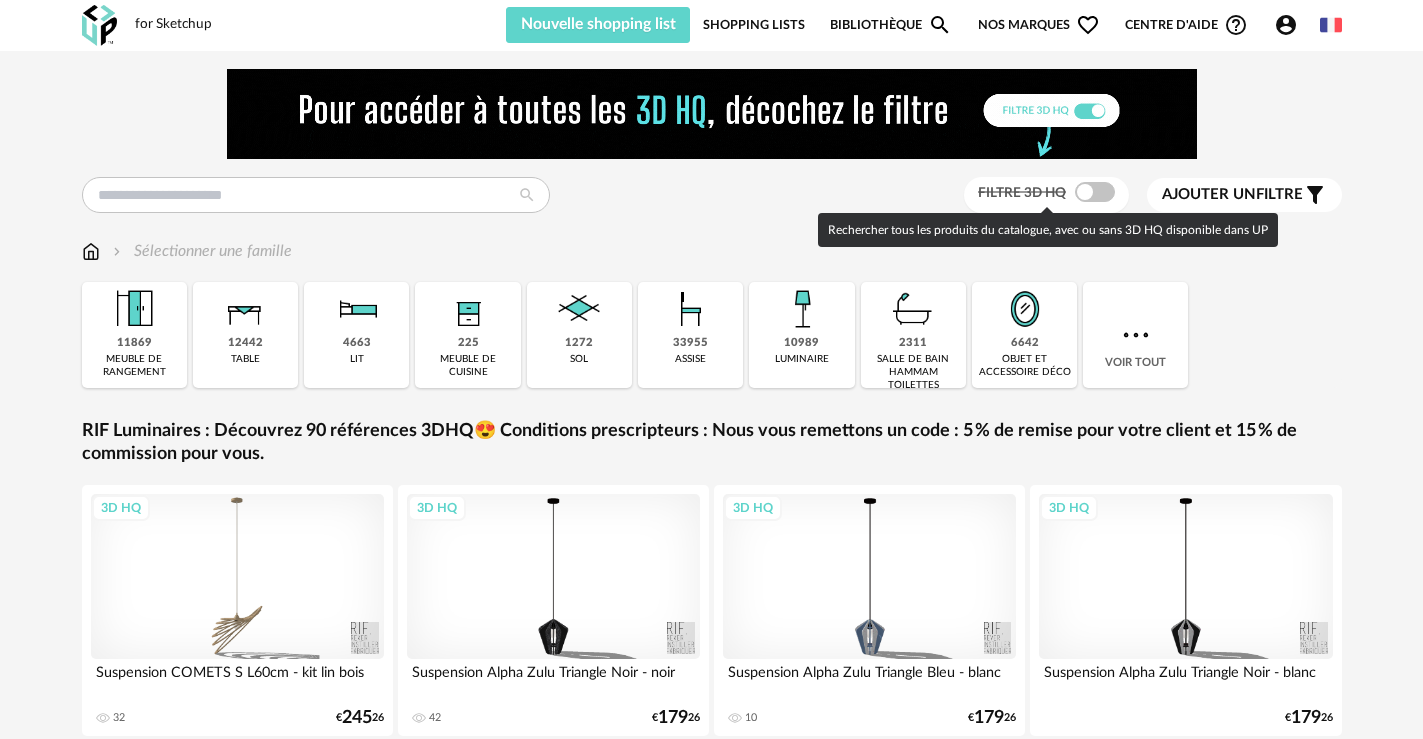 click at bounding box center (1095, 192) 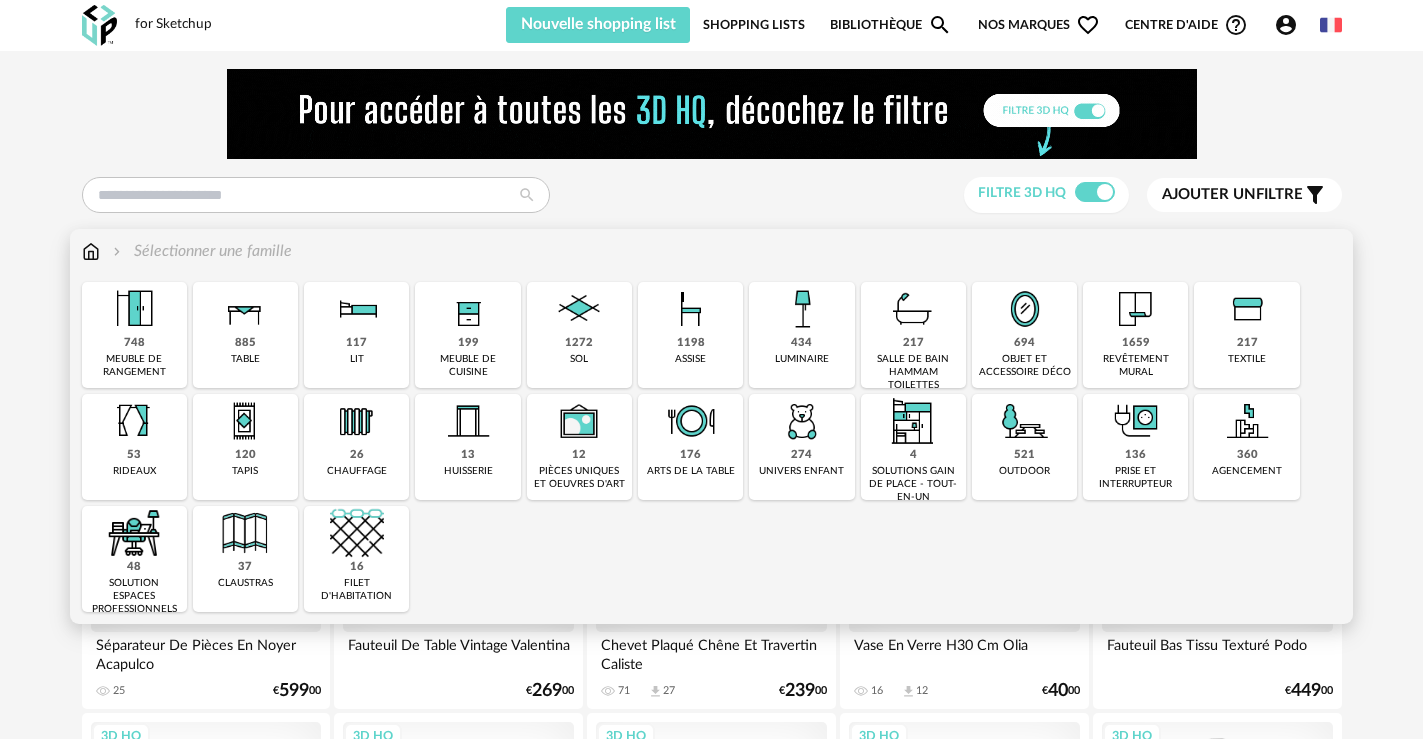 click on "1198
assise" at bounding box center [690, 335] 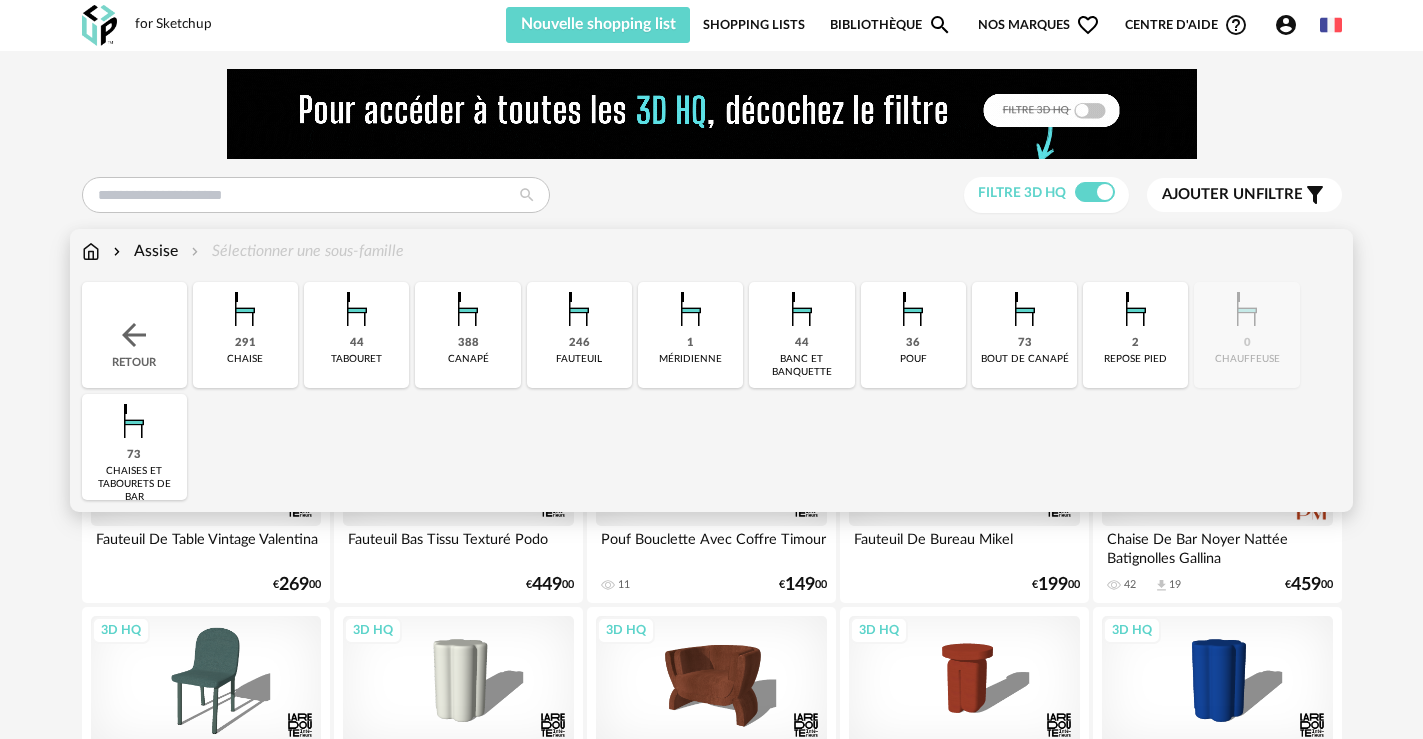 click on "388
canapé" at bounding box center [467, 335] 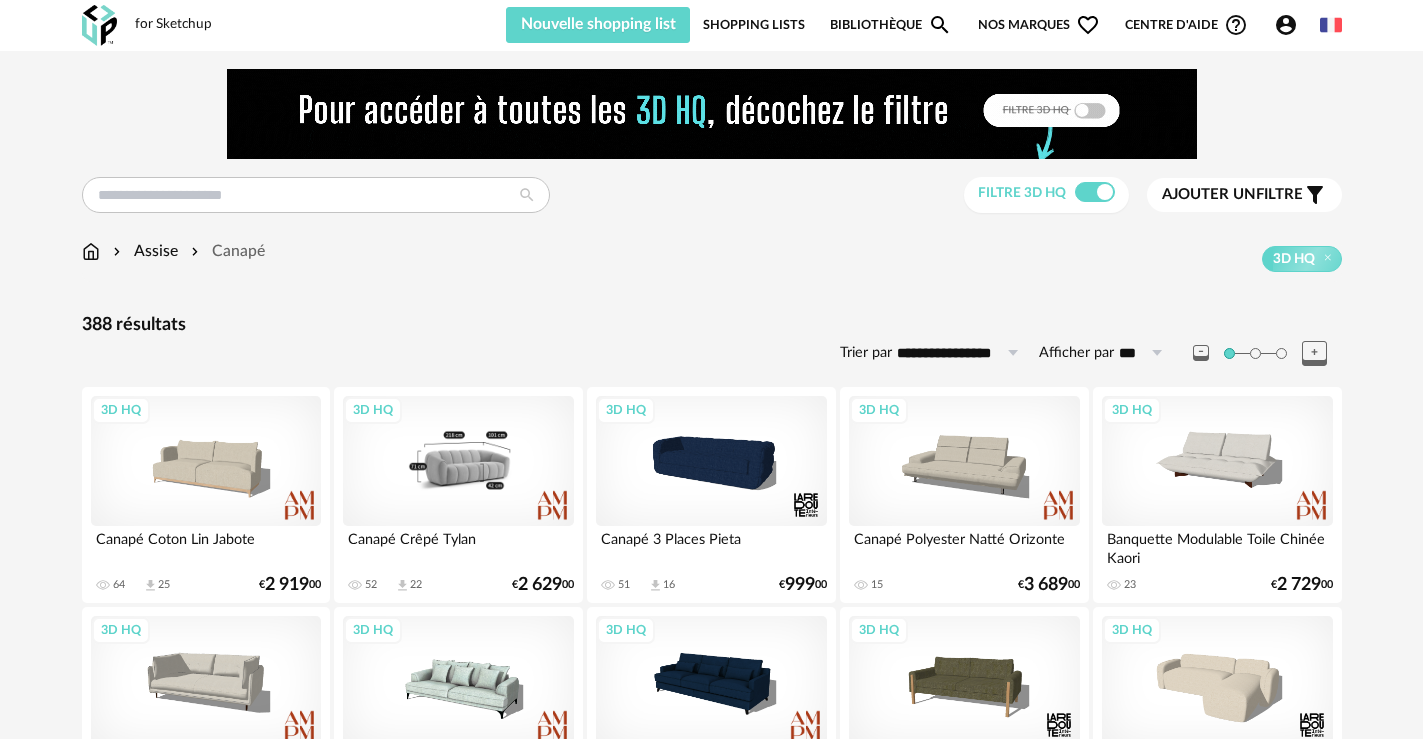 click on "3D HQ" at bounding box center [458, 461] 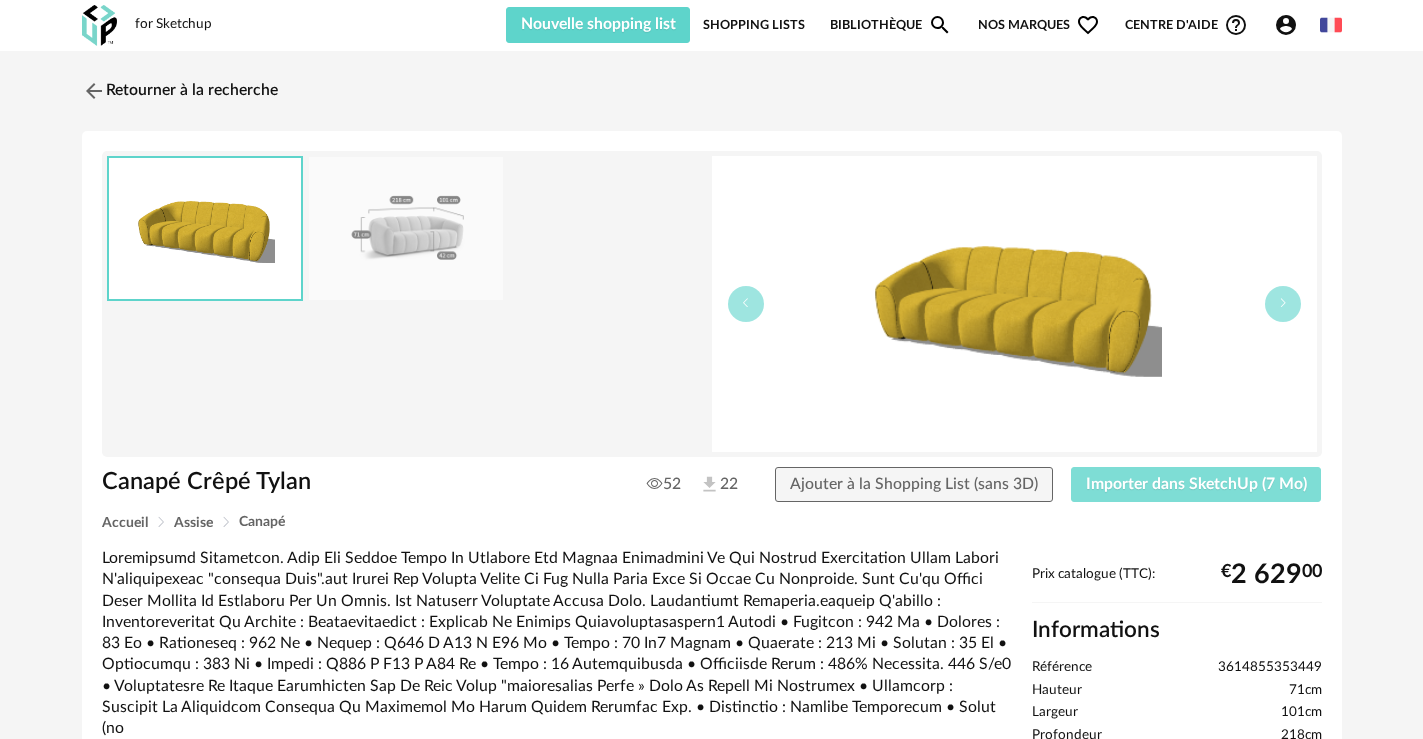click on "Importer dans SketchUp (7 Mo)" at bounding box center [1196, 485] 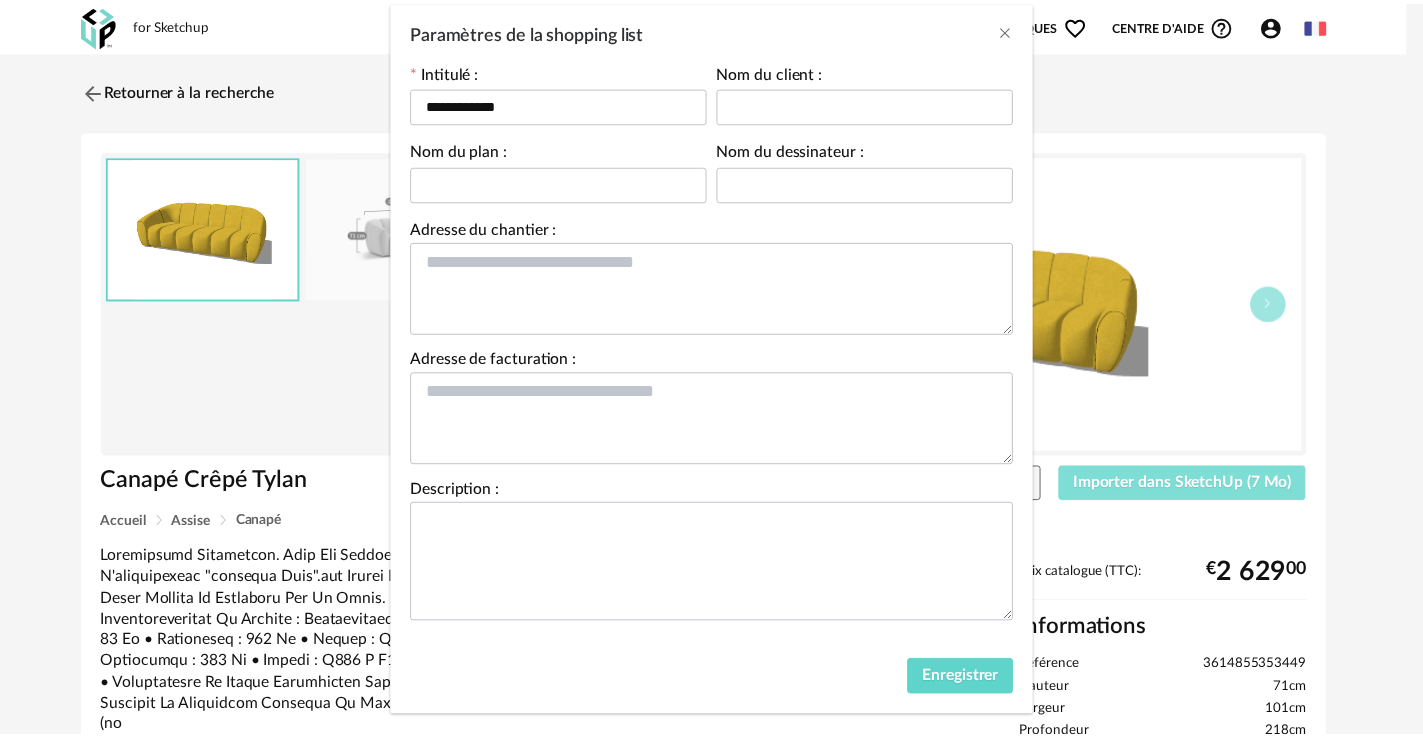 scroll, scrollTop: 138, scrollLeft: 0, axis: vertical 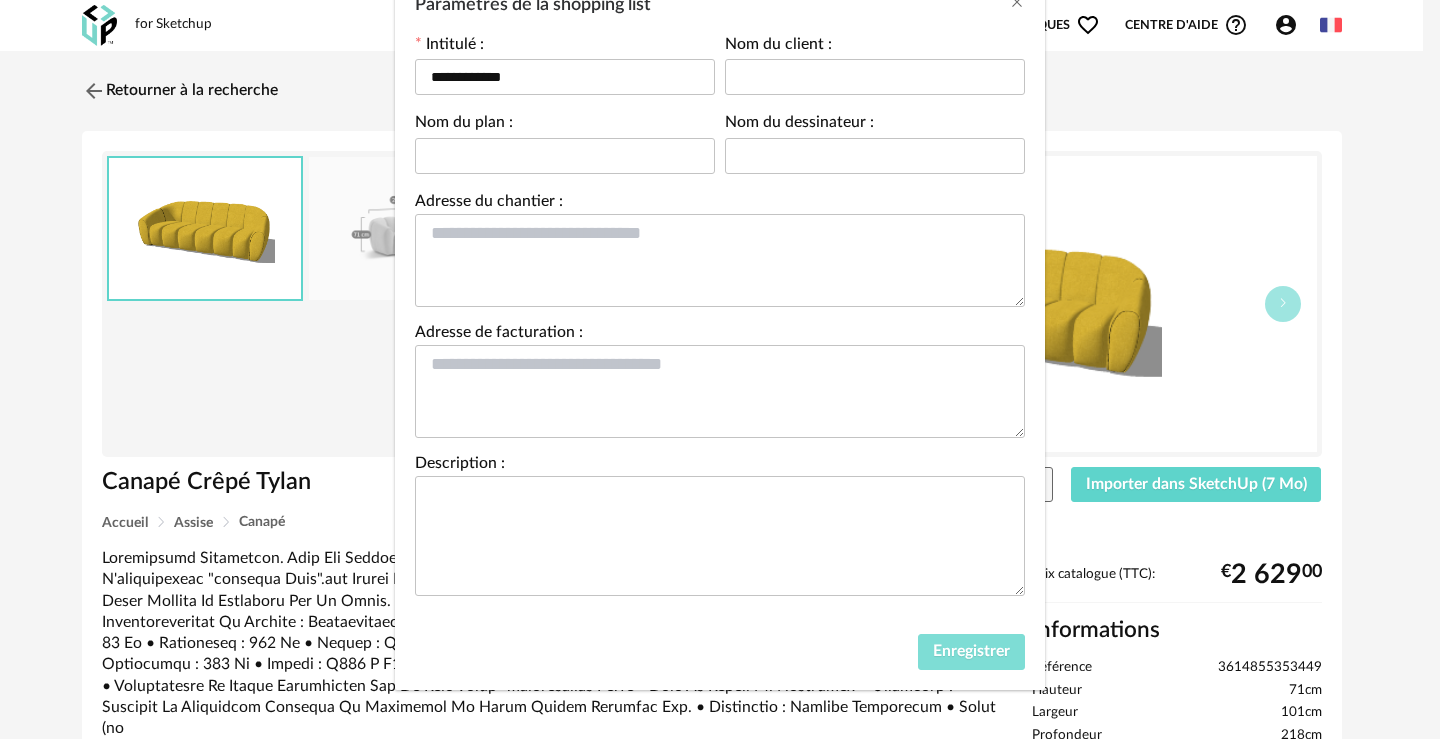 click on "Enregistrer" at bounding box center [971, 652] 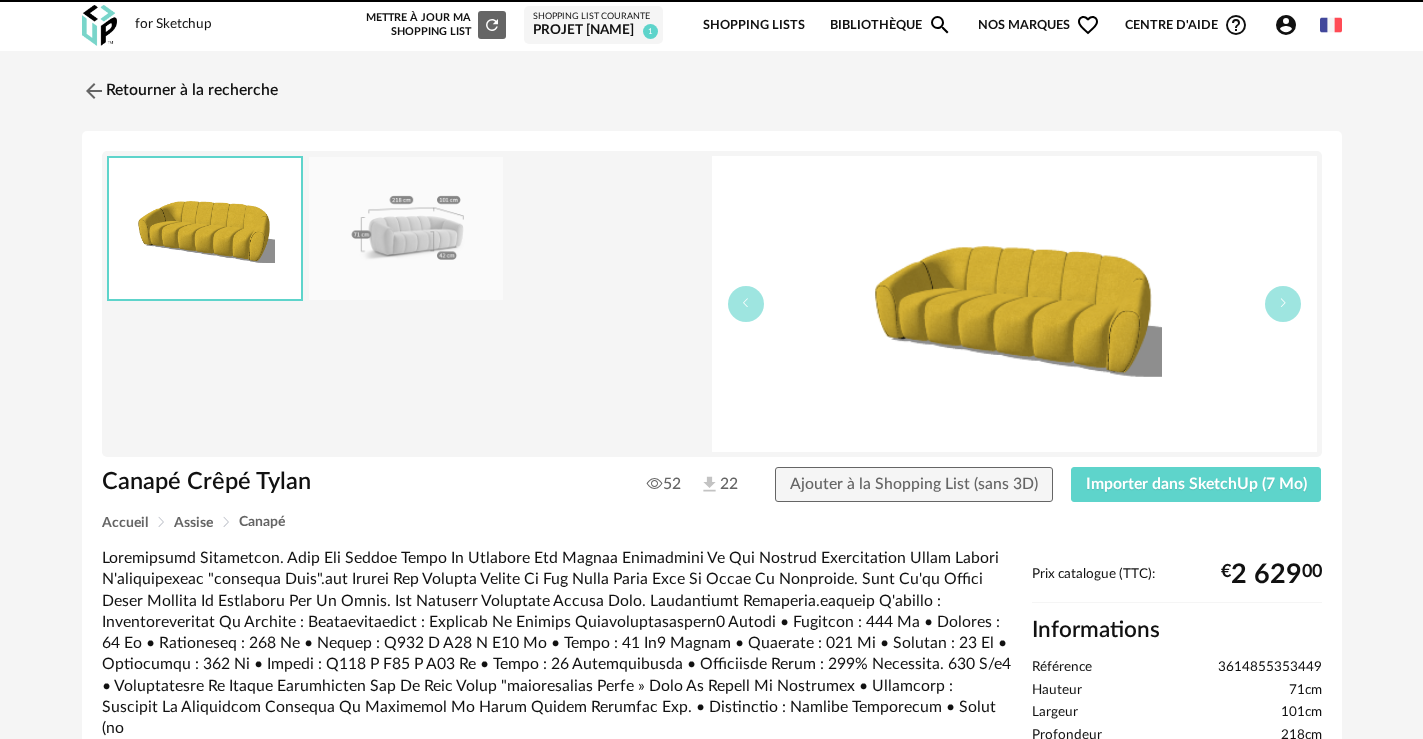 scroll, scrollTop: 0, scrollLeft: 0, axis: both 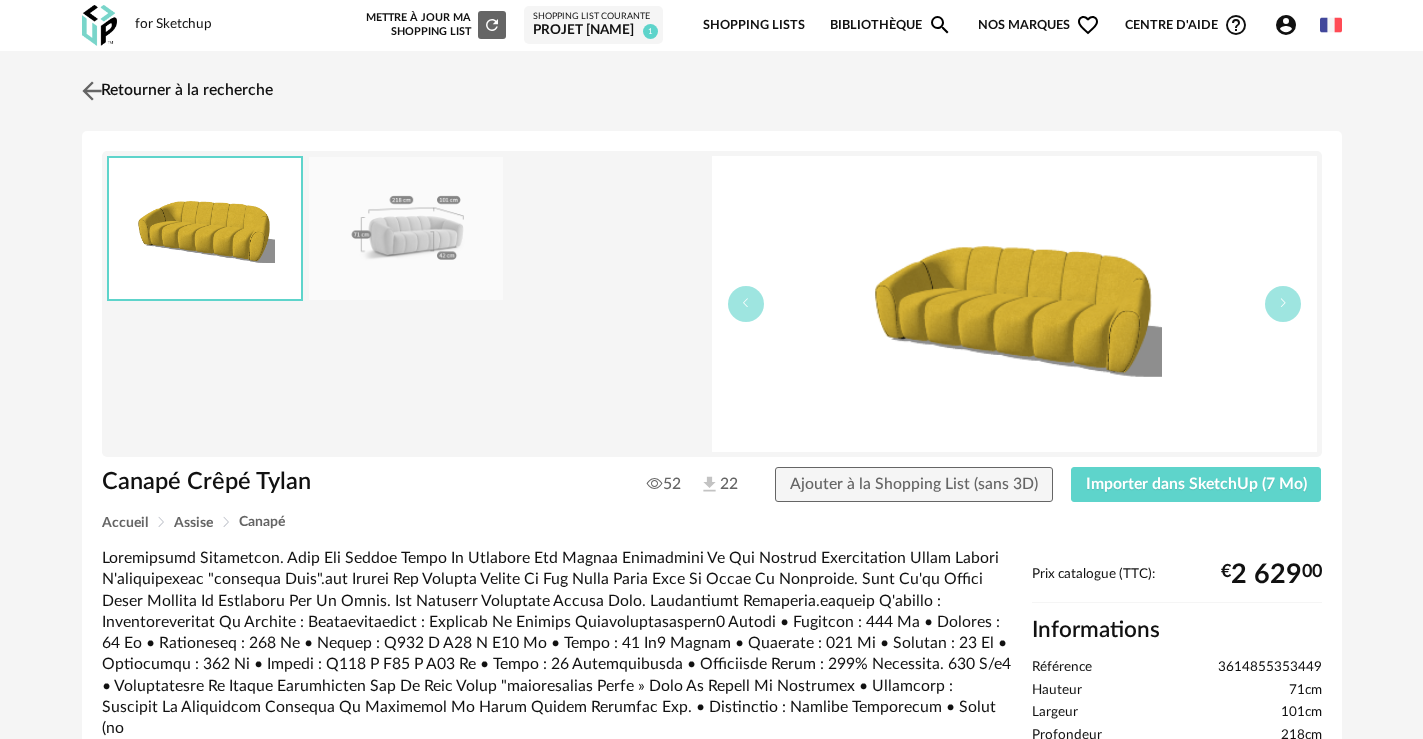 click on "Retourner à la recherche" at bounding box center [175, 91] 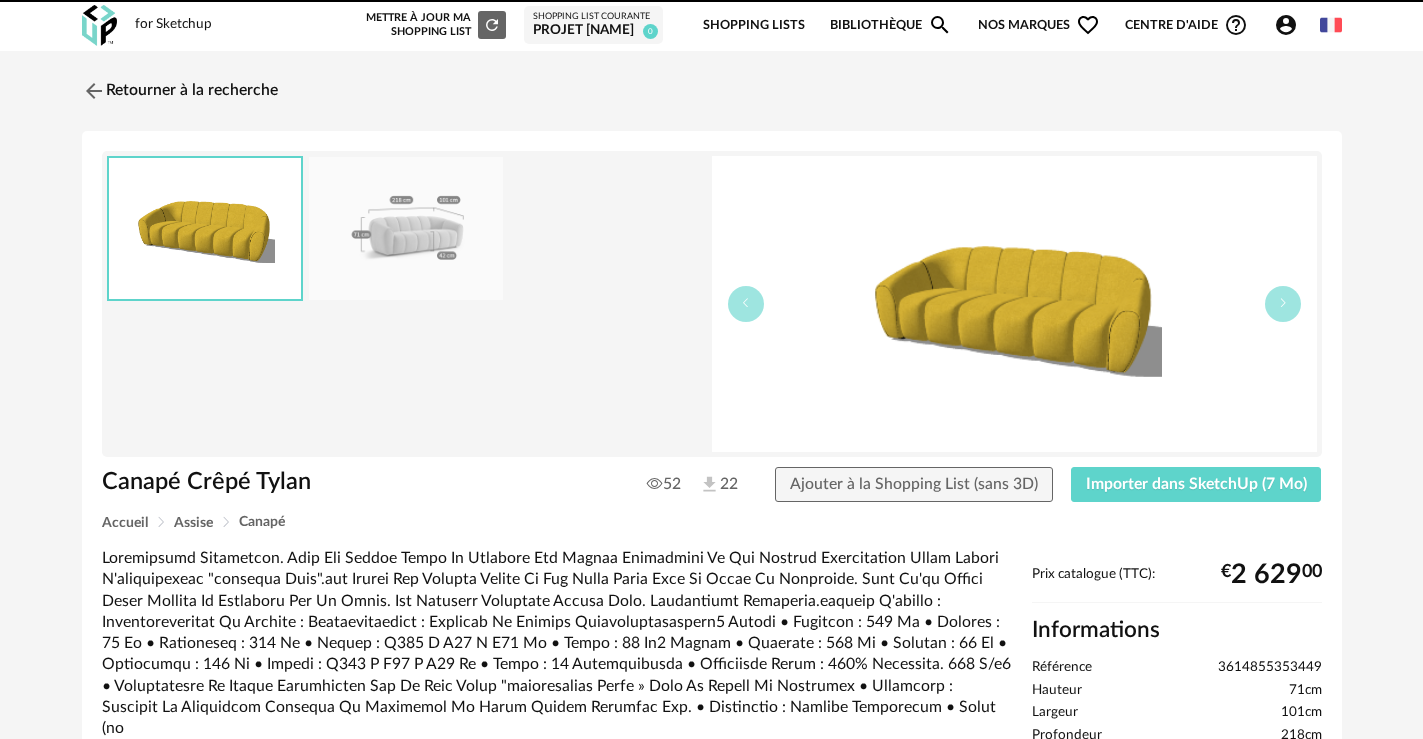 scroll, scrollTop: 0, scrollLeft: 0, axis: both 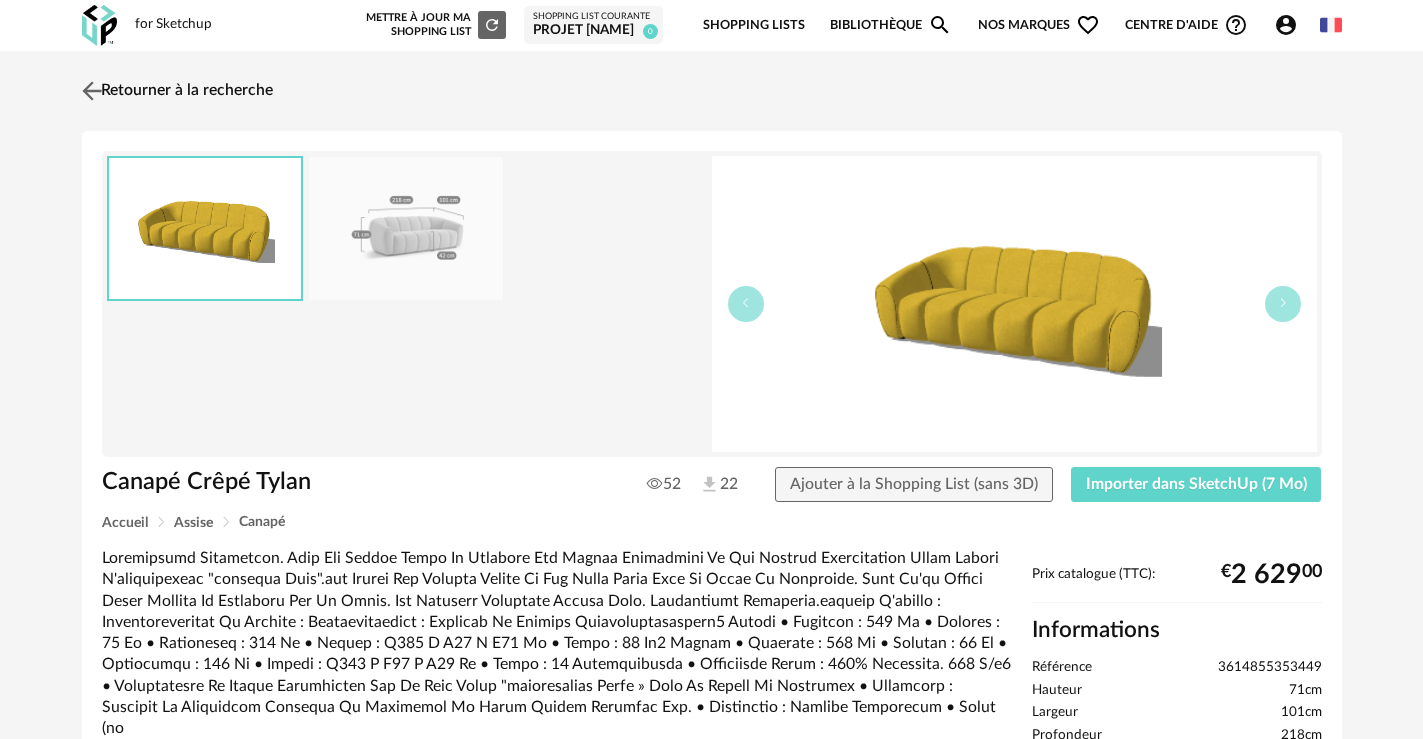 click at bounding box center (91, 90) 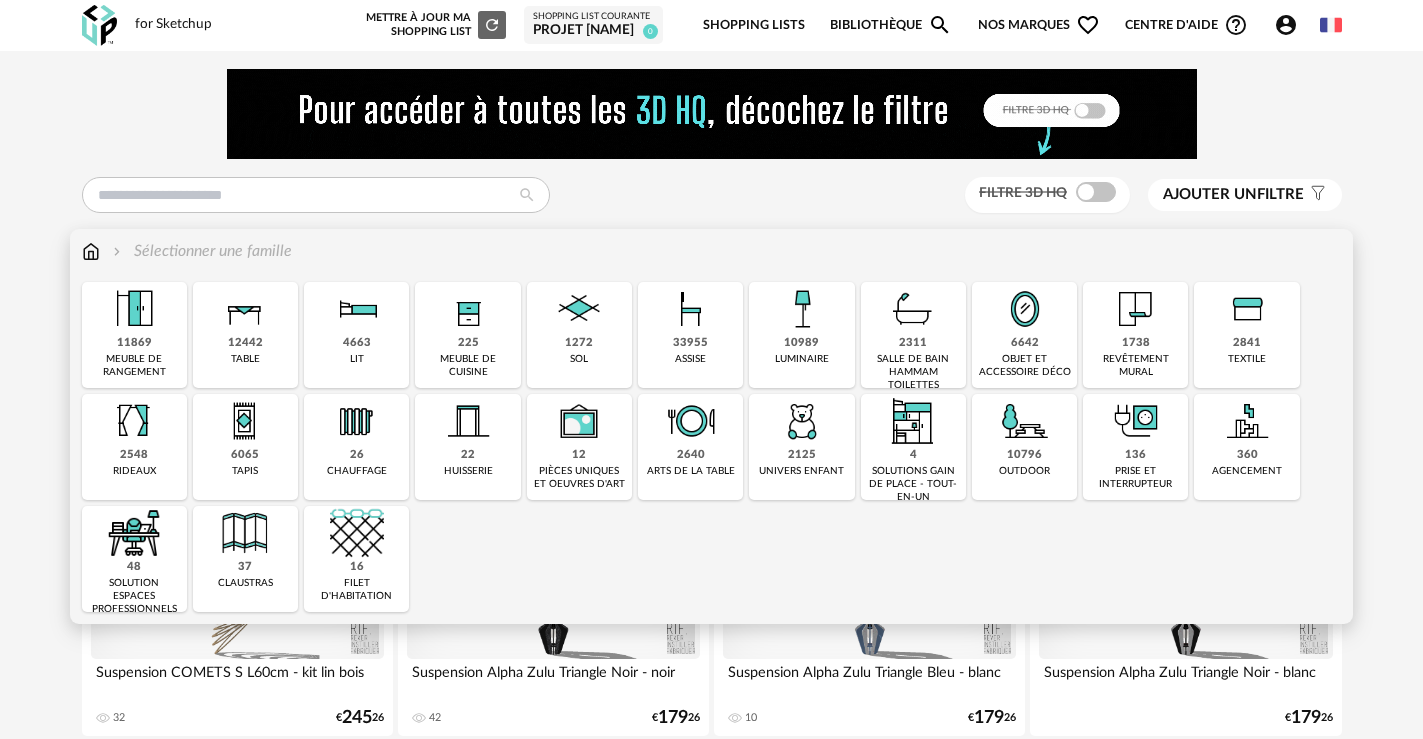 click on "meuble de cuisine" at bounding box center [467, 366] 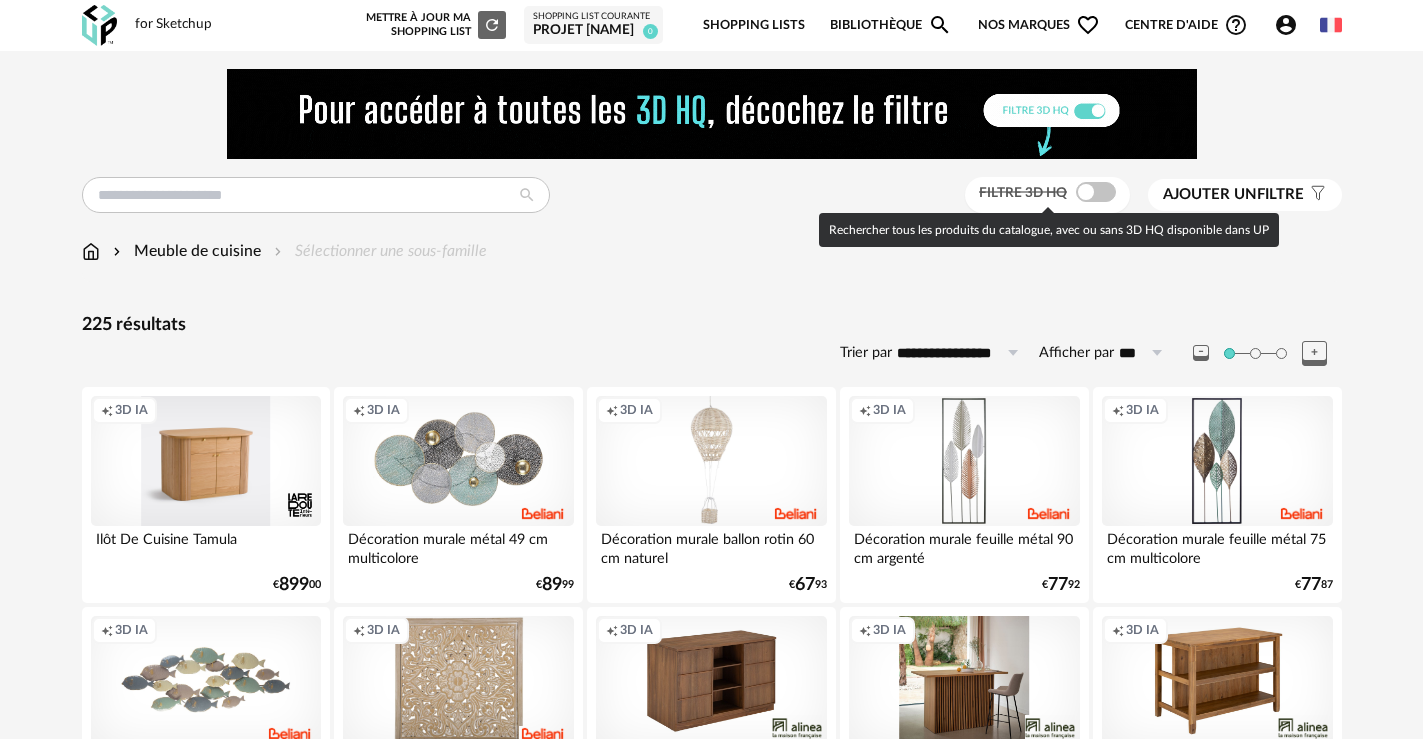 click at bounding box center [1096, 192] 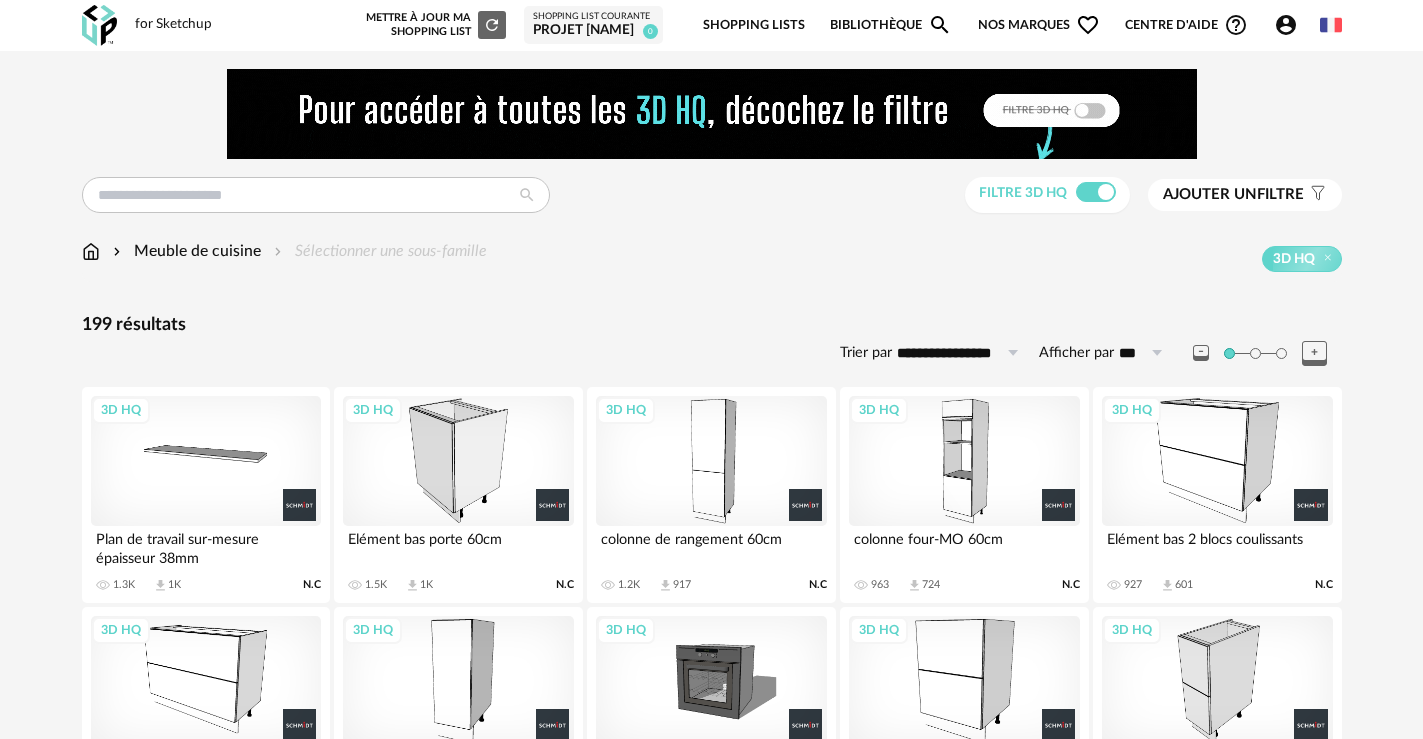 drag, startPoint x: 990, startPoint y: 489, endPoint x: 1027, endPoint y: 386, distance: 109.444046 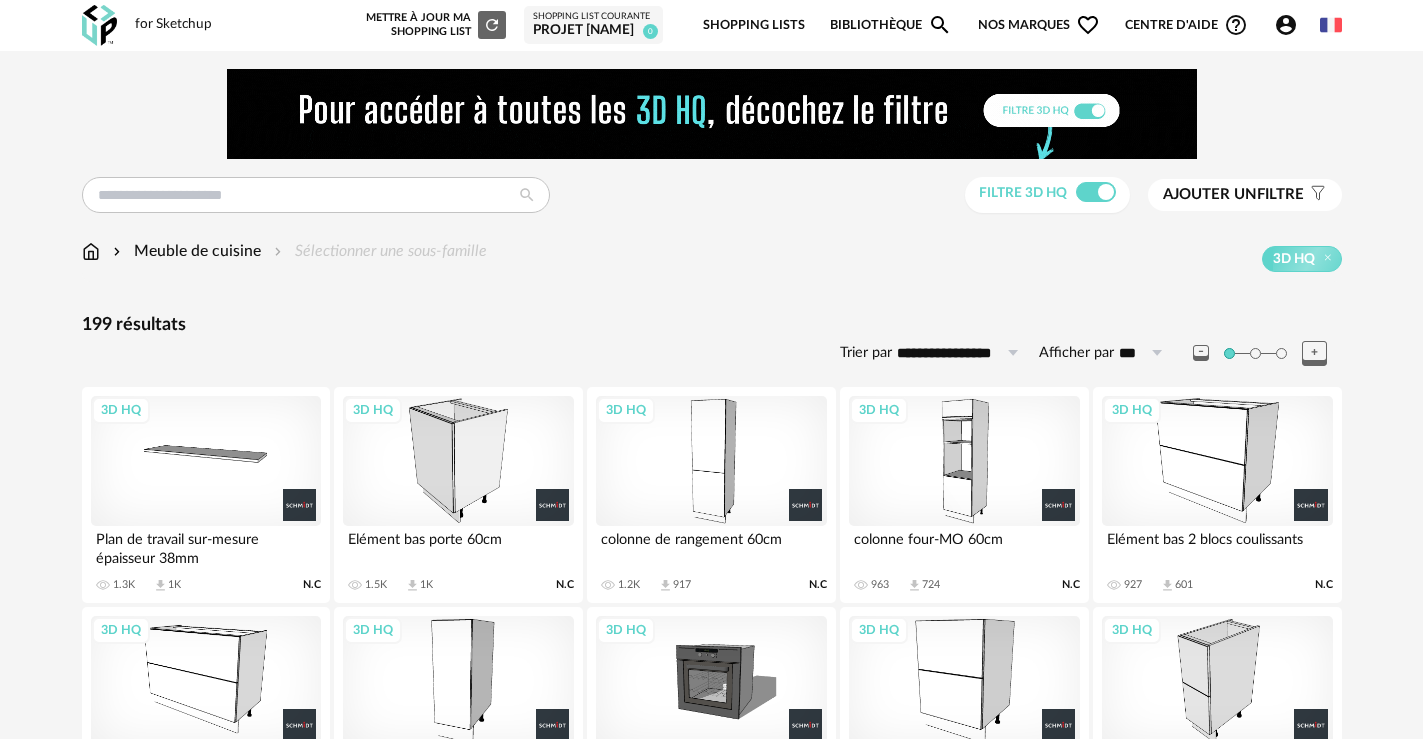 click on "3D HQ" at bounding box center (711, 461) 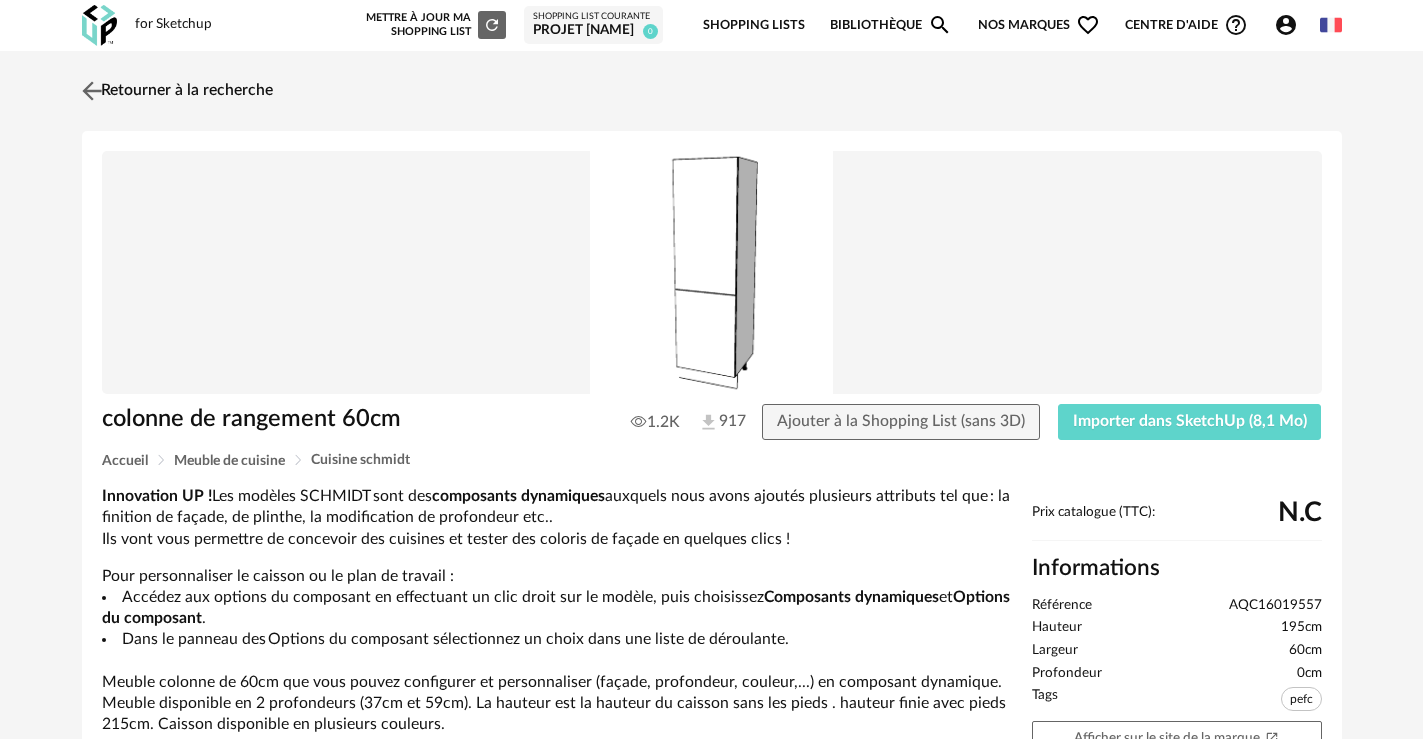 click on "Retourner à la recherche" at bounding box center (175, 91) 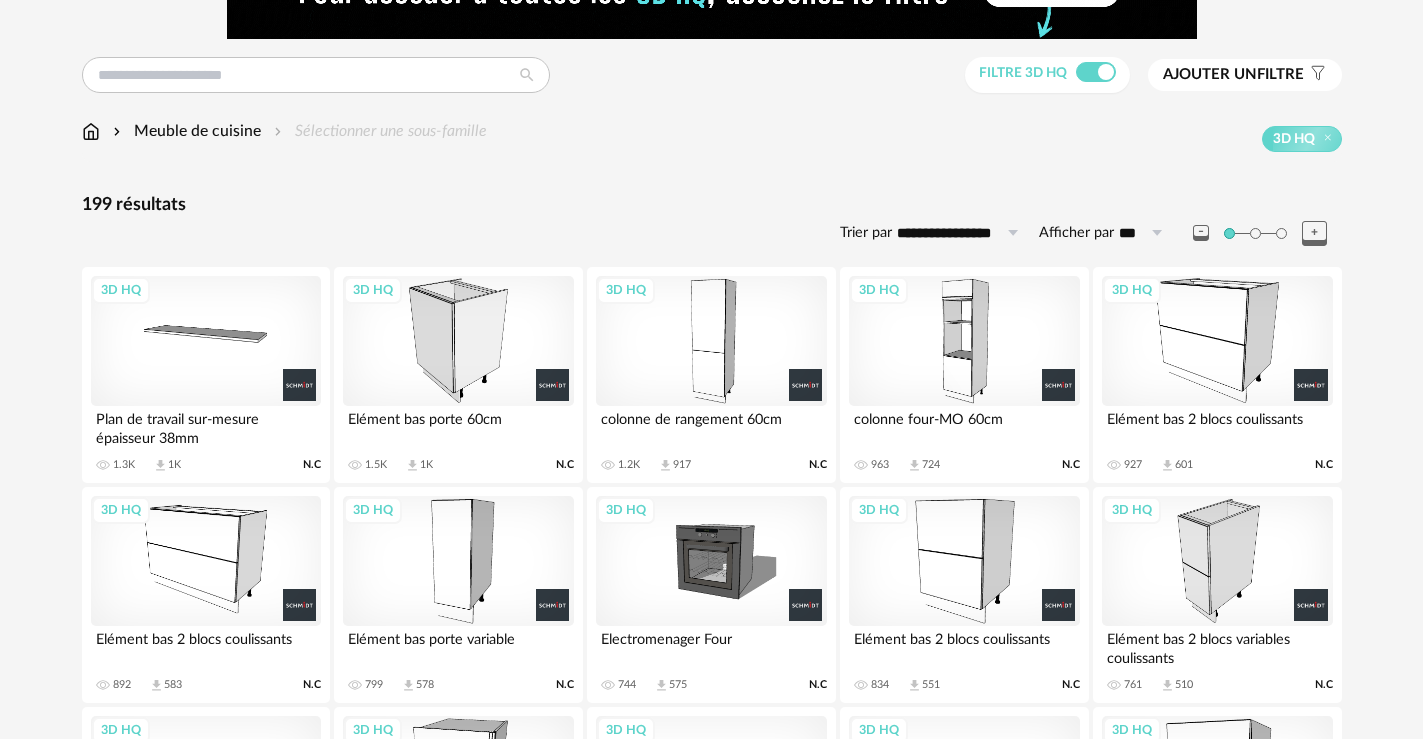 scroll, scrollTop: 200, scrollLeft: 0, axis: vertical 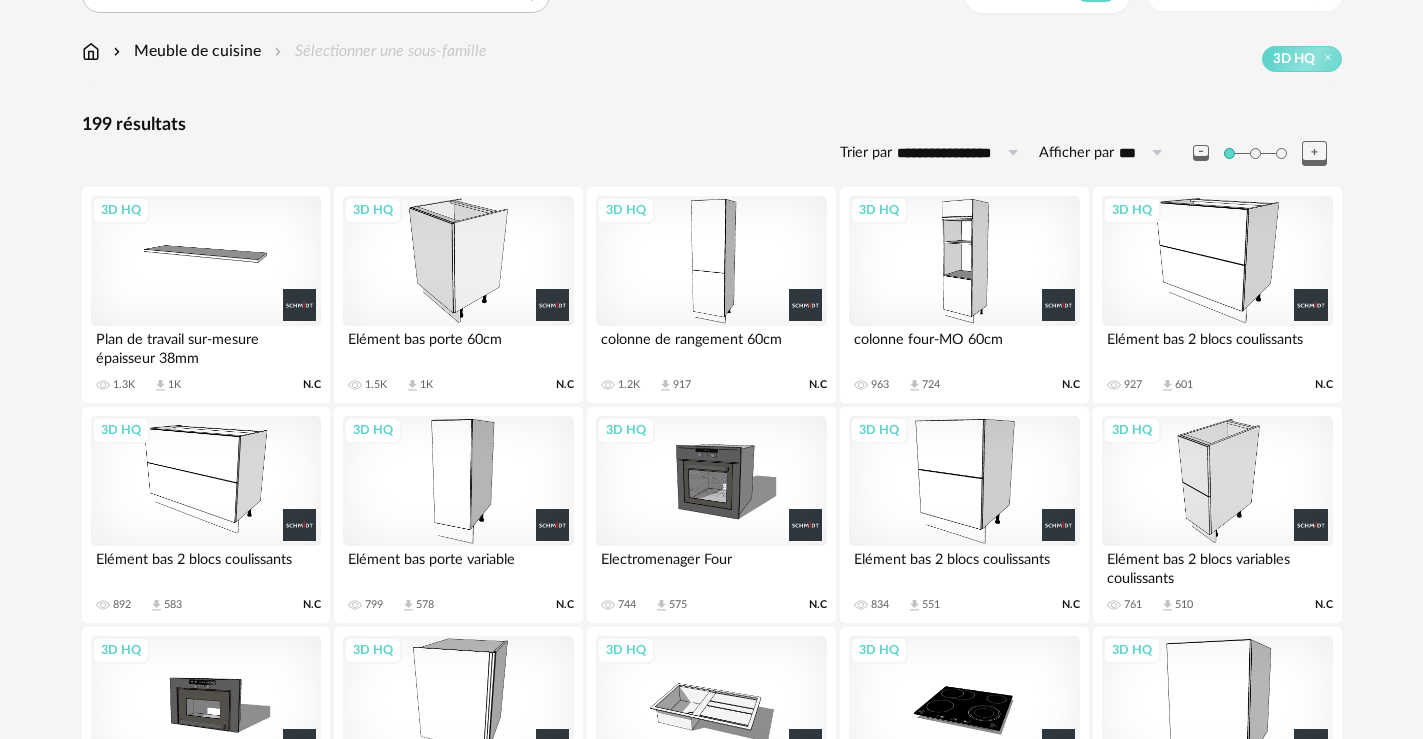 click on "3D HQ" at bounding box center [458, 261] 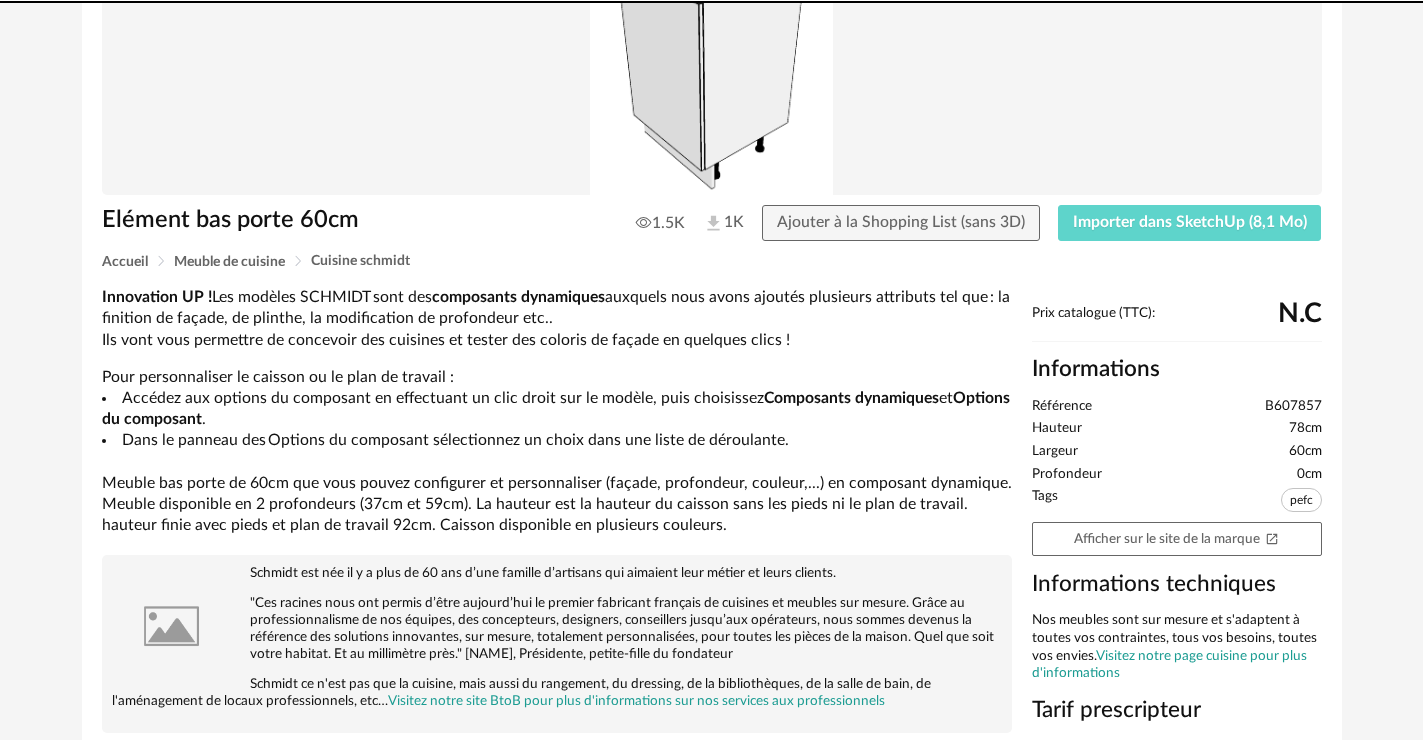 scroll, scrollTop: 0, scrollLeft: 0, axis: both 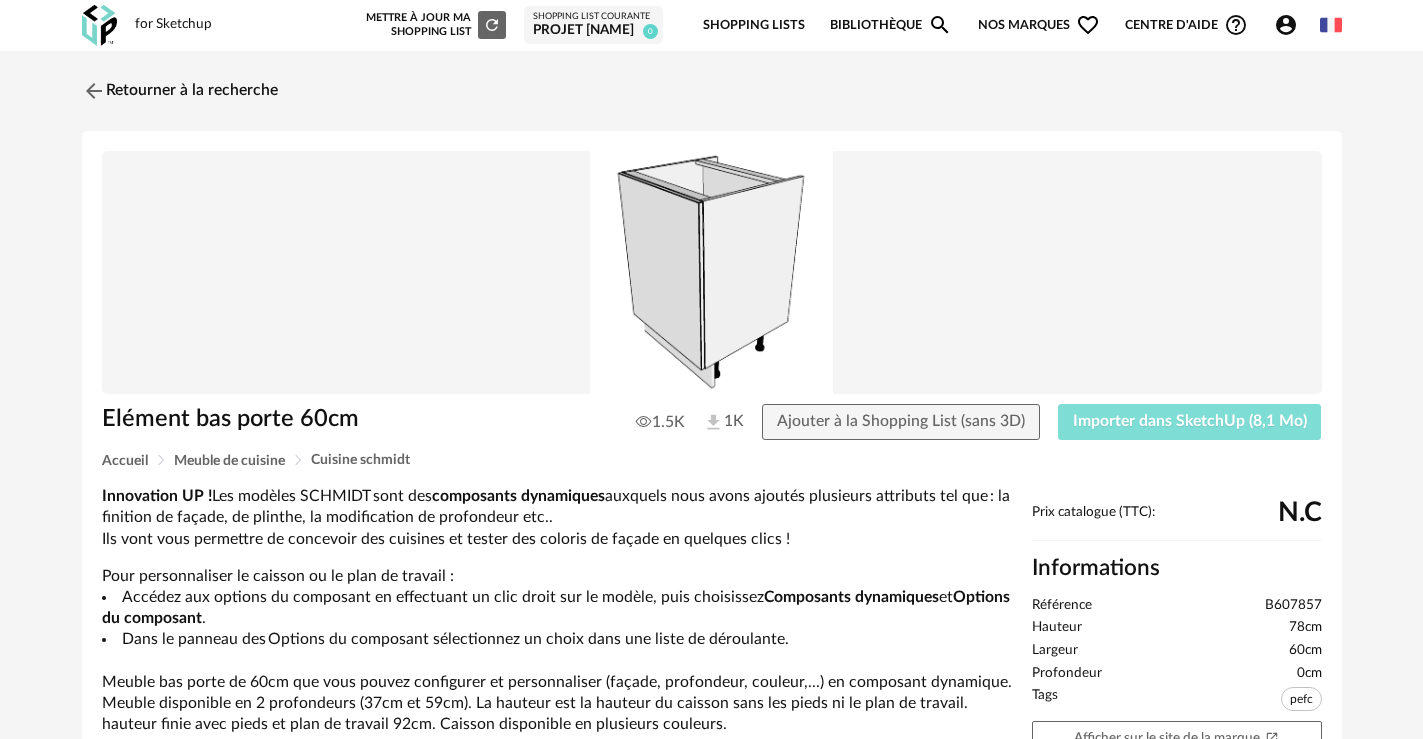 click on "Importer dans SketchUp (8,1 Mo)" at bounding box center (1190, 422) 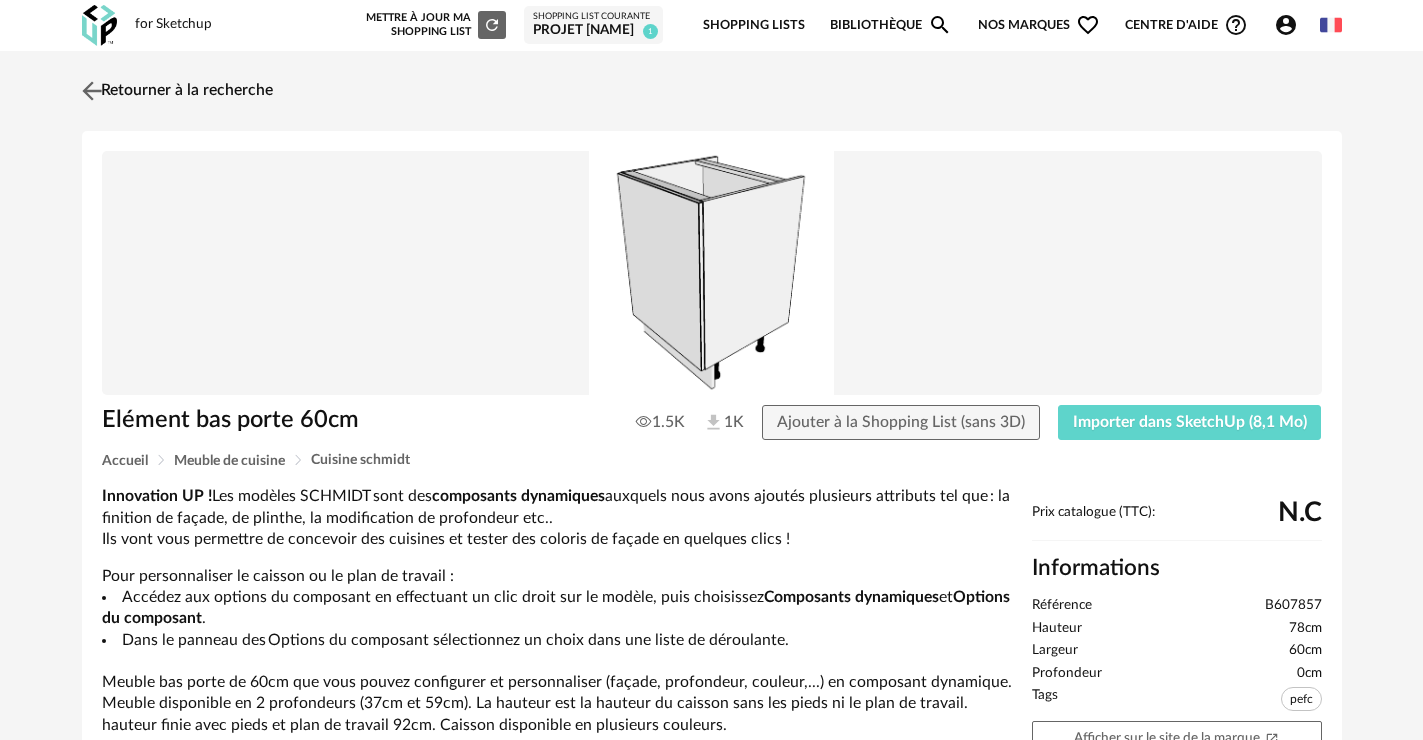 click on "Retourner à la recherche" at bounding box center [175, 91] 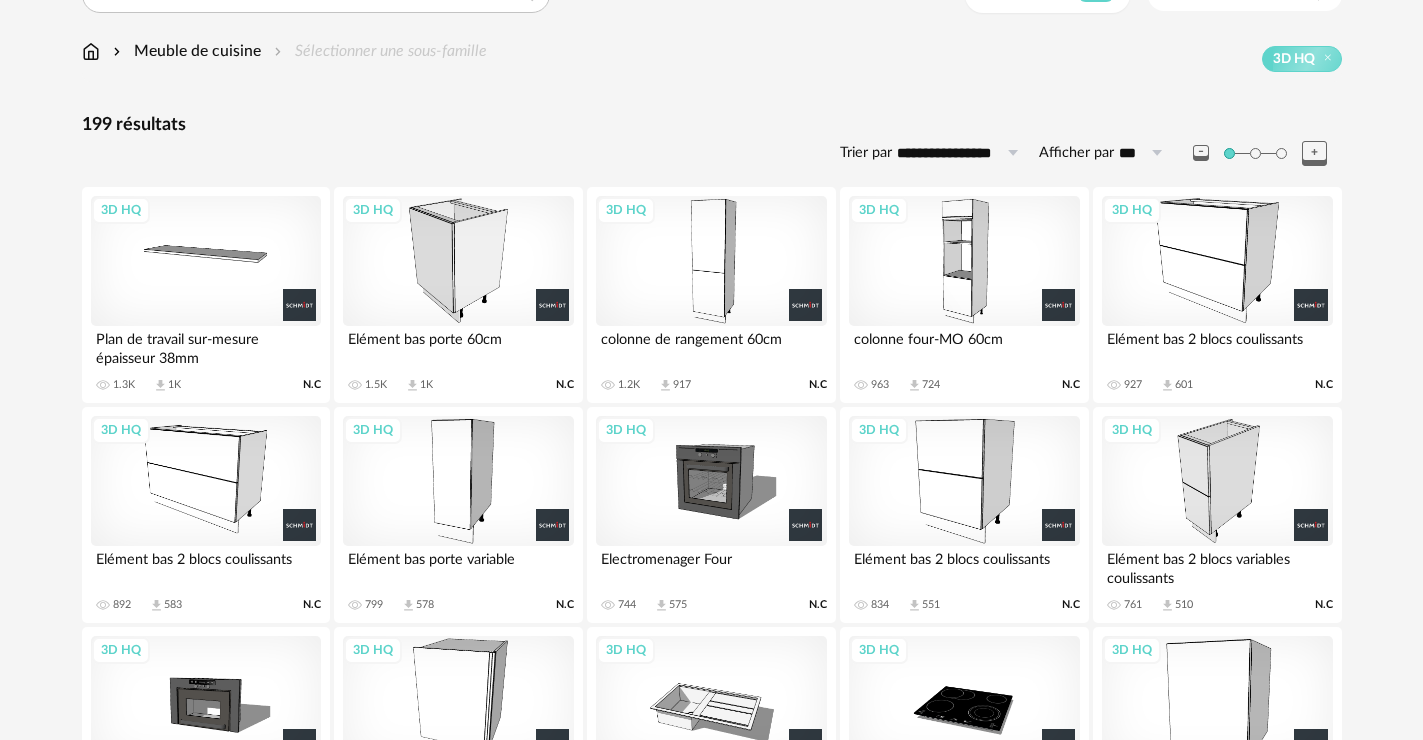 click on "3D HQ" at bounding box center (458, 481) 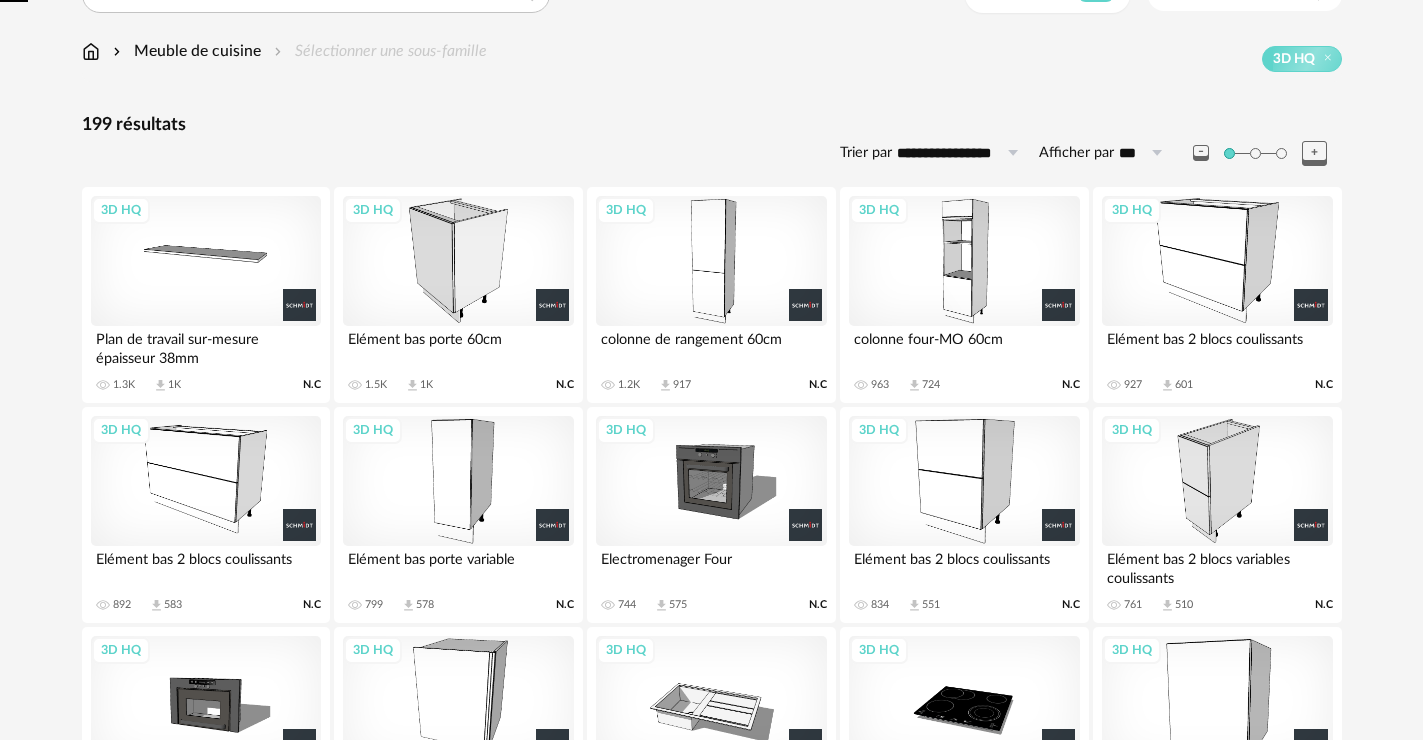 scroll, scrollTop: 0, scrollLeft: 0, axis: both 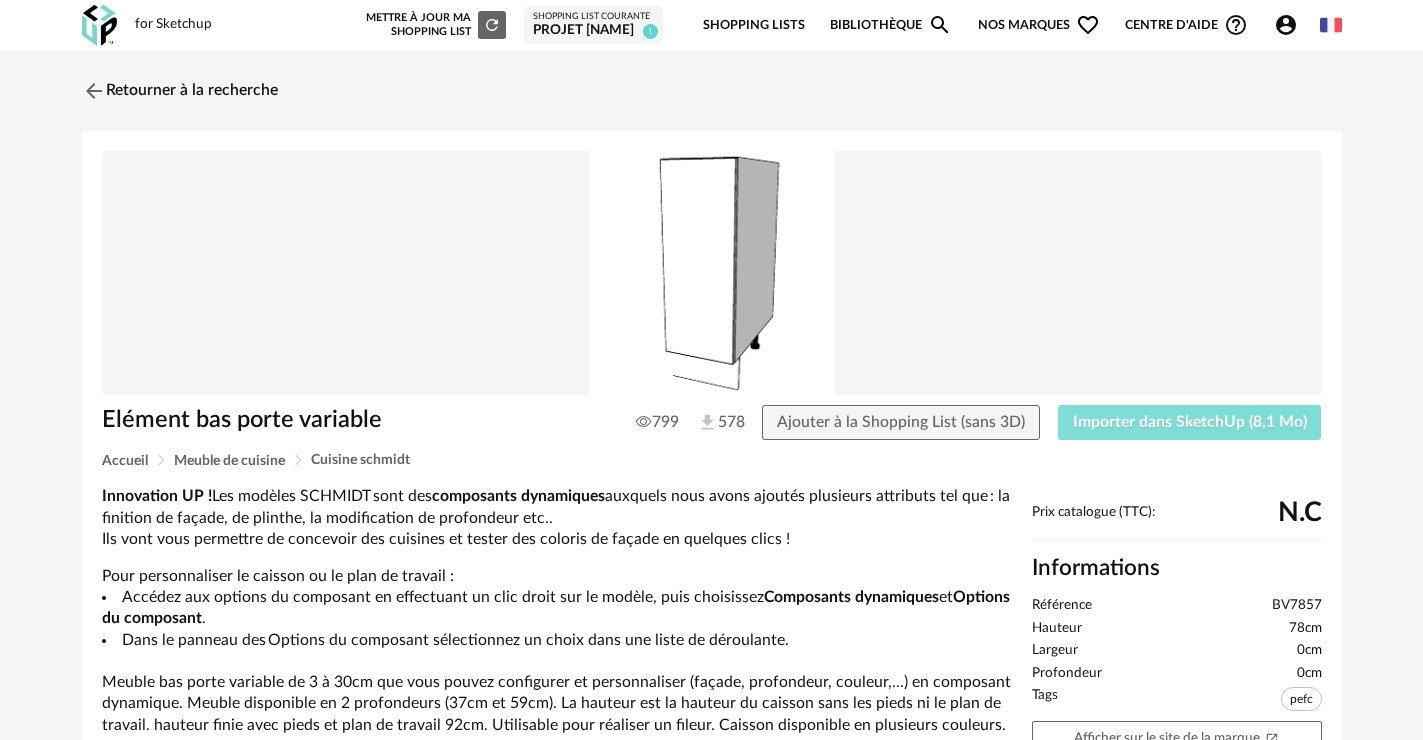 click on "Importer dans SketchUp (8,1 Mo)" at bounding box center (1190, 422) 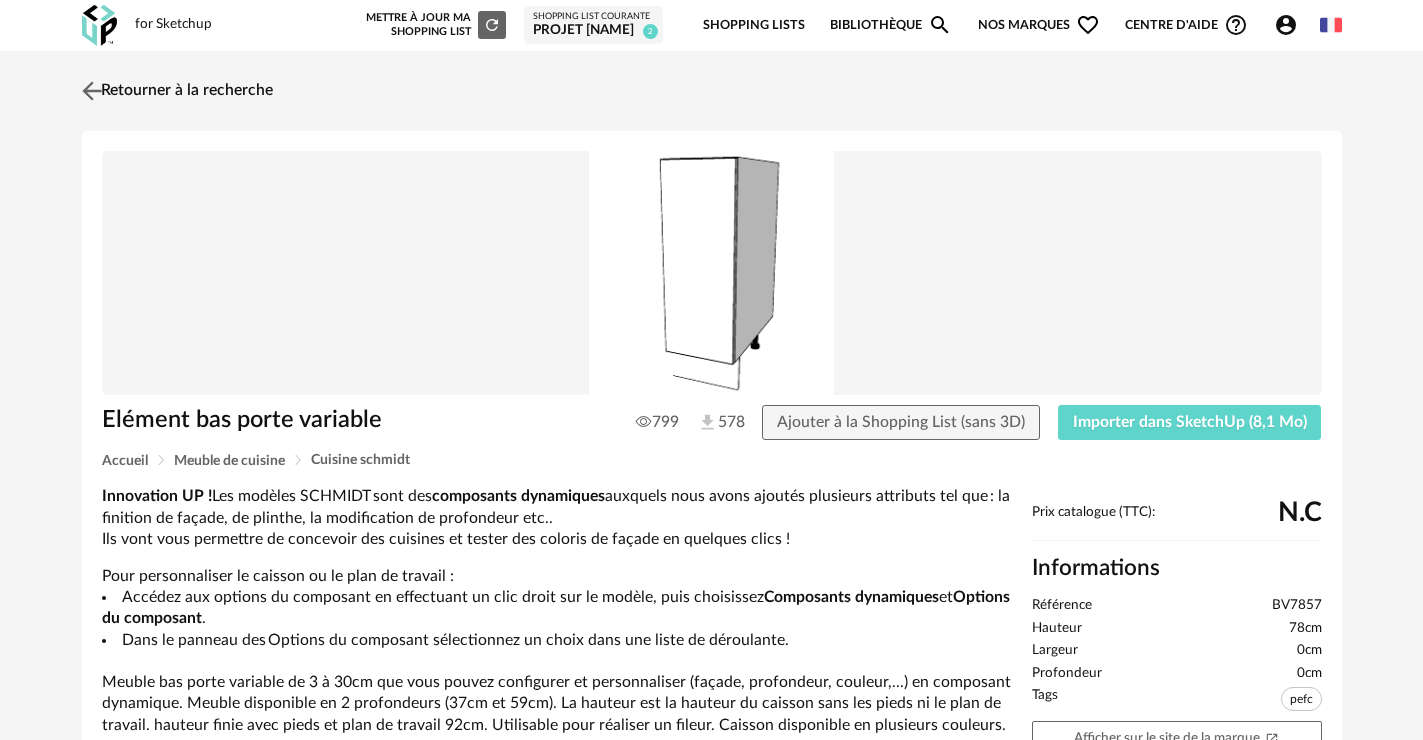 click on "Retourner à la recherche" at bounding box center (175, 91) 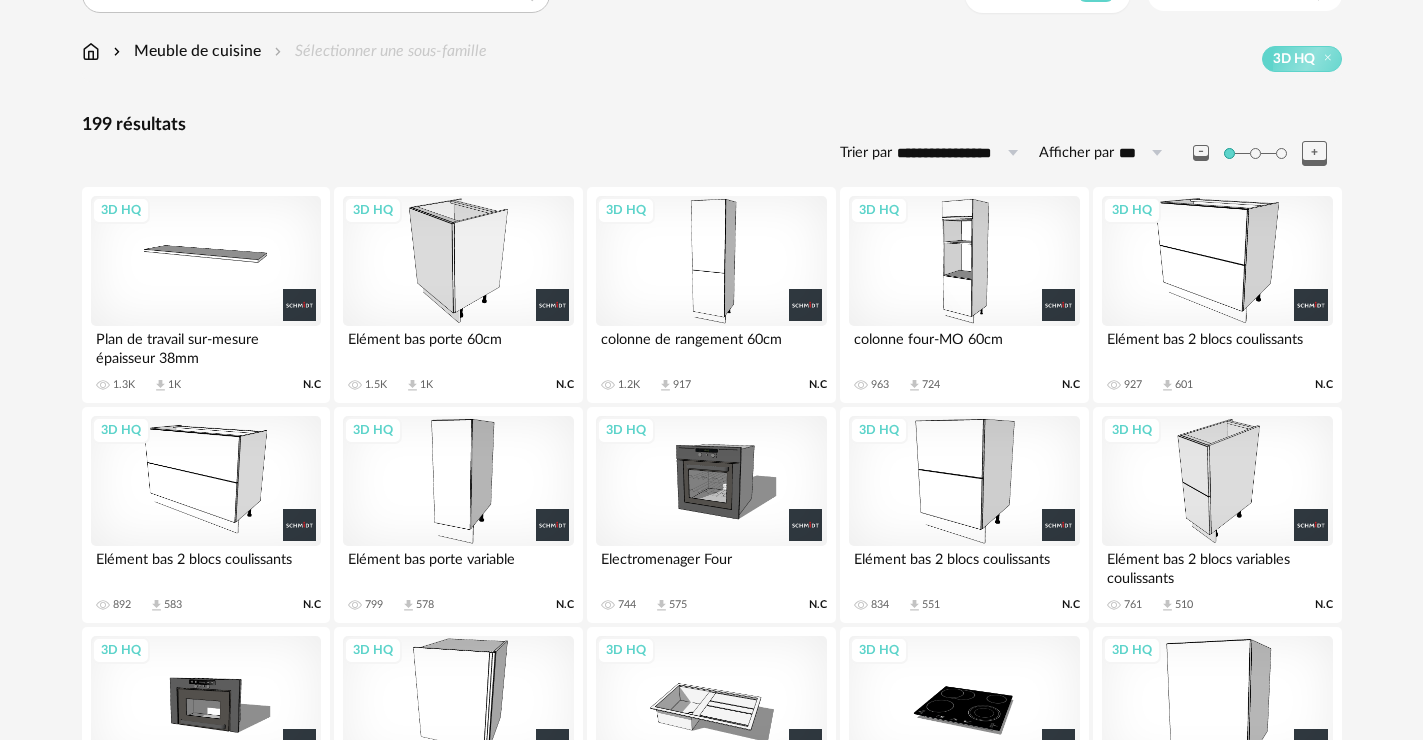 click on "3D HQ" at bounding box center [206, 481] 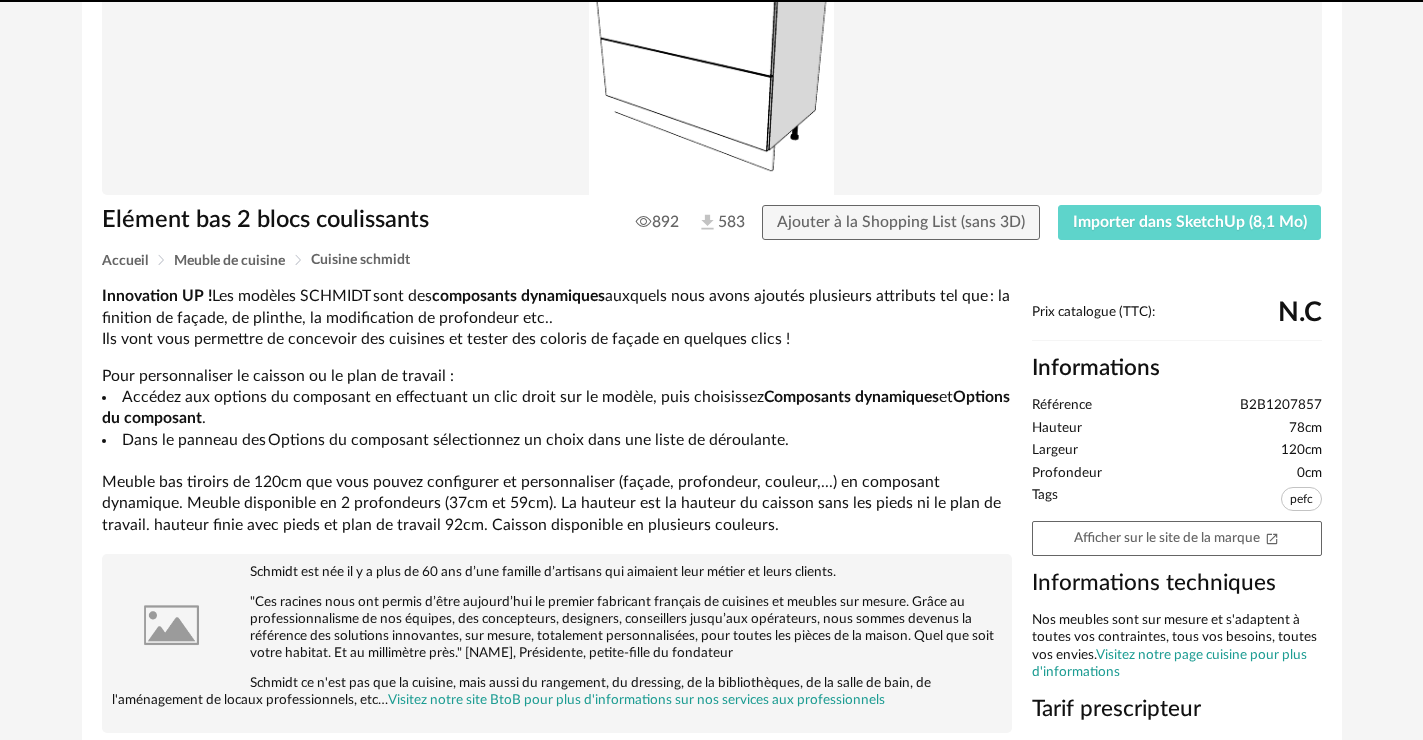 scroll, scrollTop: 0, scrollLeft: 0, axis: both 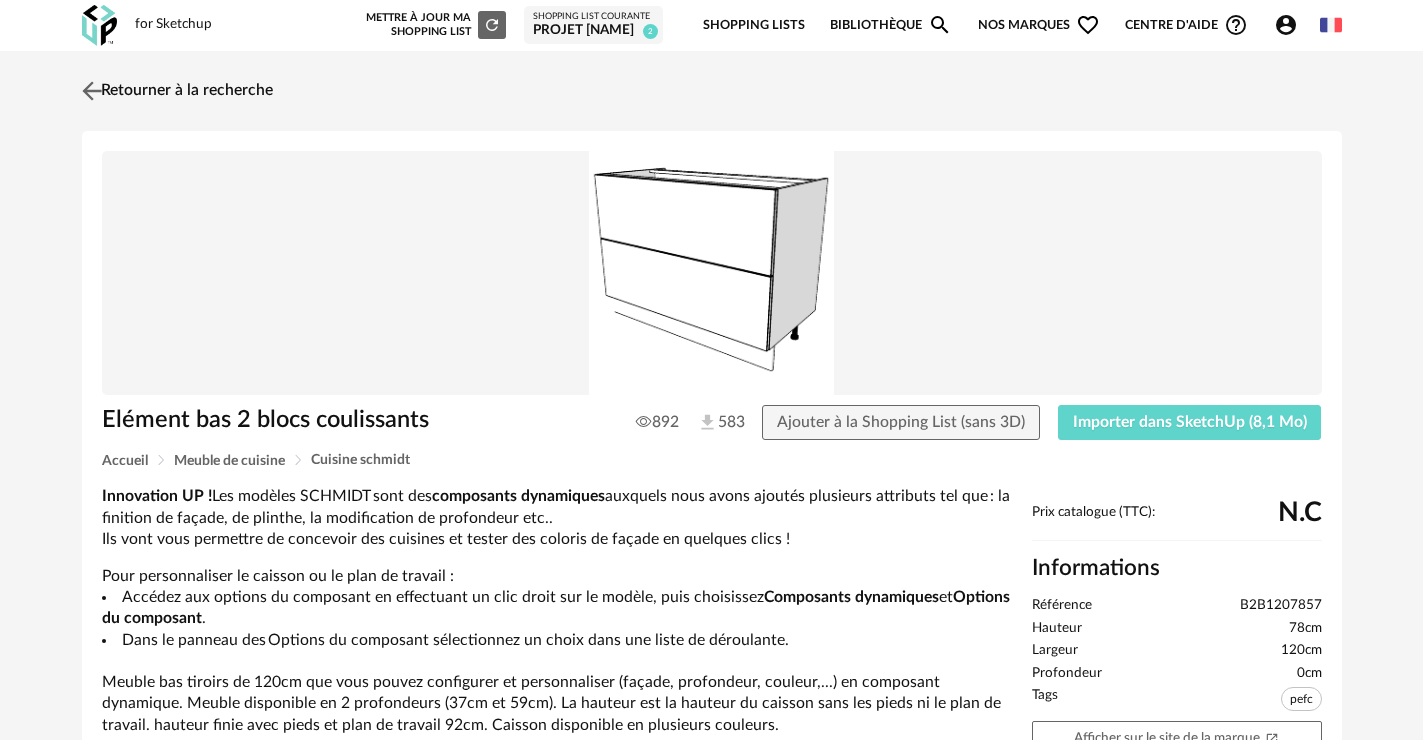 click at bounding box center (91, 90) 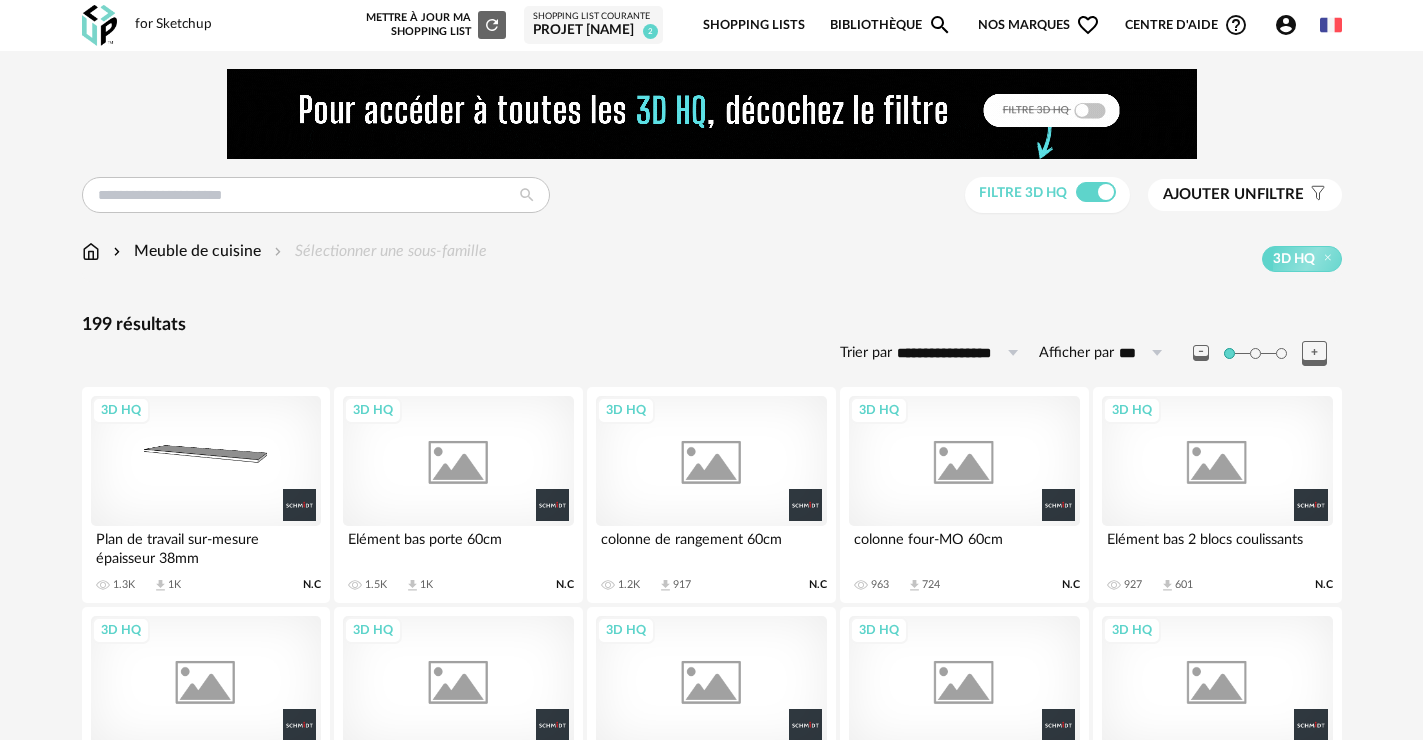 scroll, scrollTop: 200, scrollLeft: 0, axis: vertical 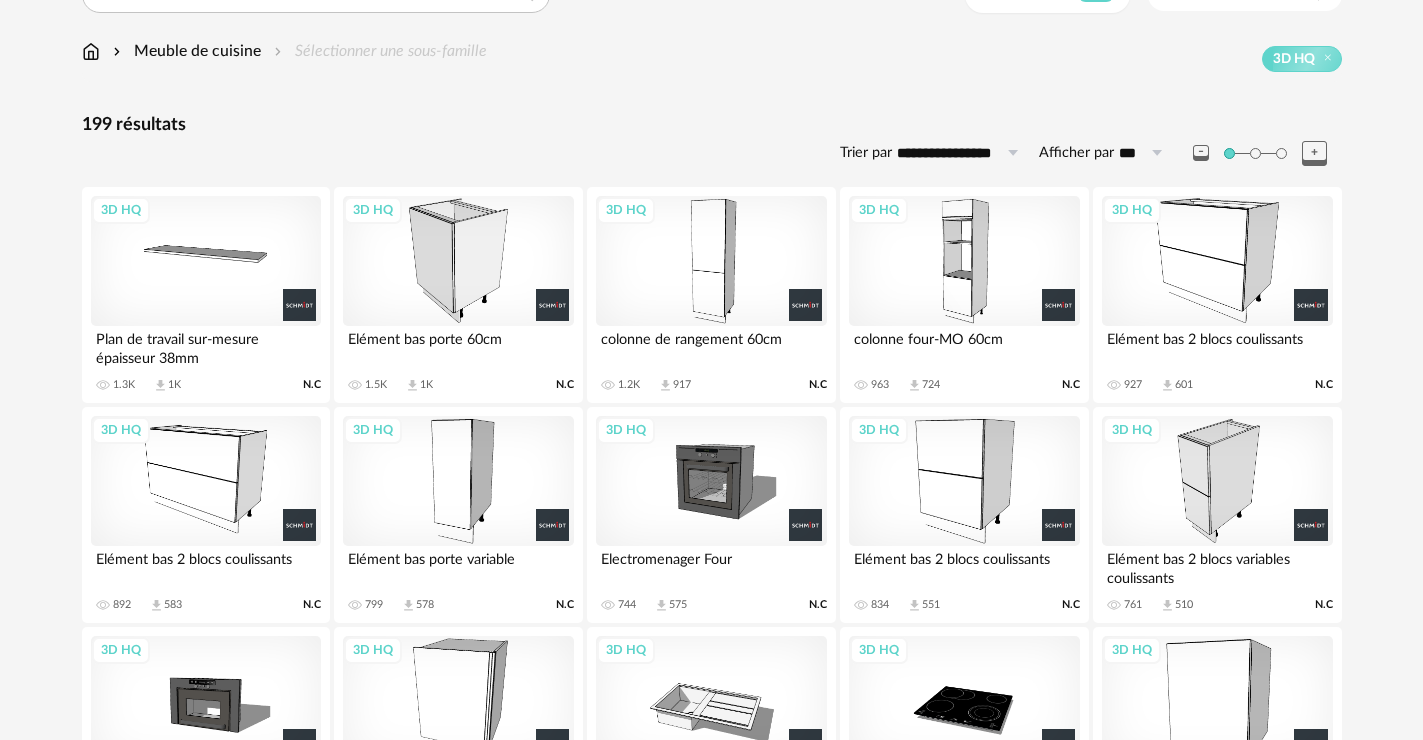 click on "3D HQ" at bounding box center [1217, 261] 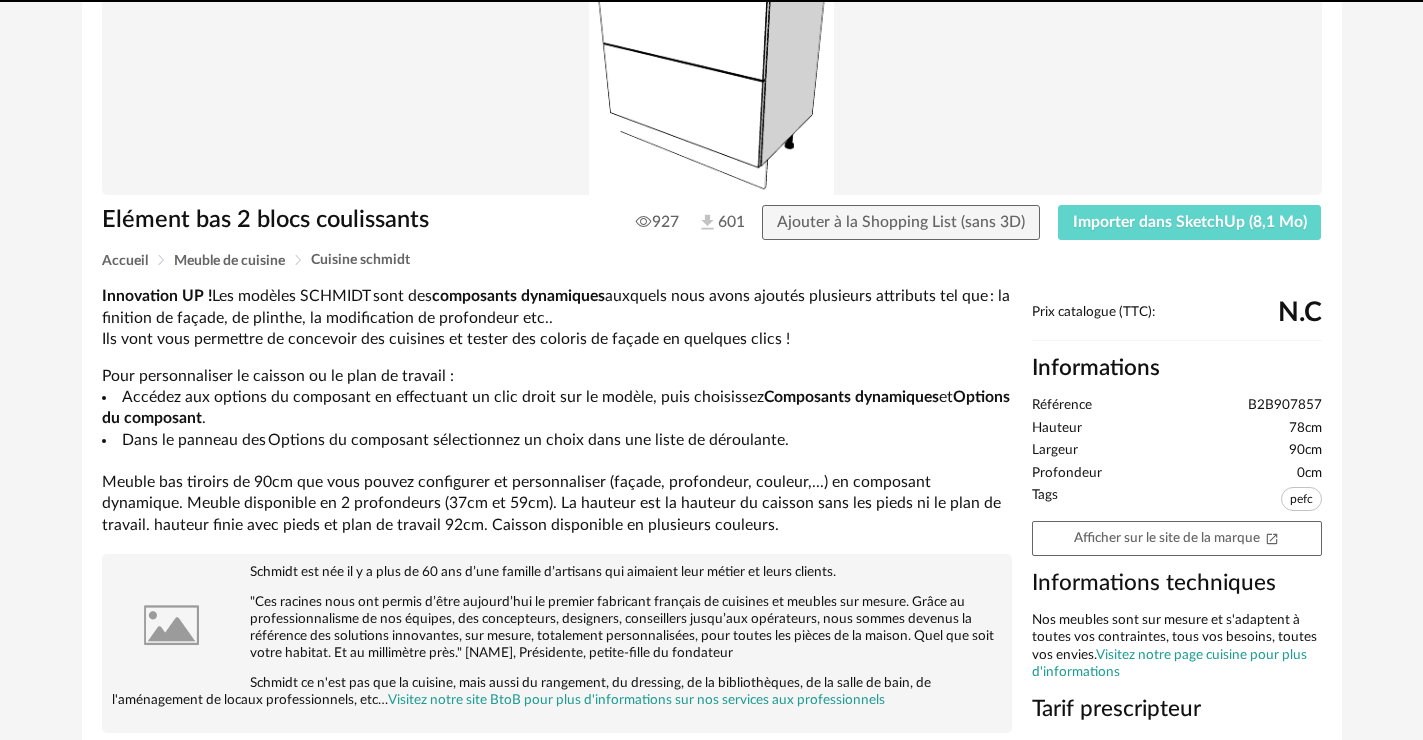 scroll, scrollTop: 0, scrollLeft: 0, axis: both 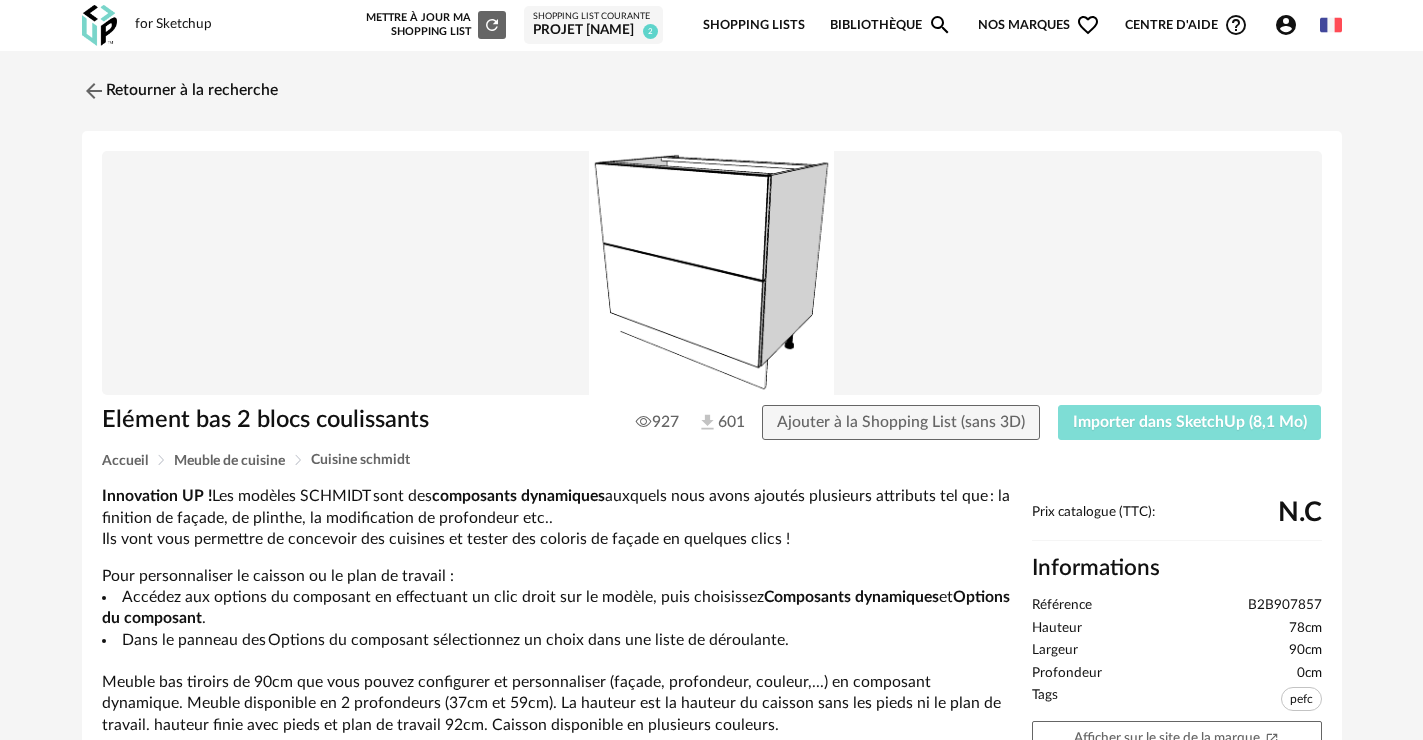 click on "Importer dans SketchUp (8,1 Mo)" at bounding box center [1190, 422] 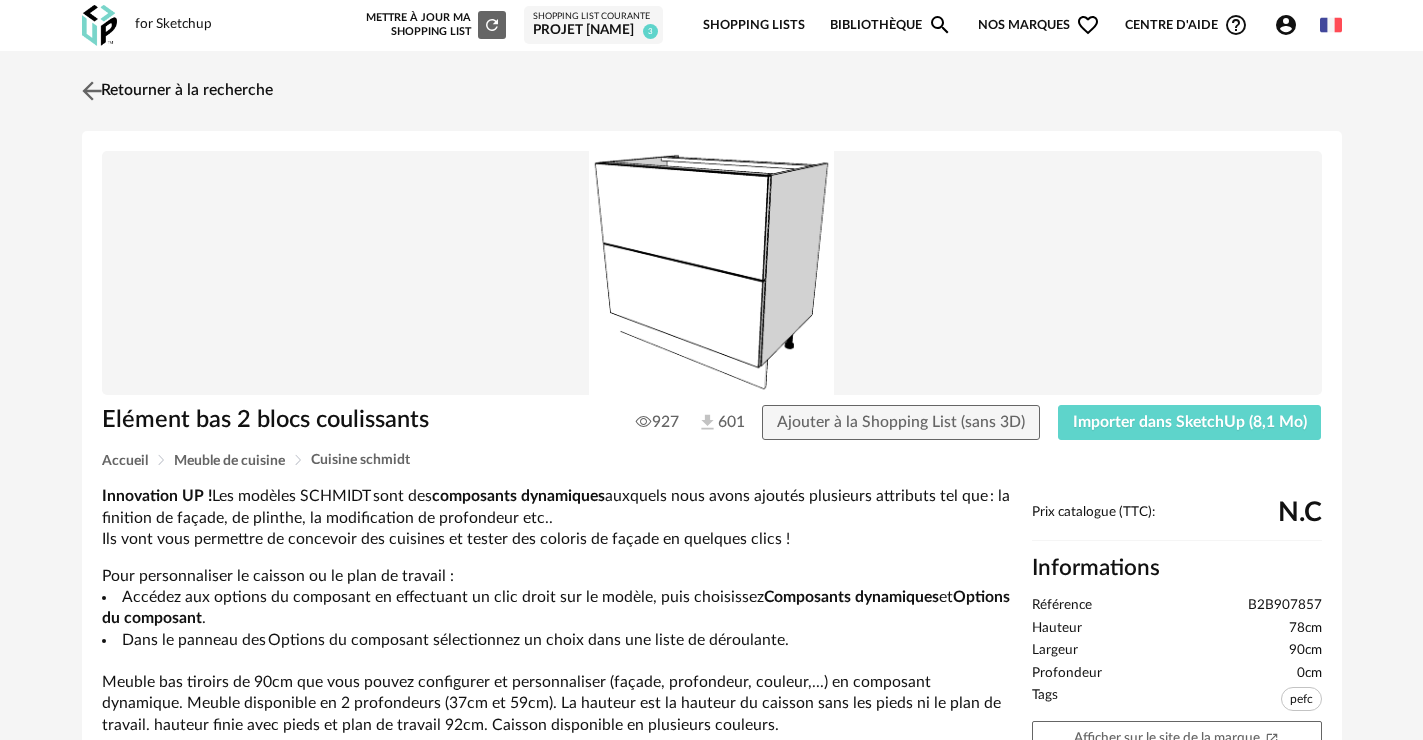 click on "Retourner à la recherche" at bounding box center (175, 91) 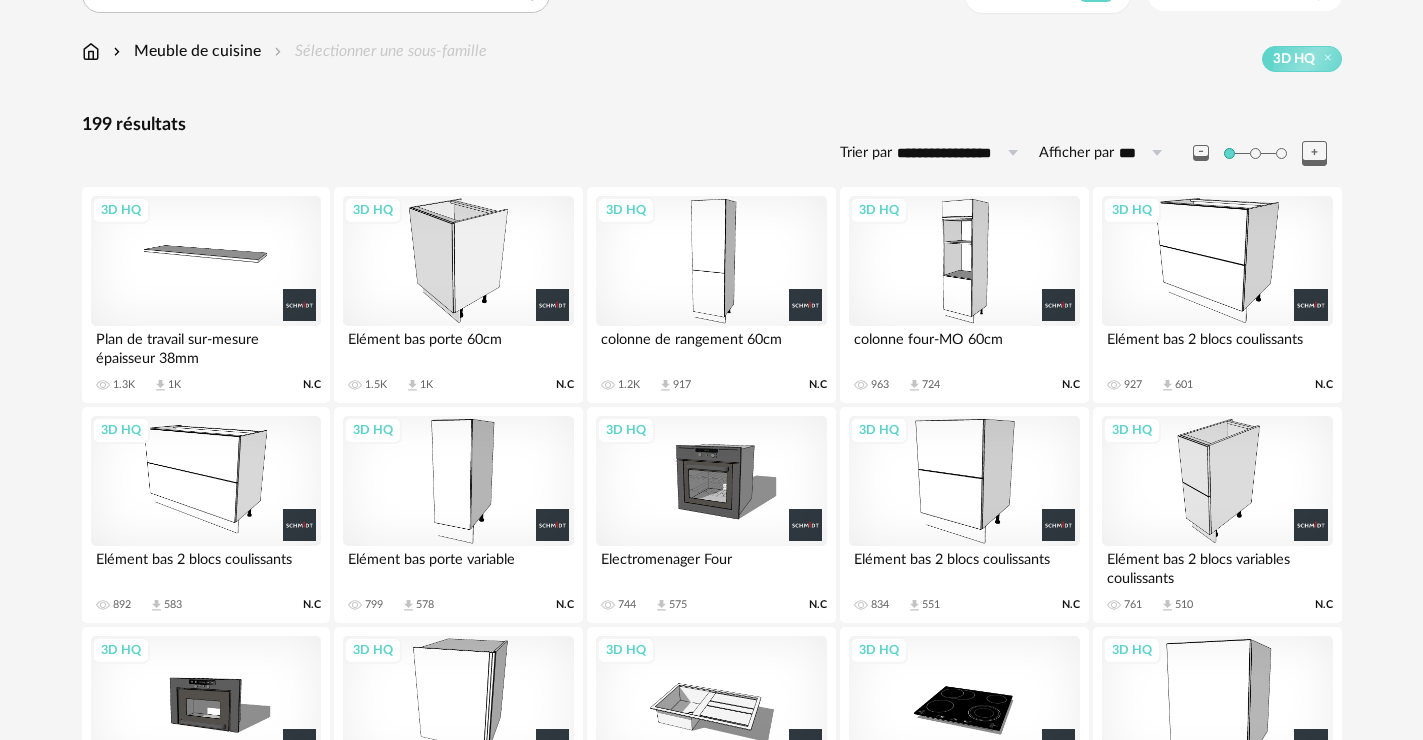 click on "3D HQ" at bounding box center (711, 261) 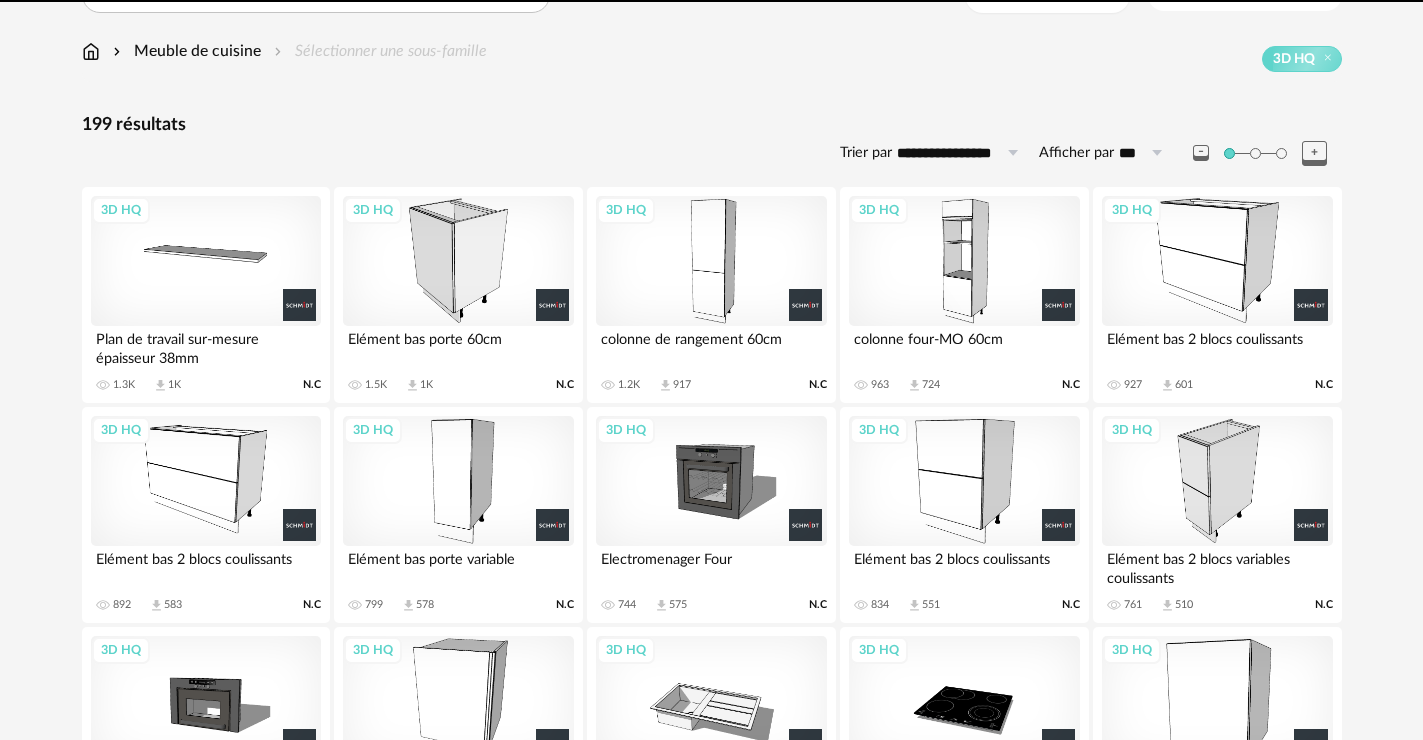 scroll, scrollTop: 0, scrollLeft: 0, axis: both 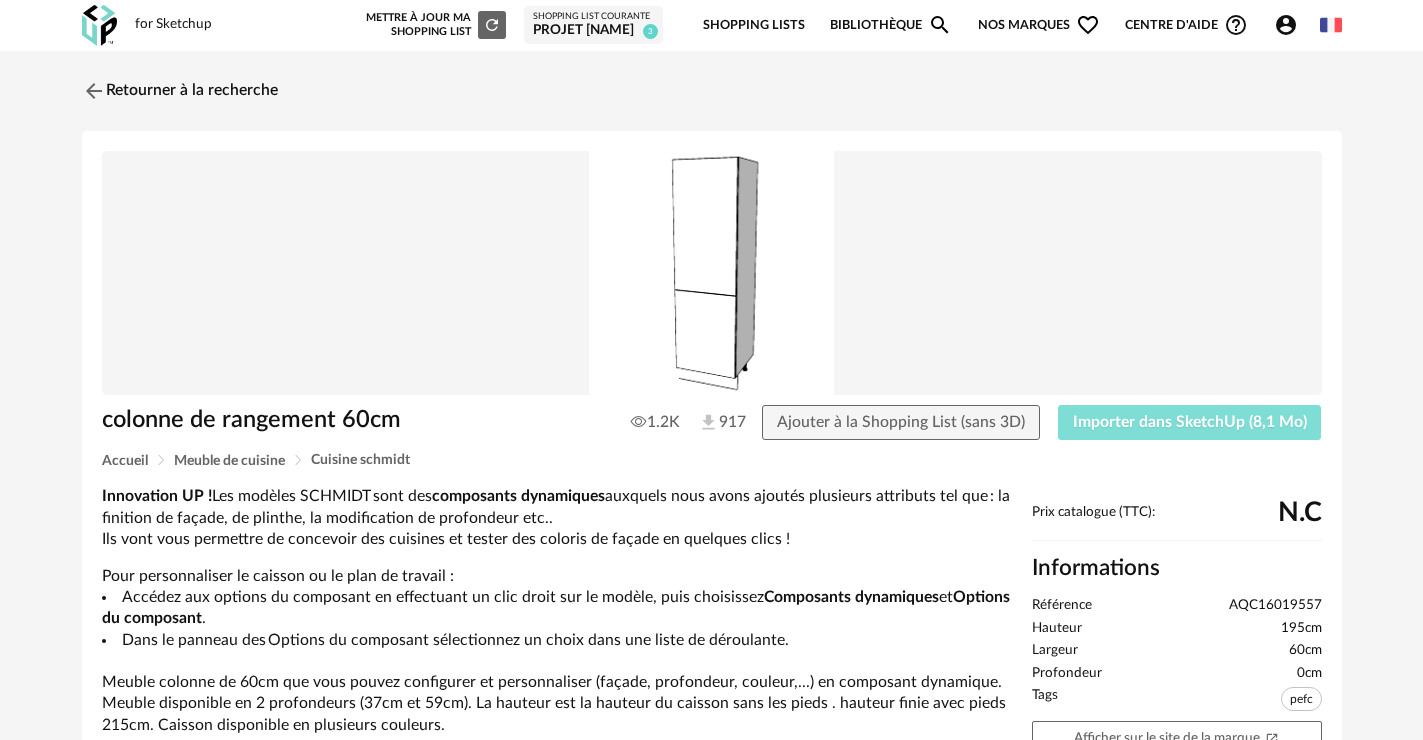 click on "Importer dans SketchUp (8,1 Mo)" at bounding box center (1190, 422) 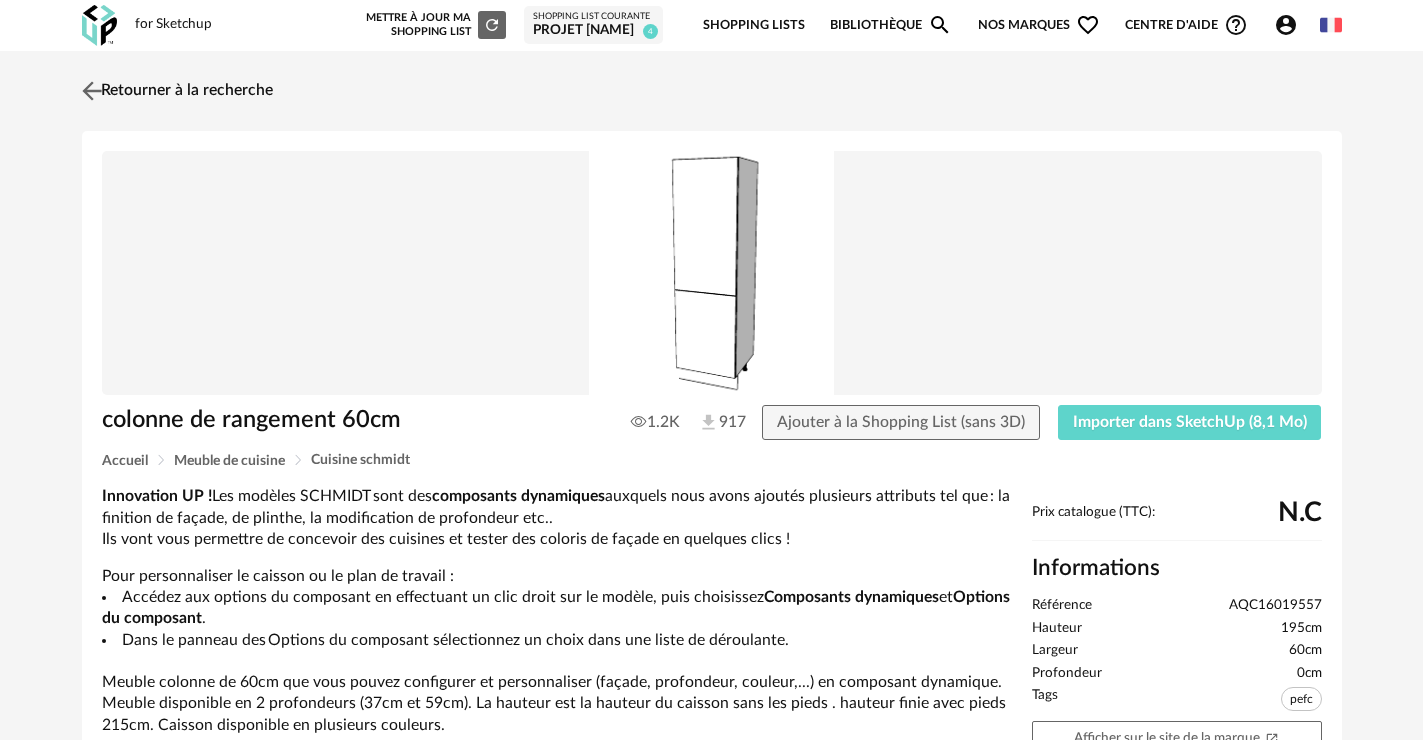 click at bounding box center (91, 90) 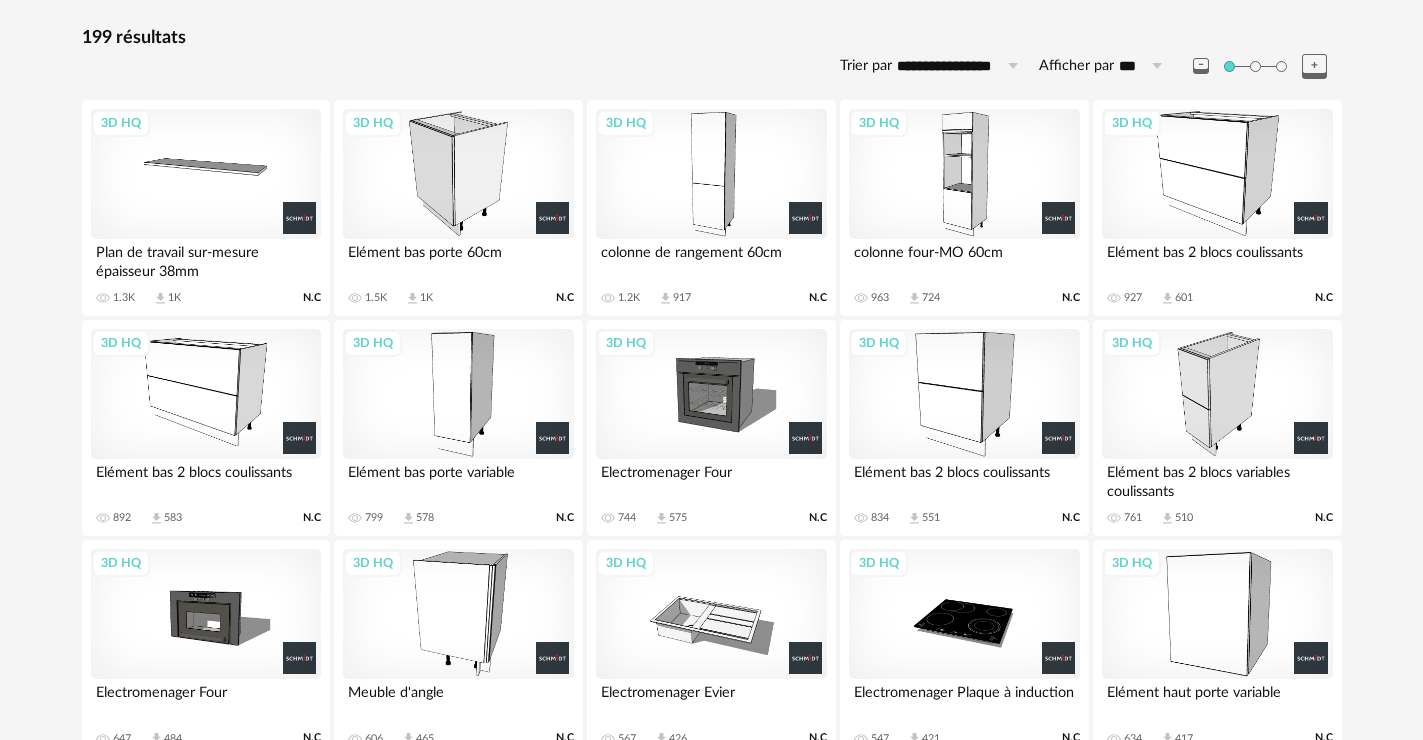 scroll, scrollTop: 300, scrollLeft: 0, axis: vertical 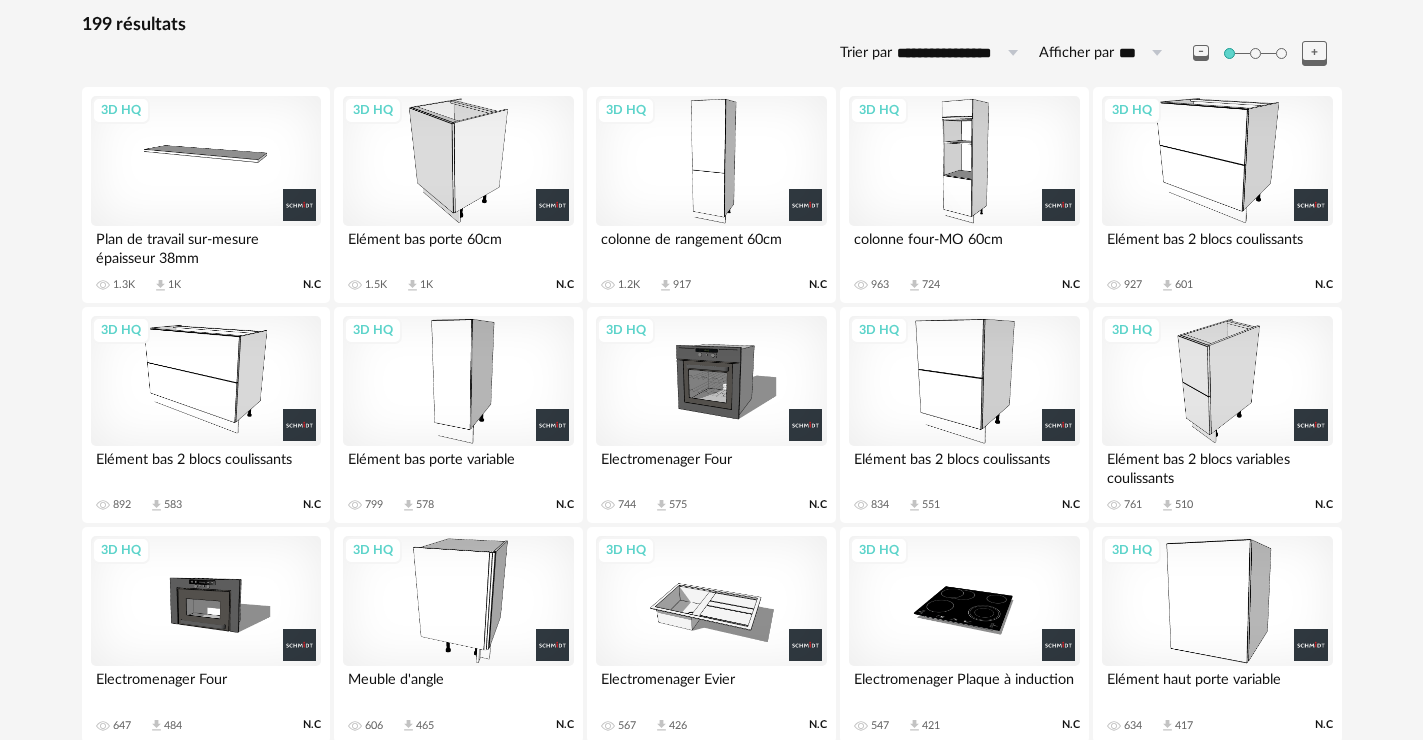 click on "3D HQ" at bounding box center (458, 381) 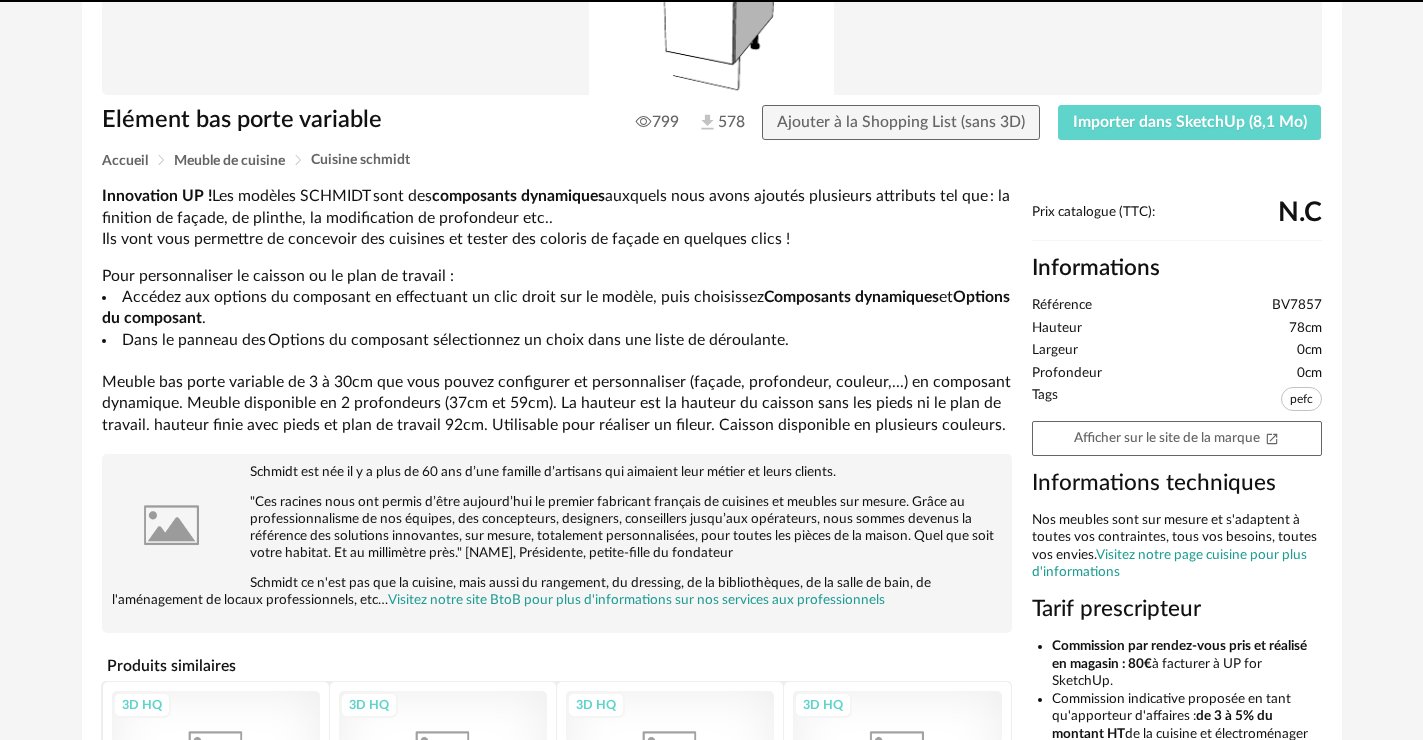 scroll, scrollTop: 0, scrollLeft: 0, axis: both 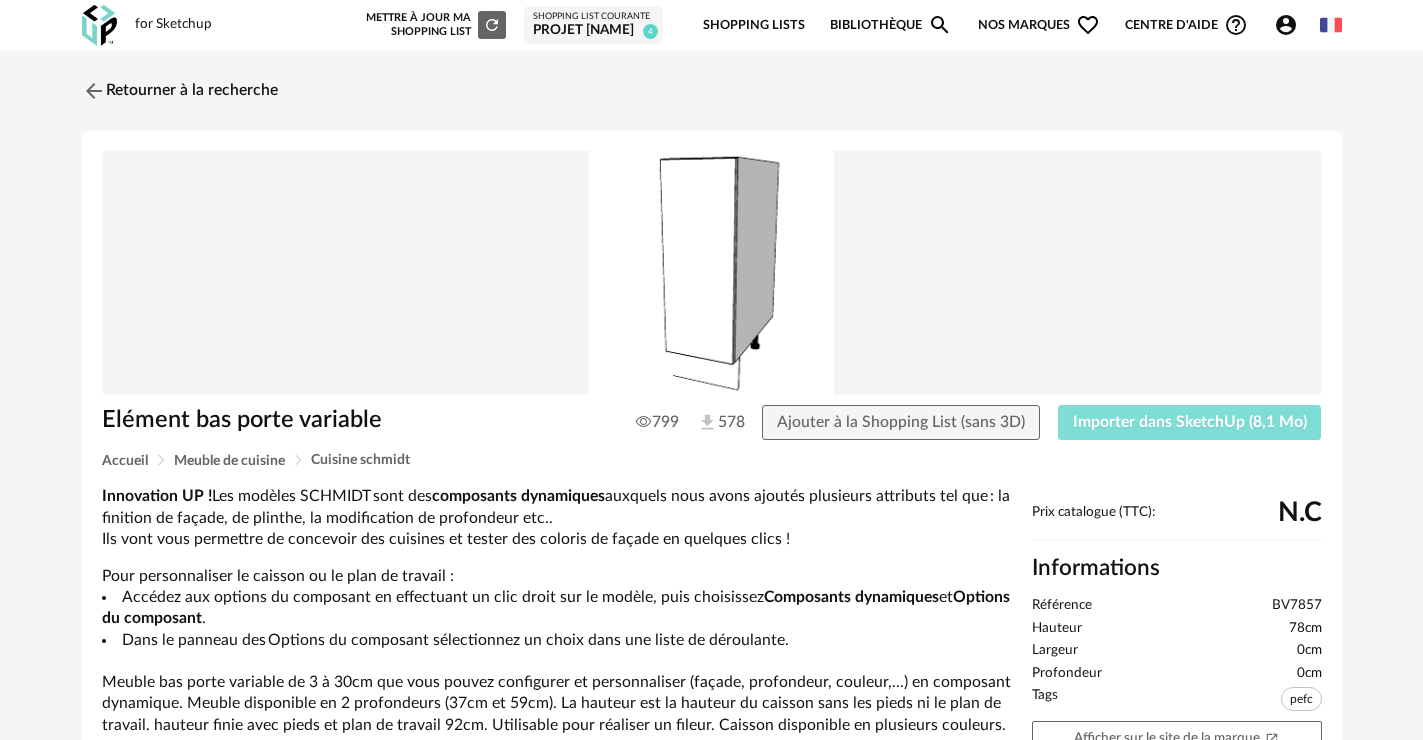 click on "Importer dans SketchUp (8,1 Mo)" at bounding box center (1190, 423) 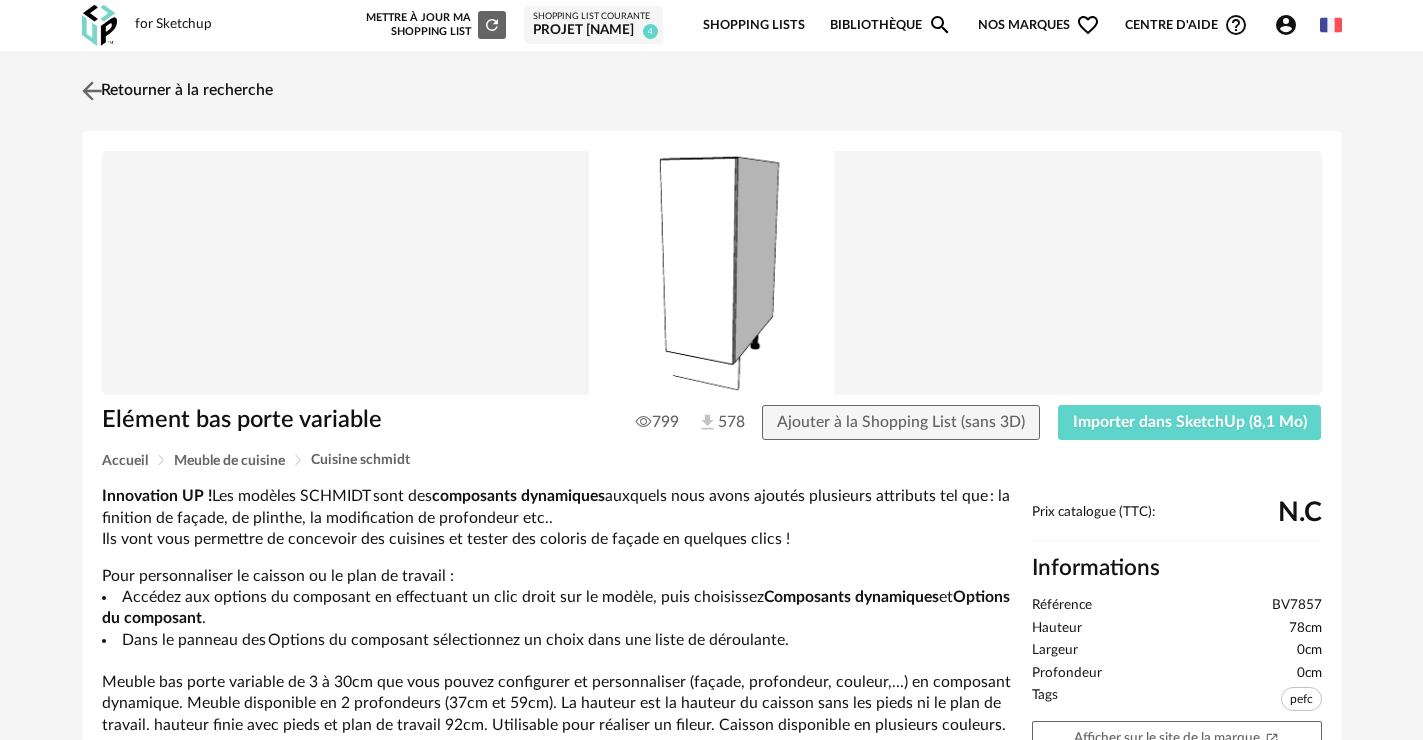 click on "Retourner à la recherche" at bounding box center [175, 91] 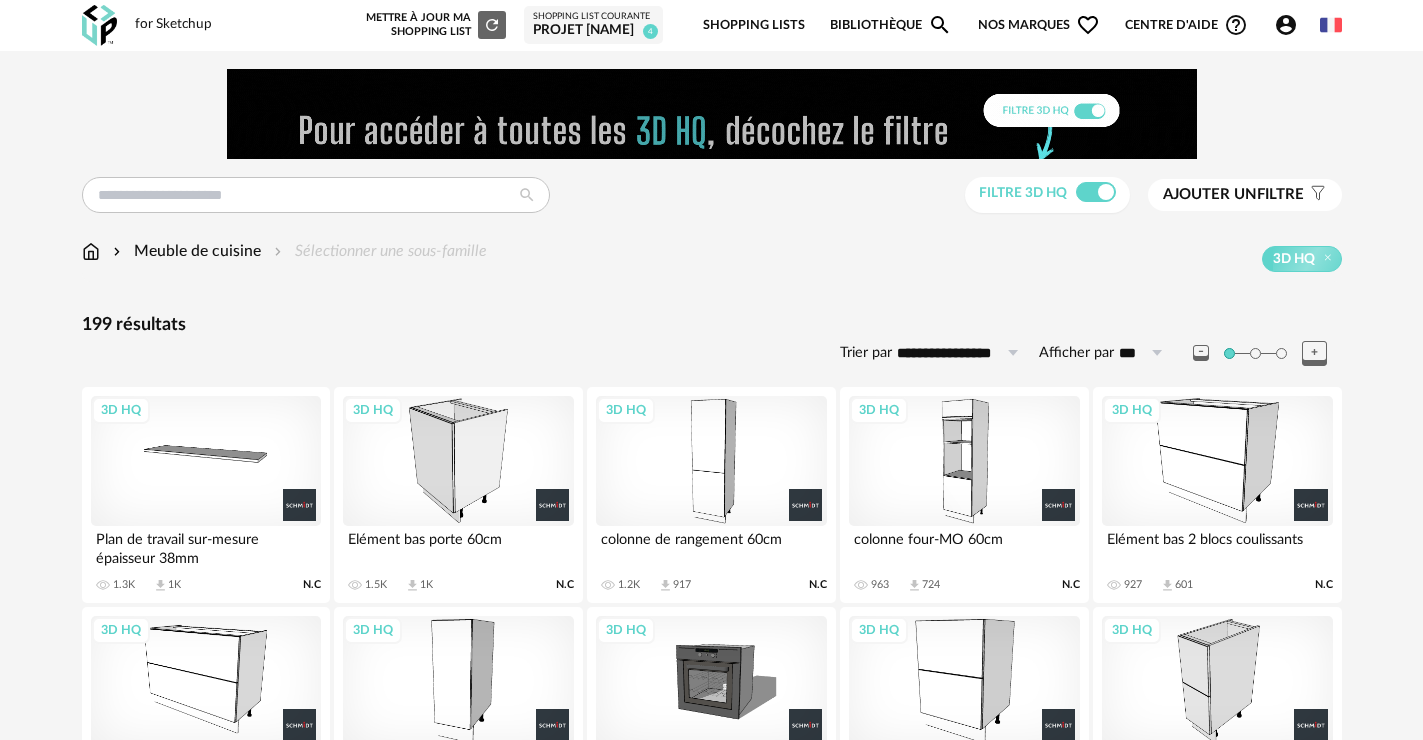 scroll, scrollTop: 300, scrollLeft: 0, axis: vertical 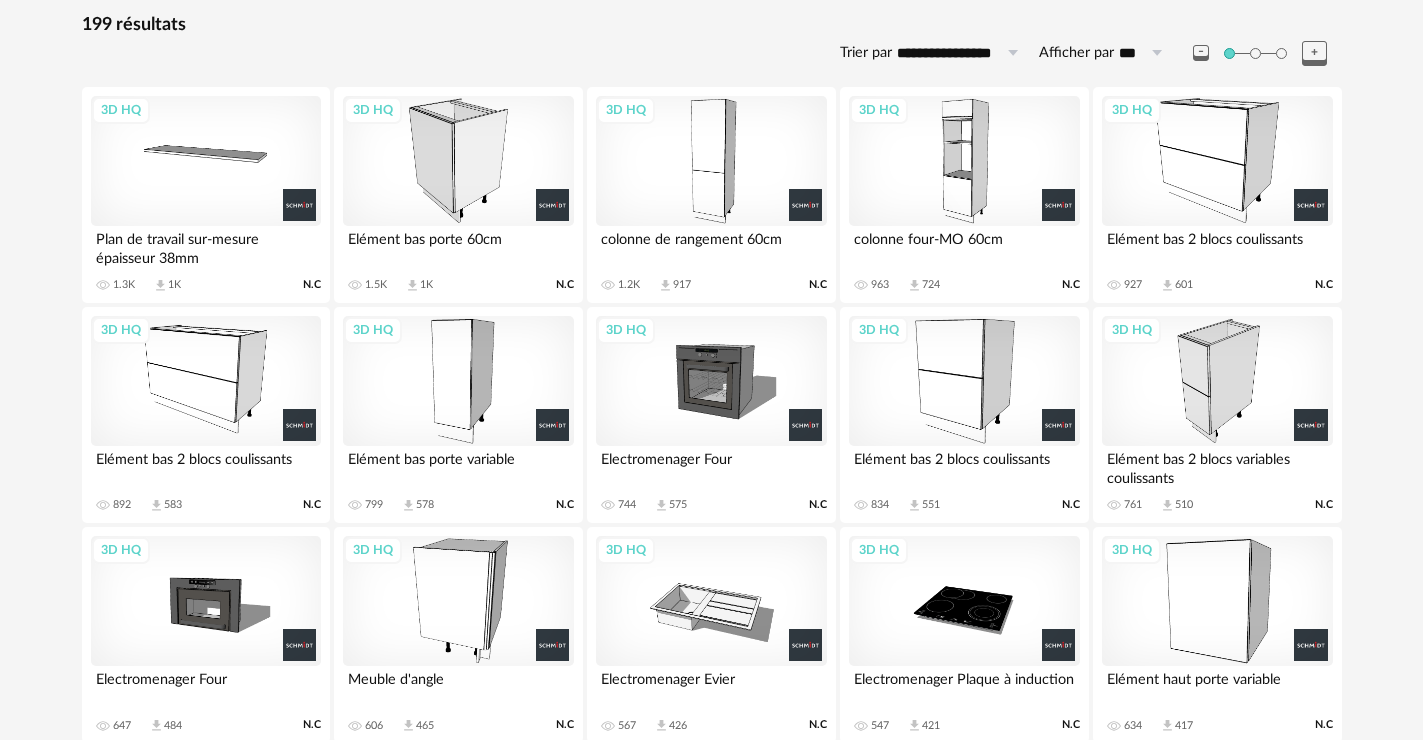 click on "3D HQ" at bounding box center [206, 161] 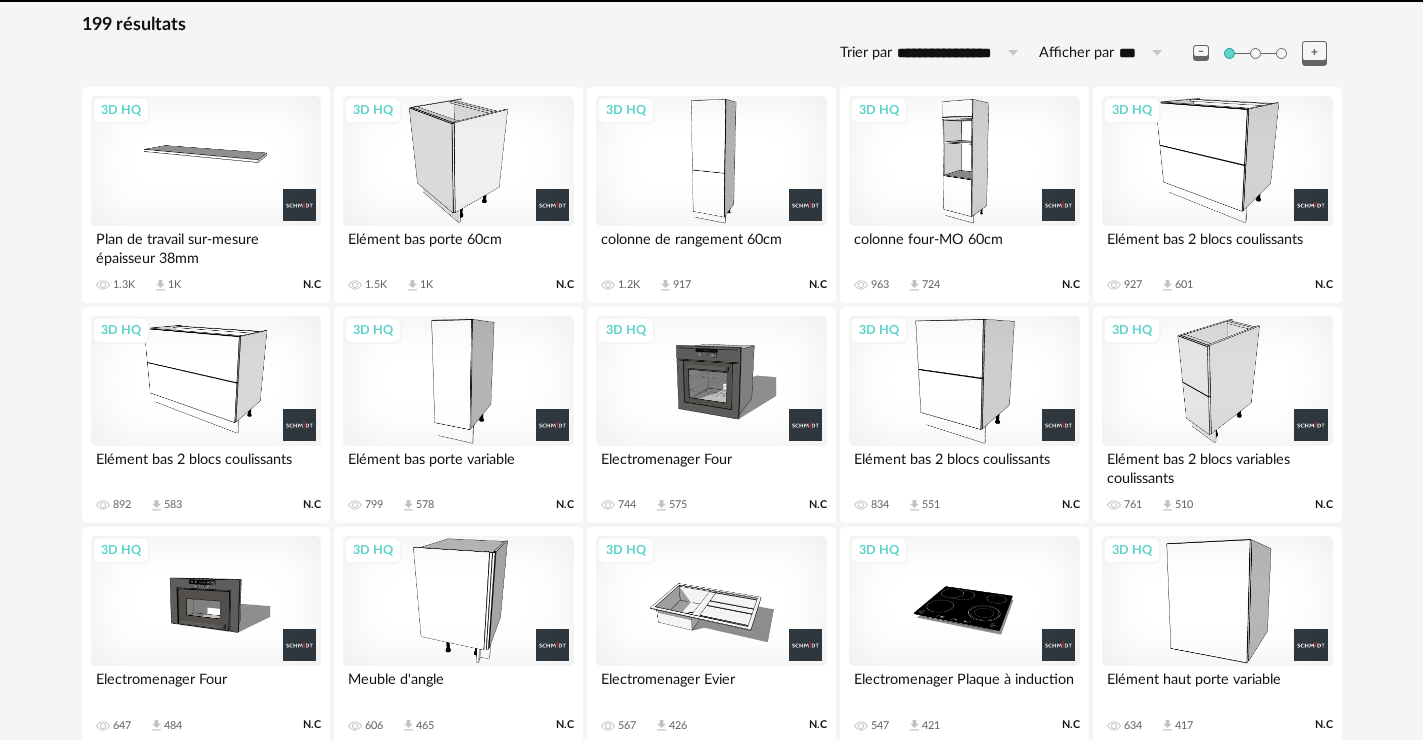 scroll, scrollTop: 0, scrollLeft: 0, axis: both 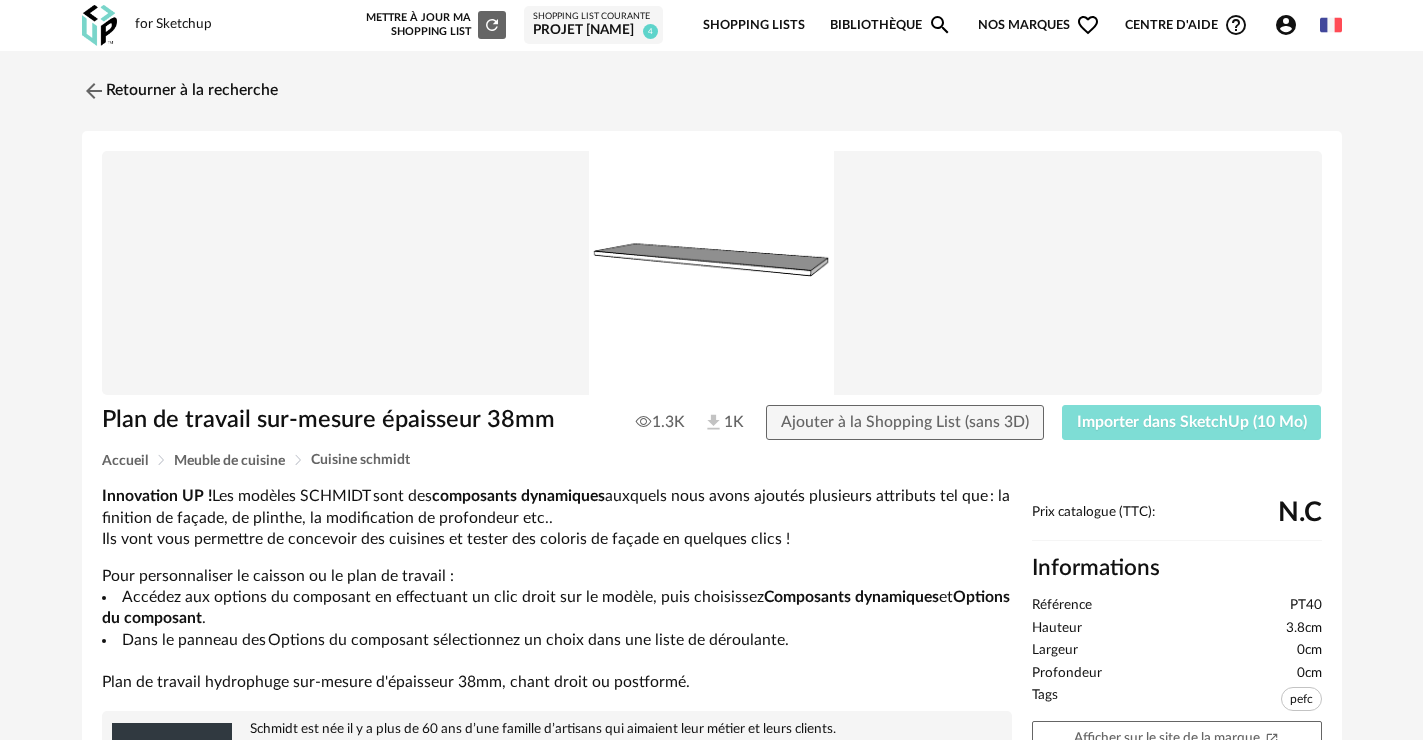 click on "Importer dans SketchUp (10 Mo)" at bounding box center [1192, 423] 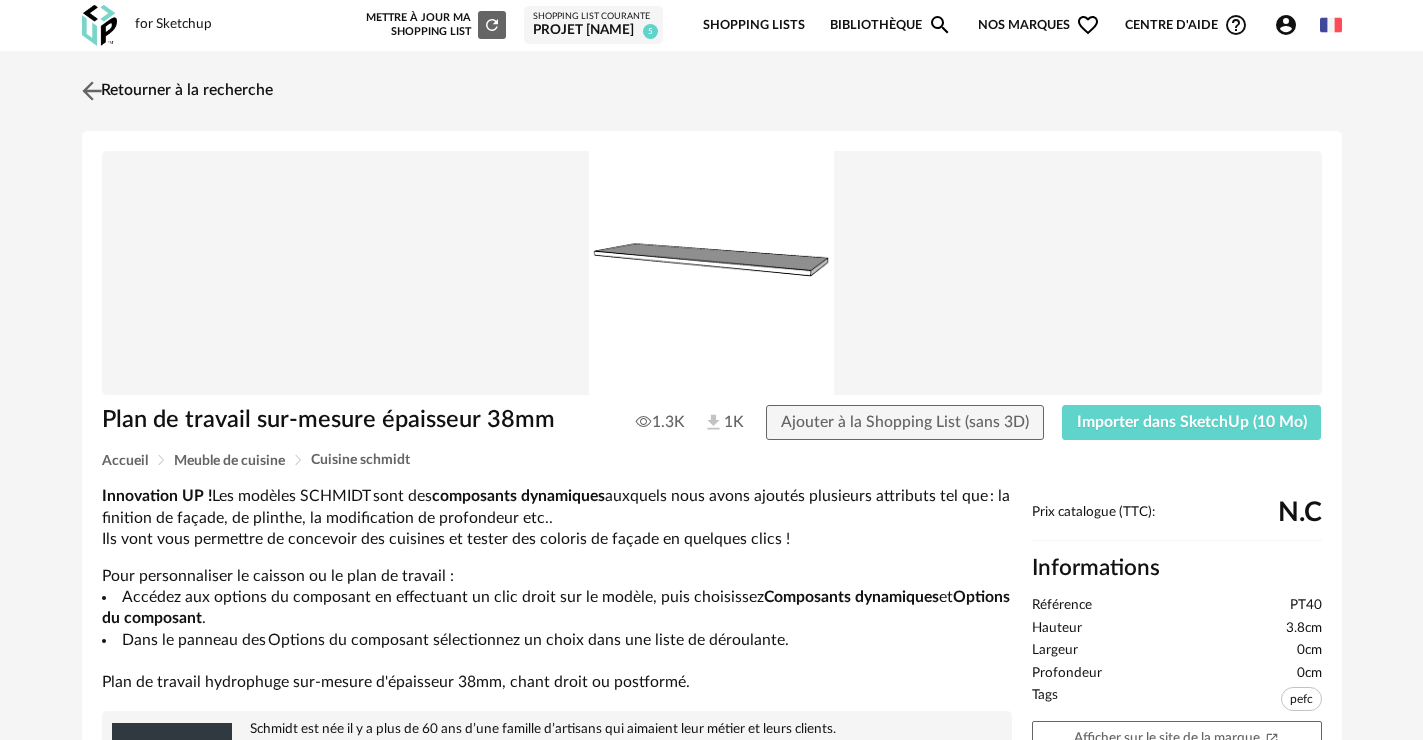 click on "Retourner à la recherche" at bounding box center (175, 91) 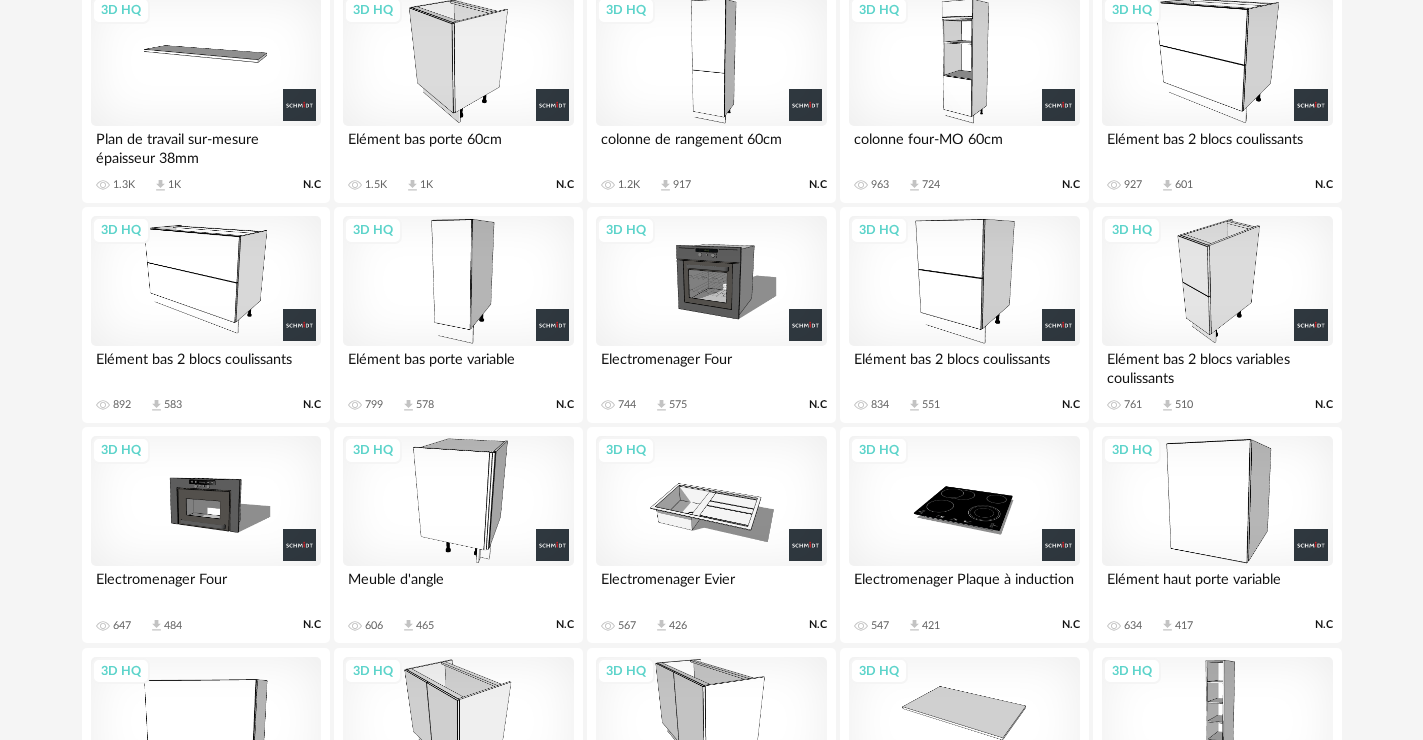 scroll, scrollTop: 500, scrollLeft: 0, axis: vertical 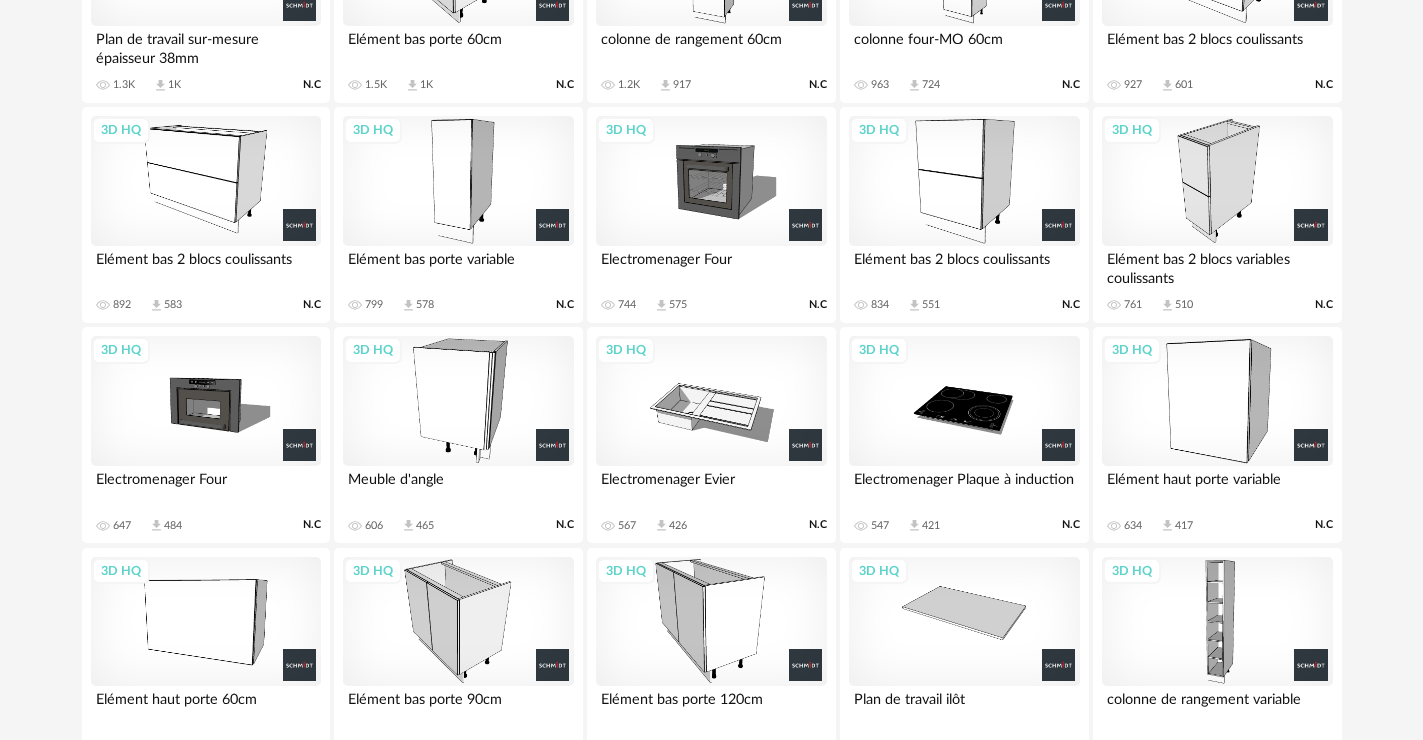 click on "3D HQ" at bounding box center [711, 401] 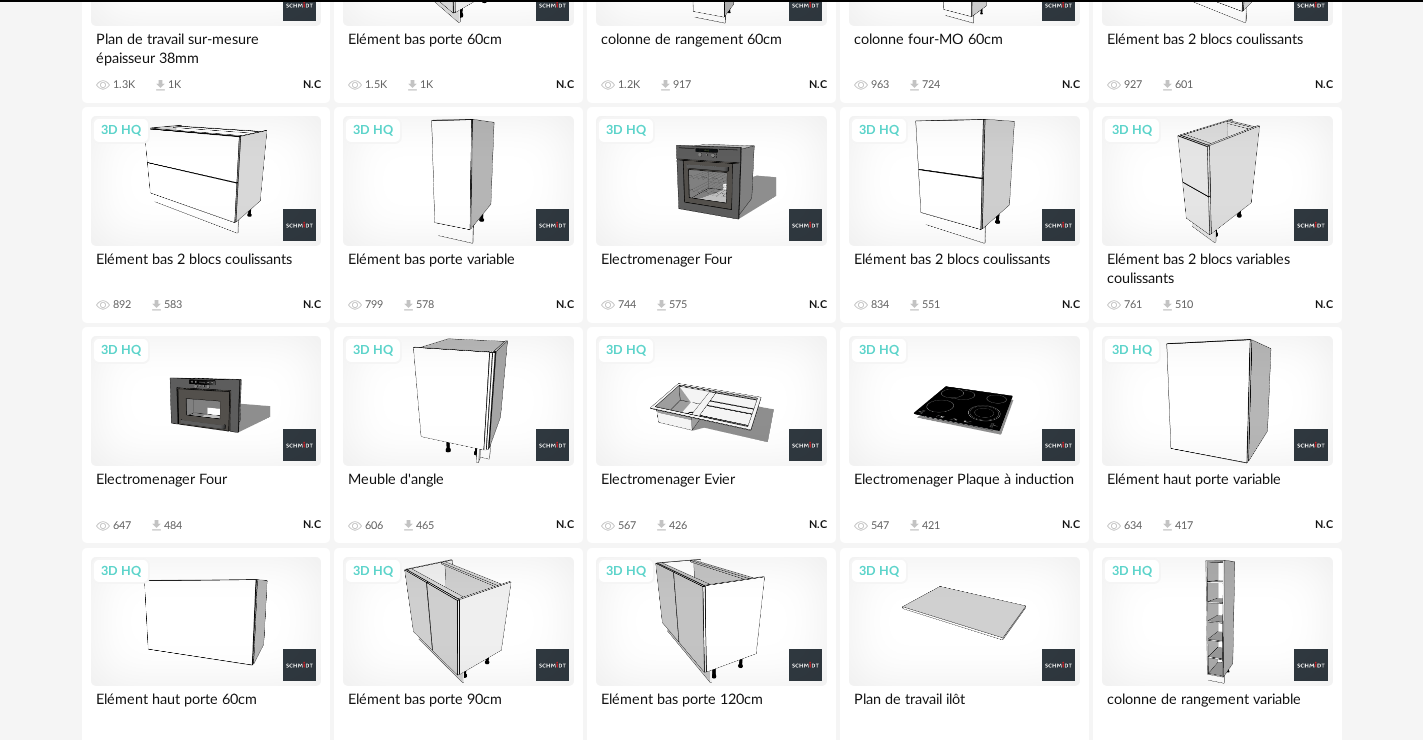 scroll, scrollTop: 0, scrollLeft: 0, axis: both 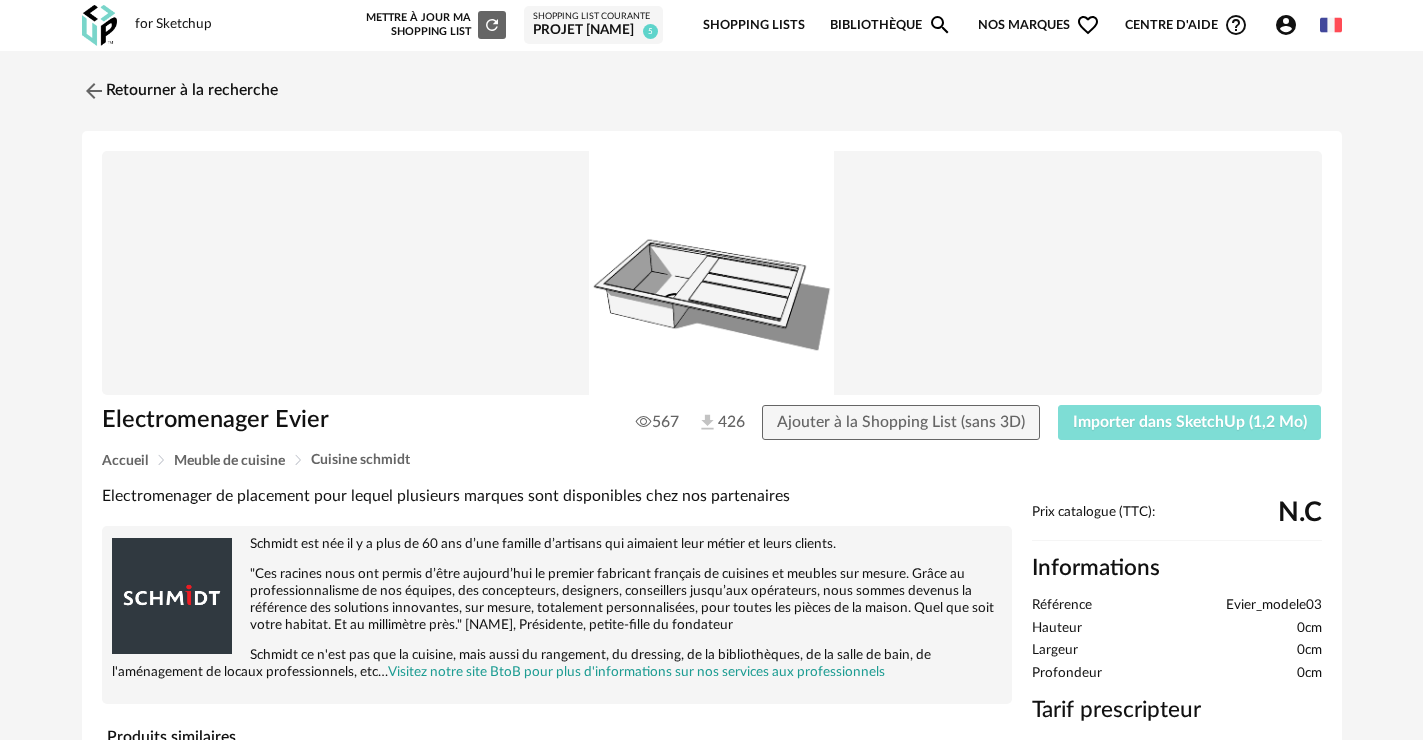 click on "Importer dans SketchUp (1,2 Mo)" at bounding box center [1190, 422] 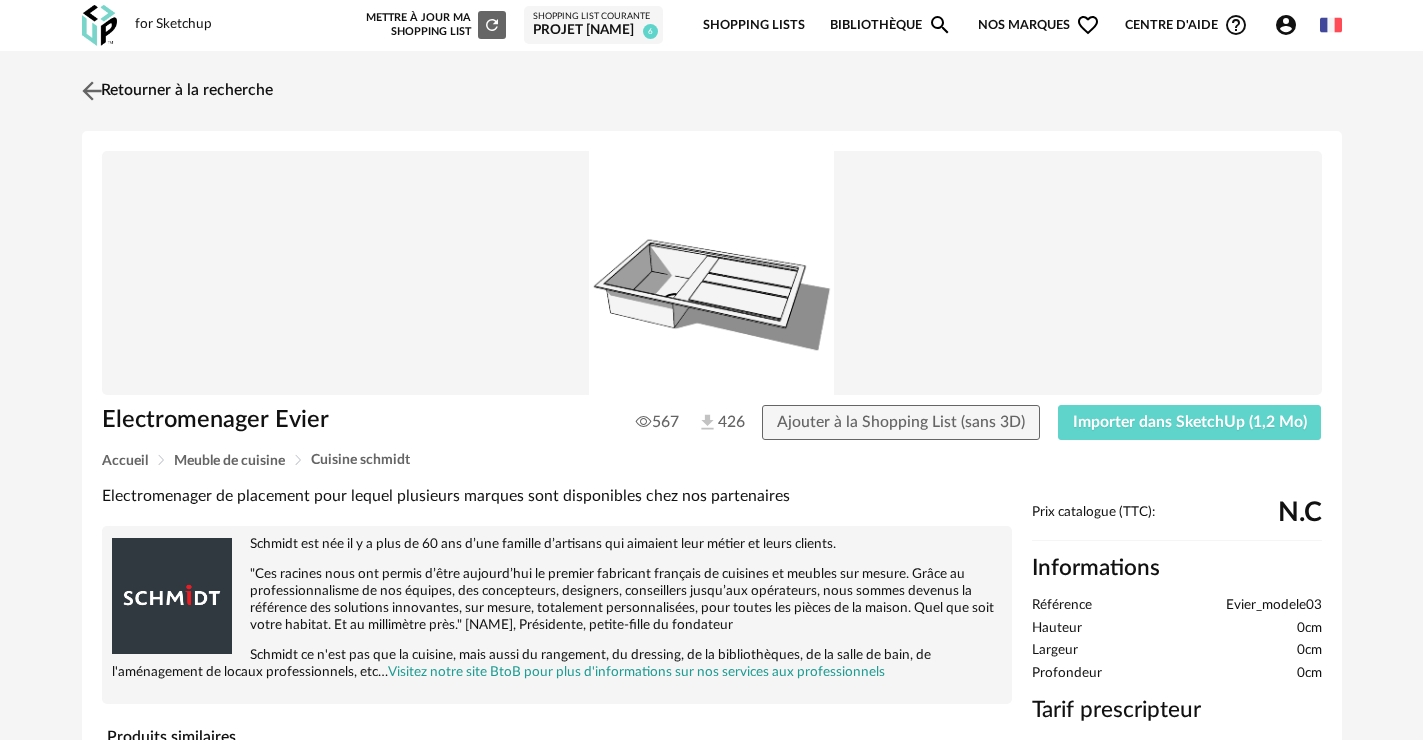 click on "Retourner à la recherche" at bounding box center [175, 91] 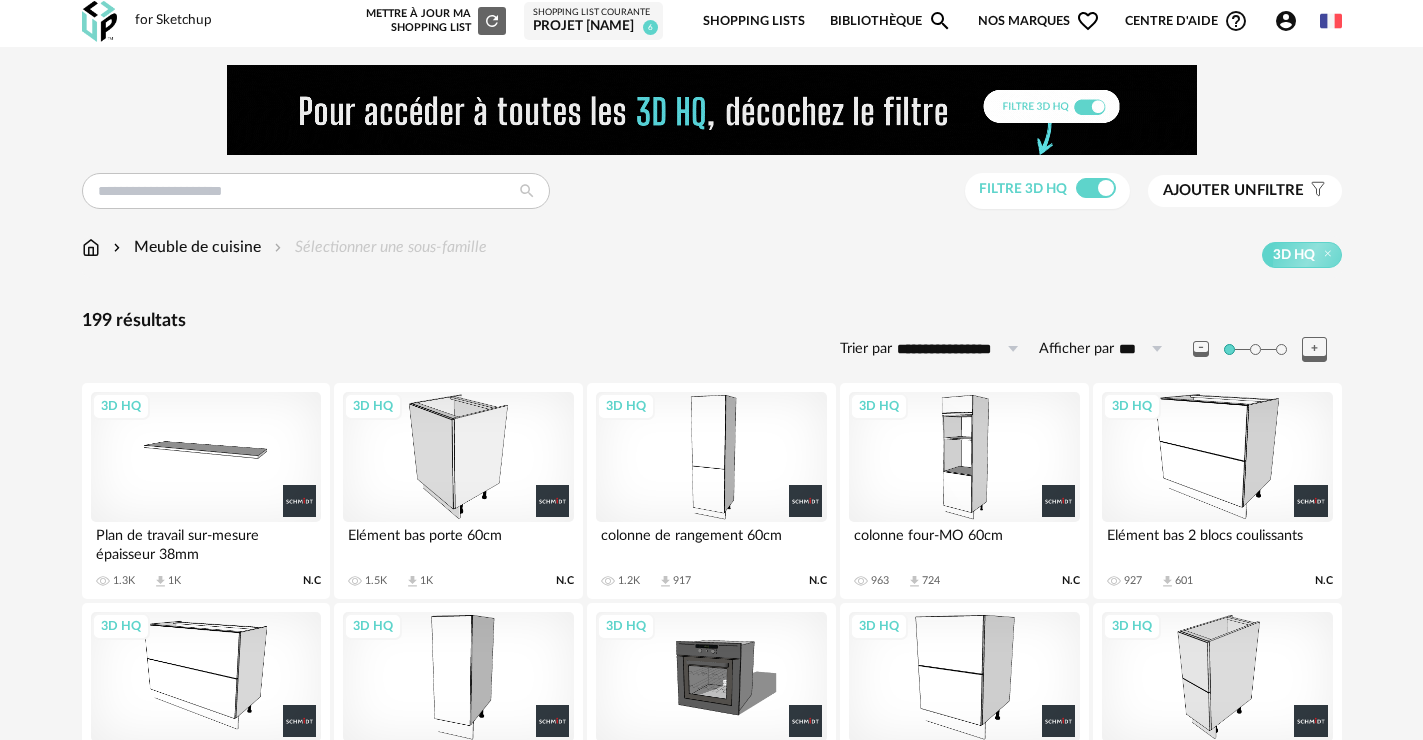 scroll, scrollTop: 0, scrollLeft: 0, axis: both 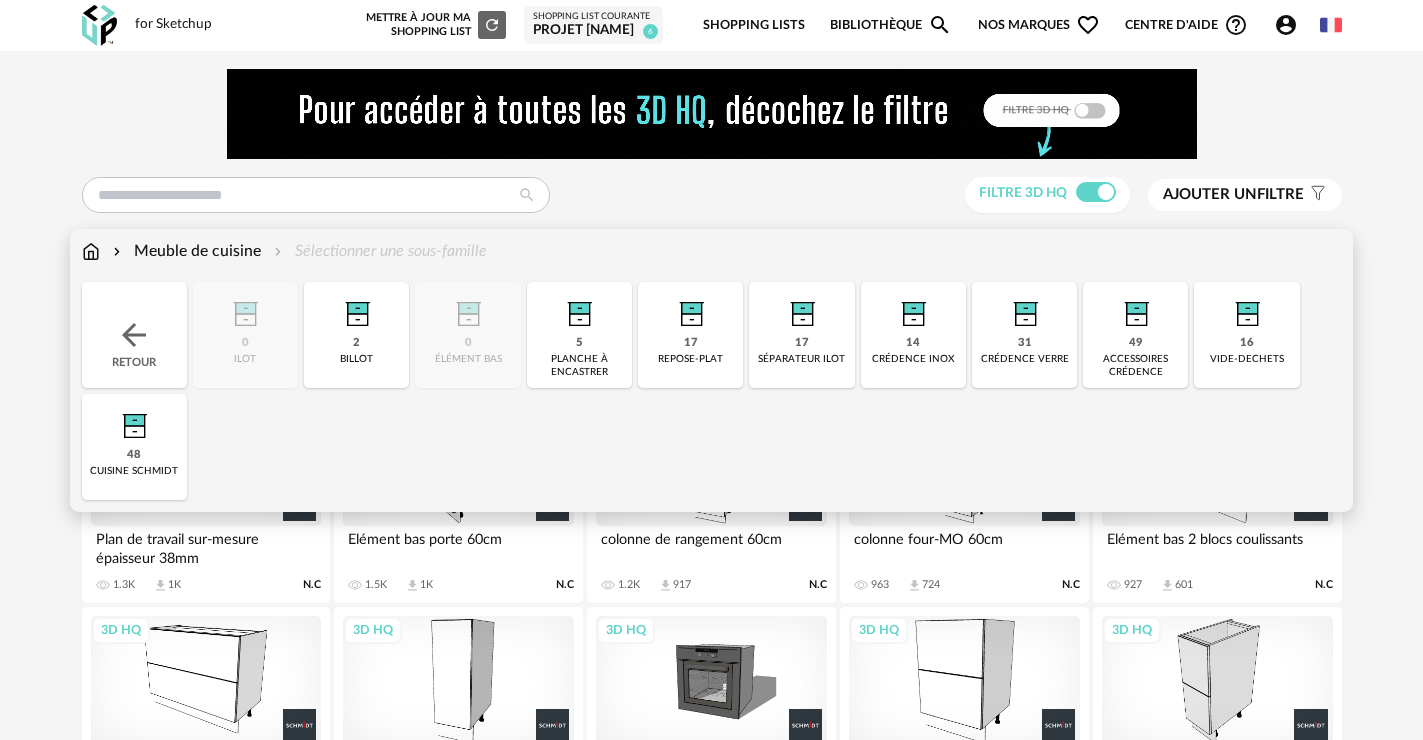 click at bounding box center (134, 335) 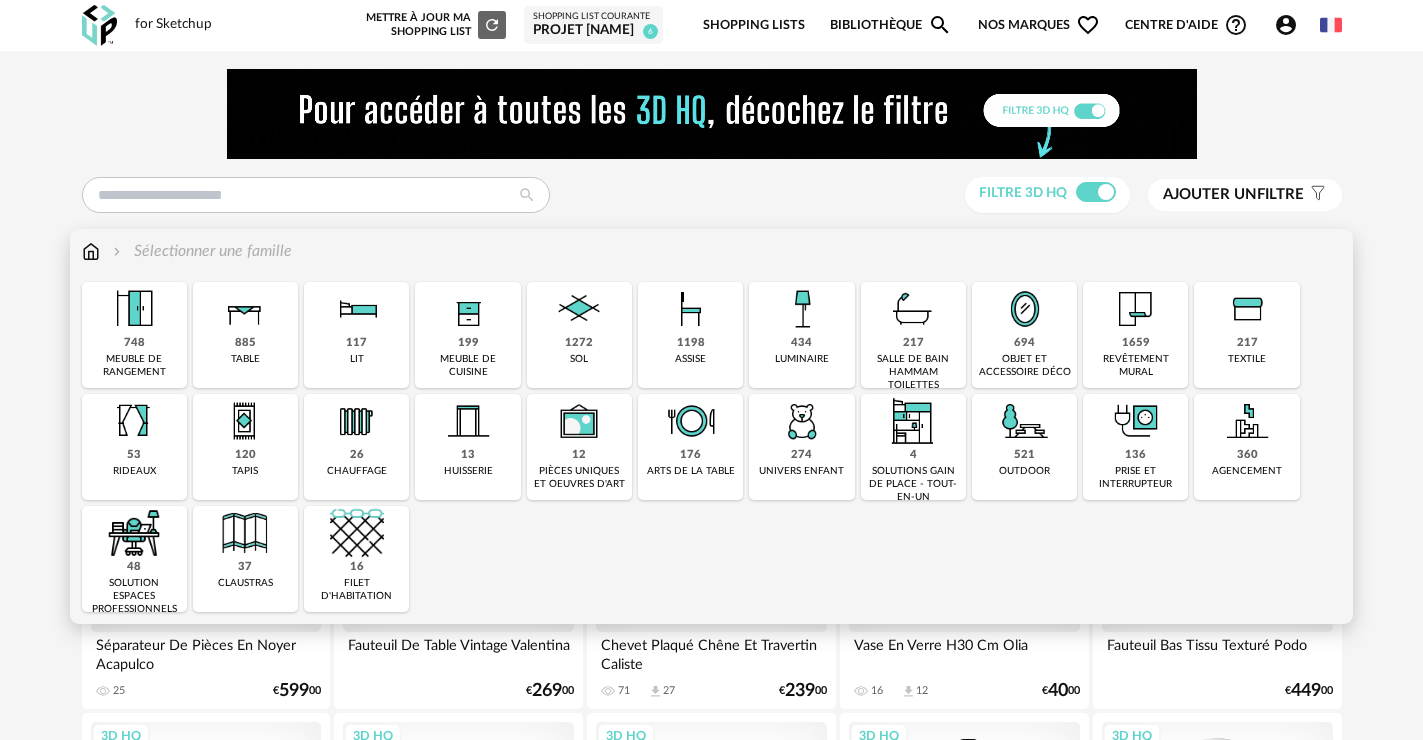 click on "885" at bounding box center [245, 343] 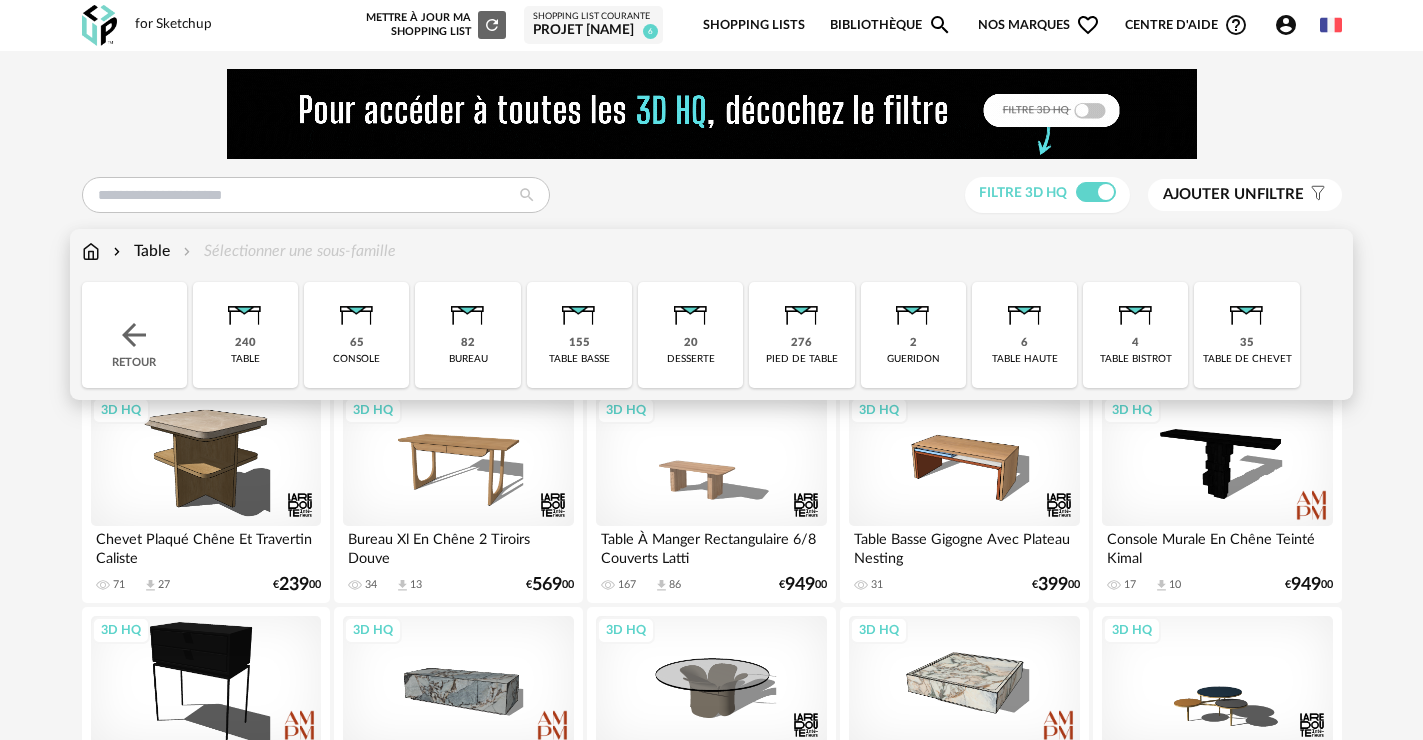 click on "240" at bounding box center [245, 343] 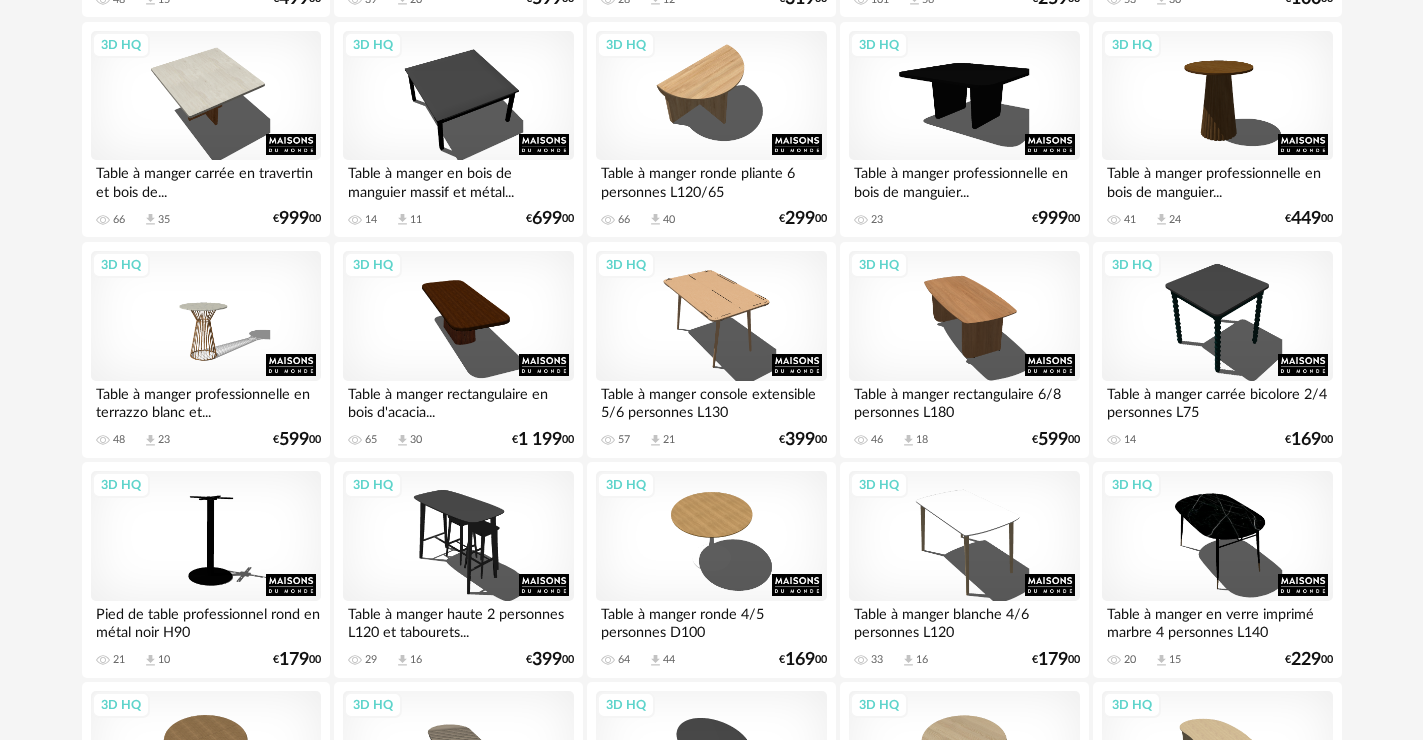 scroll, scrollTop: 1800, scrollLeft: 0, axis: vertical 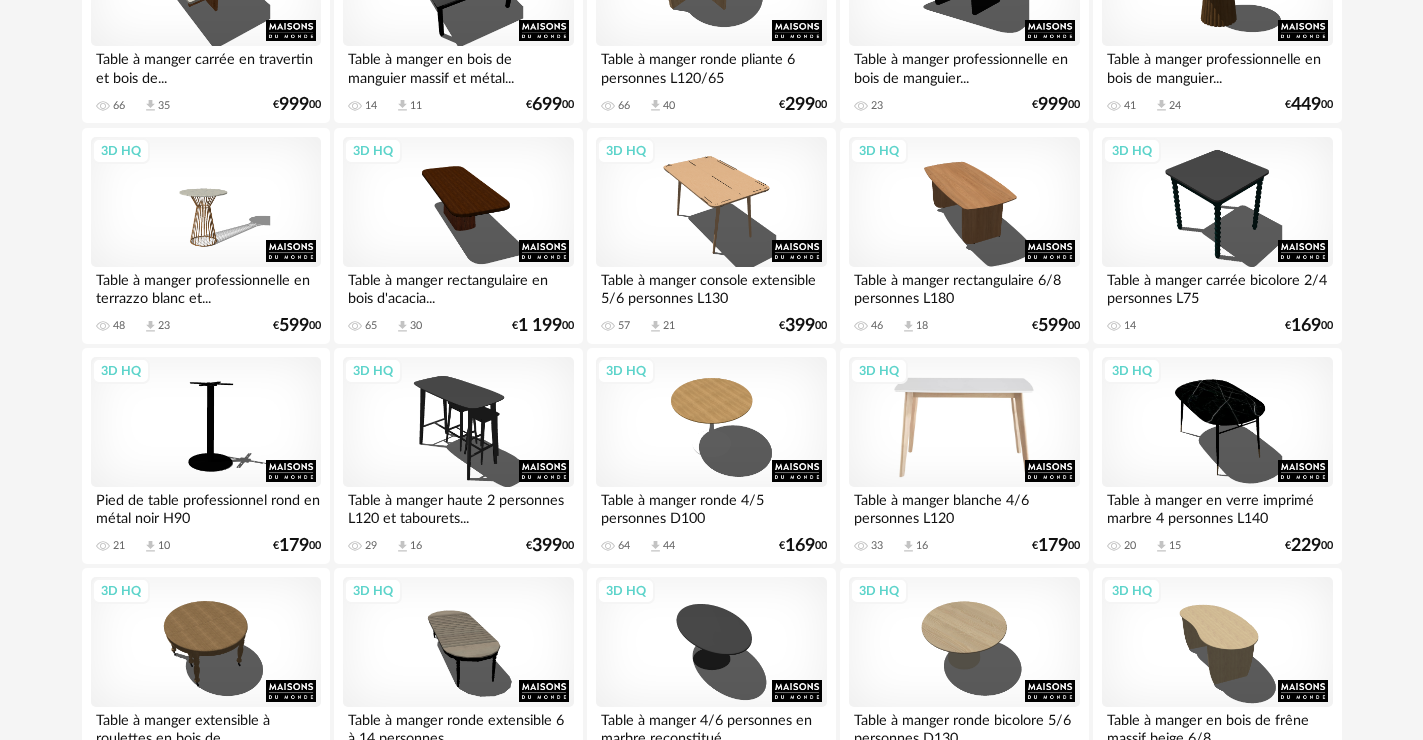 click on "3D HQ" at bounding box center [964, 422] 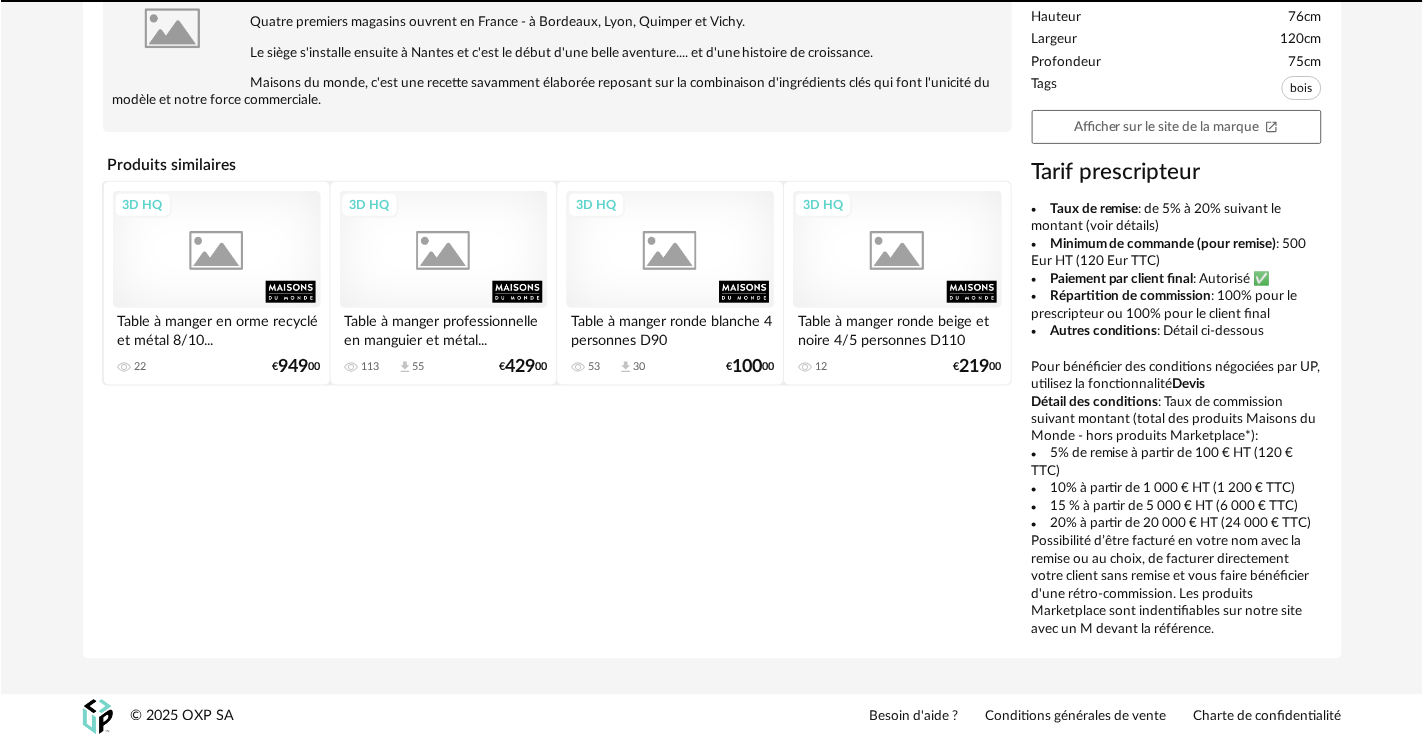 scroll, scrollTop: 0, scrollLeft: 0, axis: both 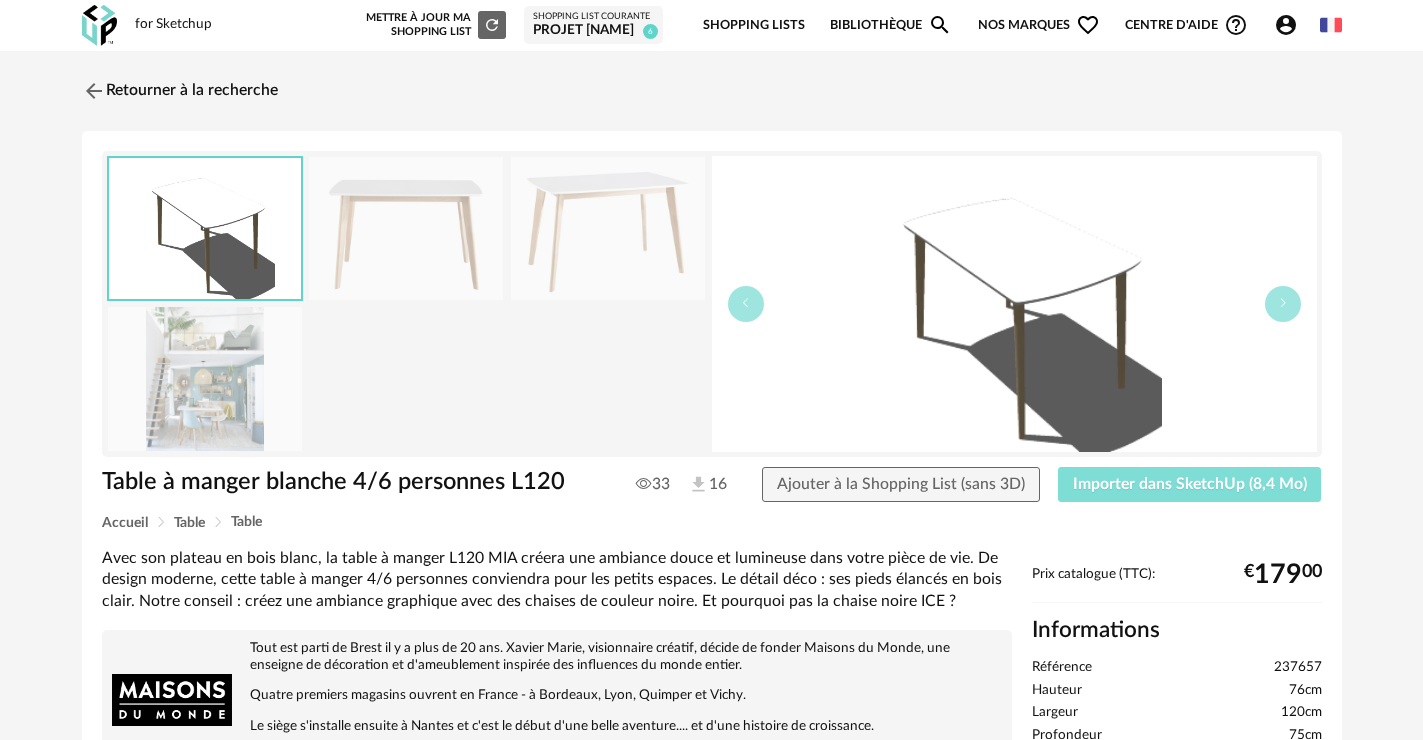 click on "Importer dans SketchUp (8,4 Mo)" at bounding box center (1190, 484) 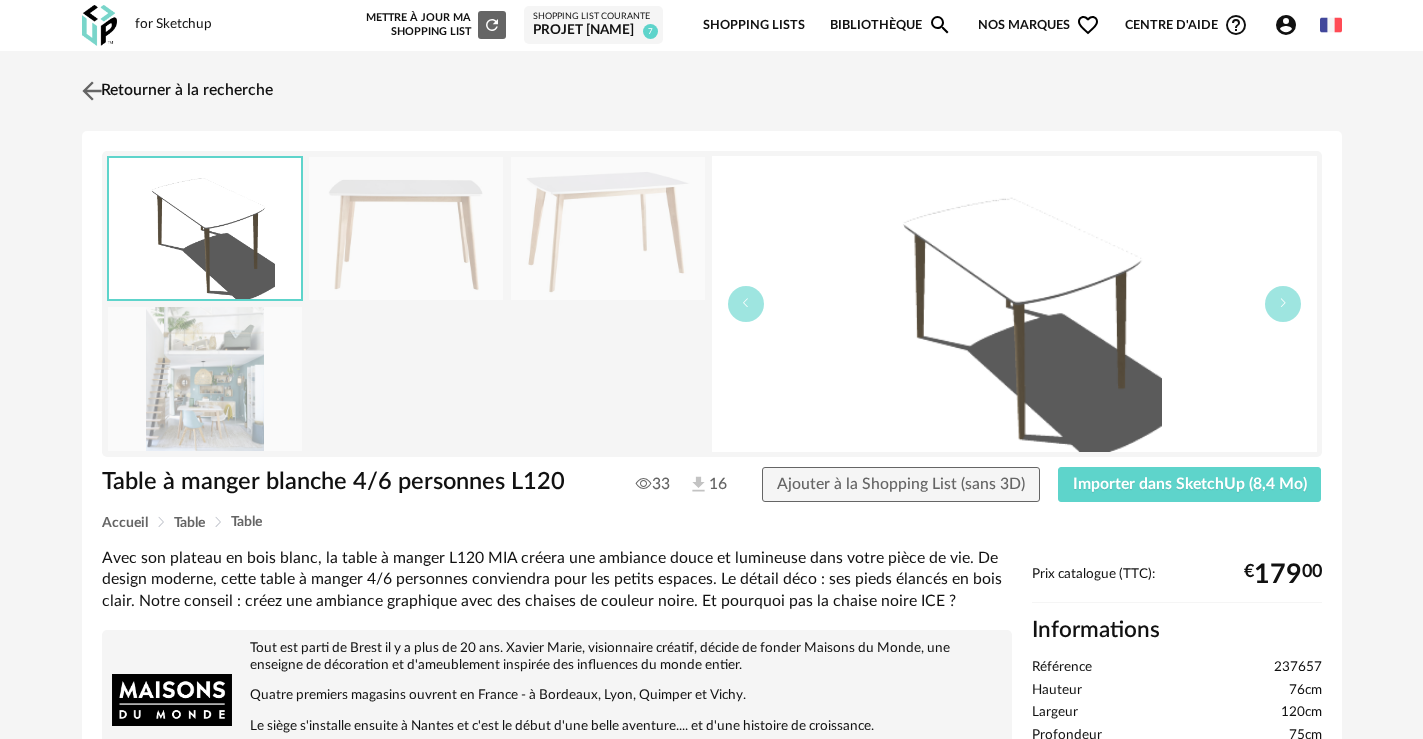 click on "Retourner à la recherche" at bounding box center [175, 91] 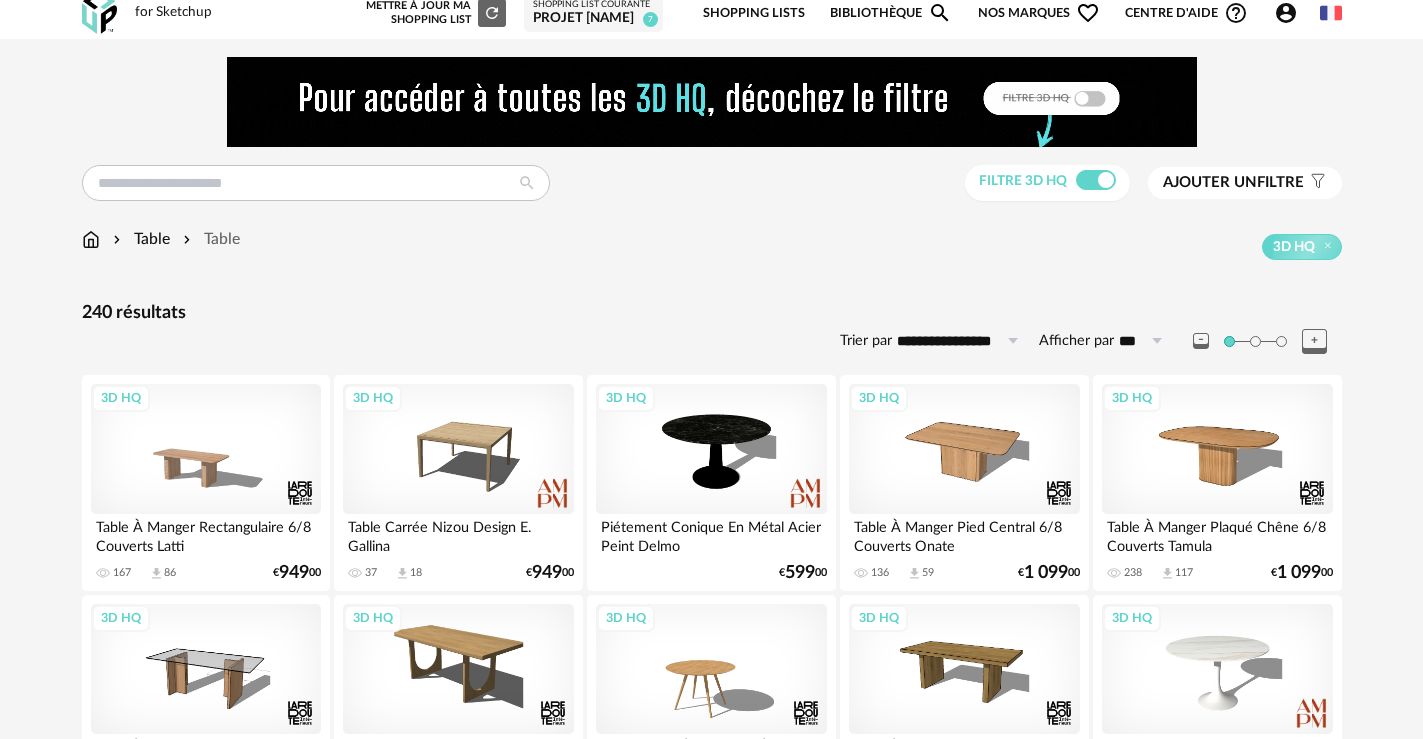 scroll, scrollTop: 0, scrollLeft: 0, axis: both 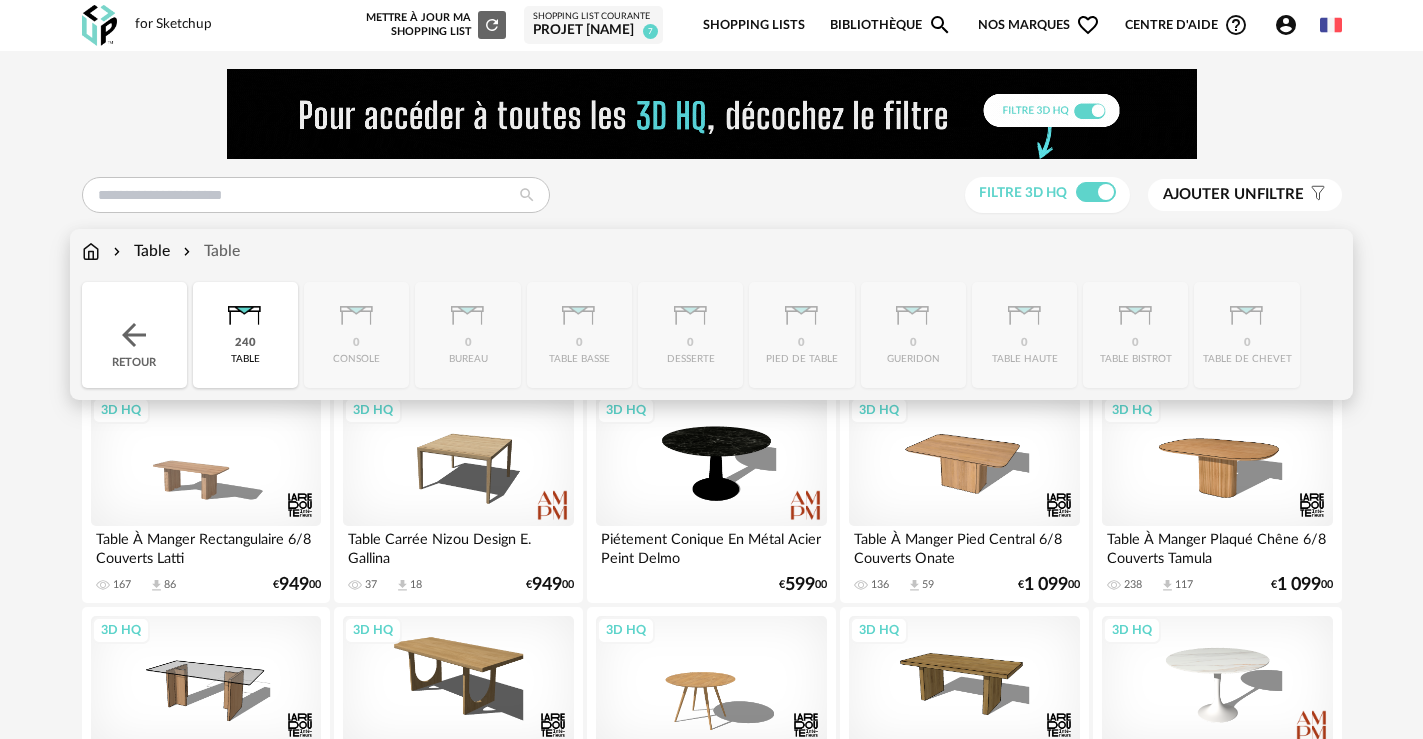 click on "Retour" at bounding box center (134, 335) 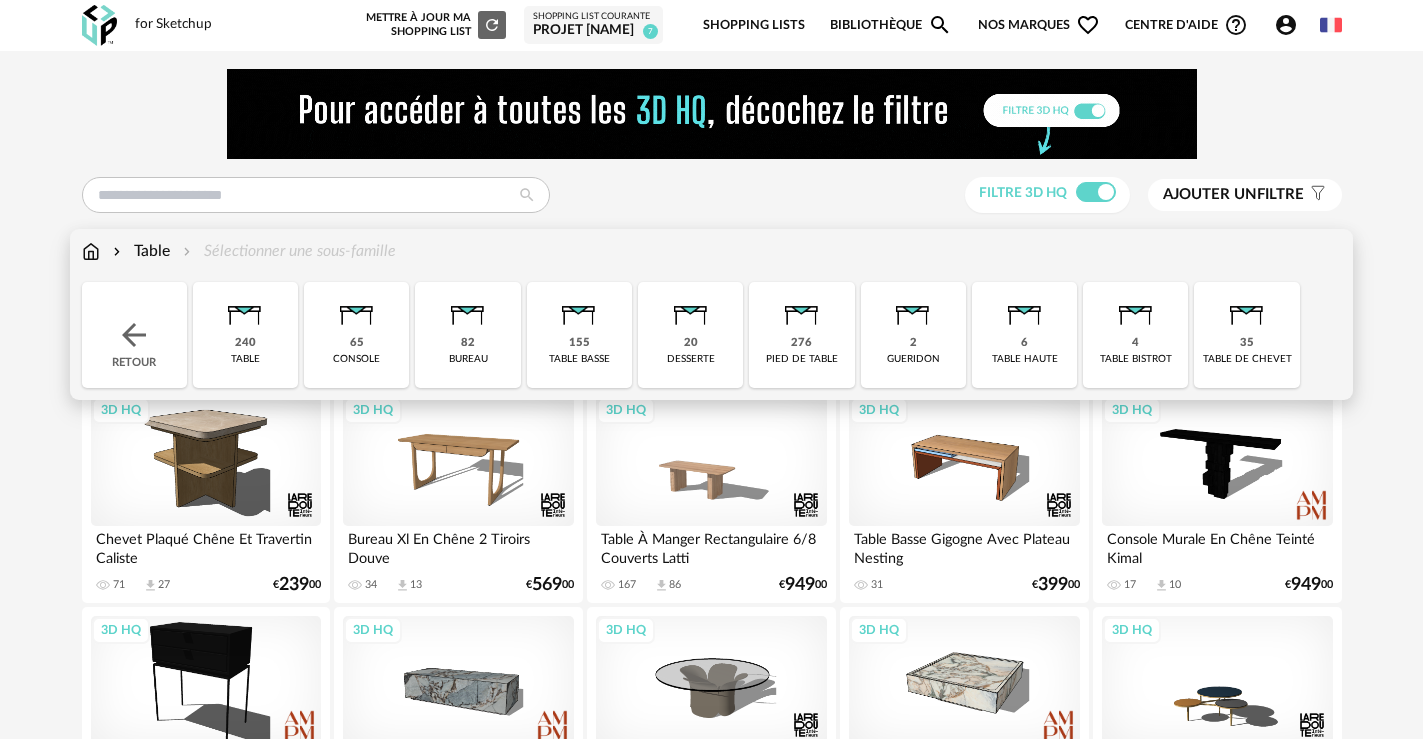 click on "Retour" at bounding box center [134, 335] 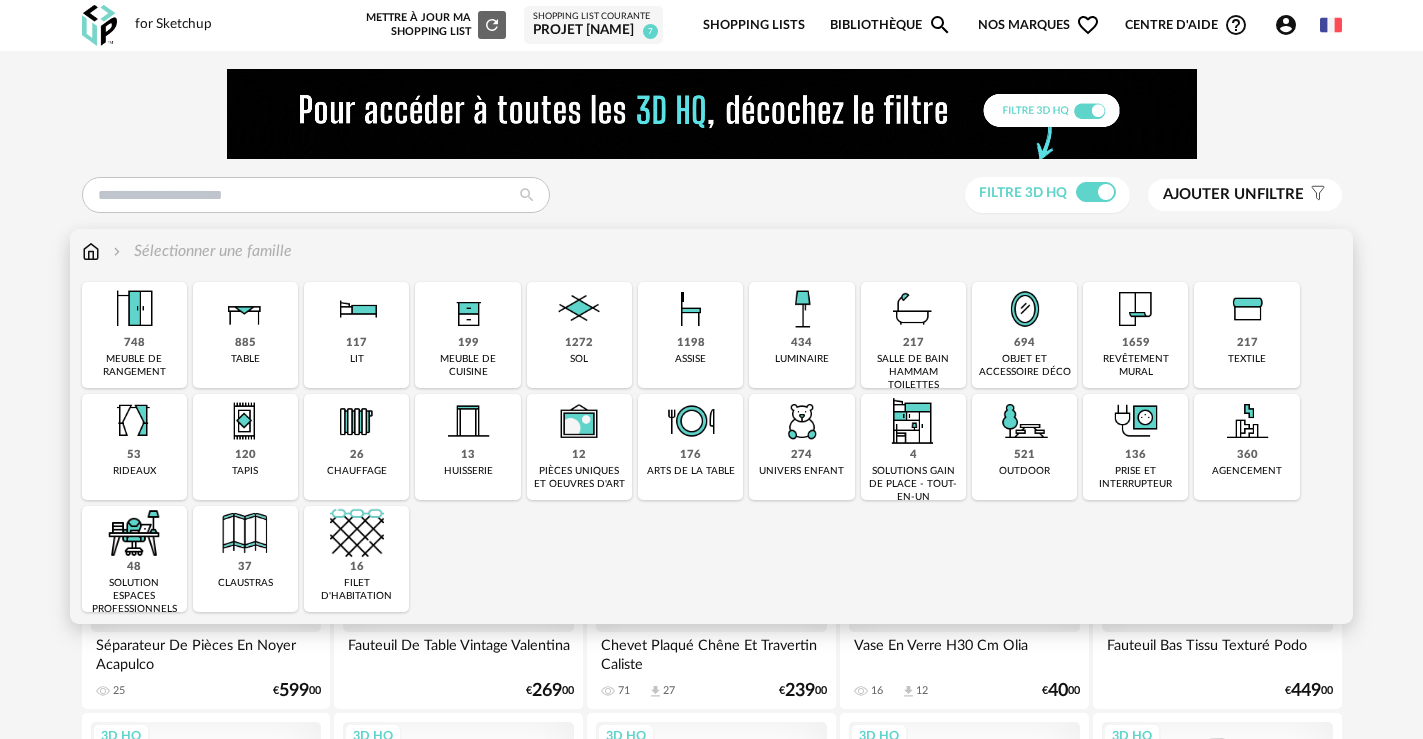 click on "1198" at bounding box center [691, 343] 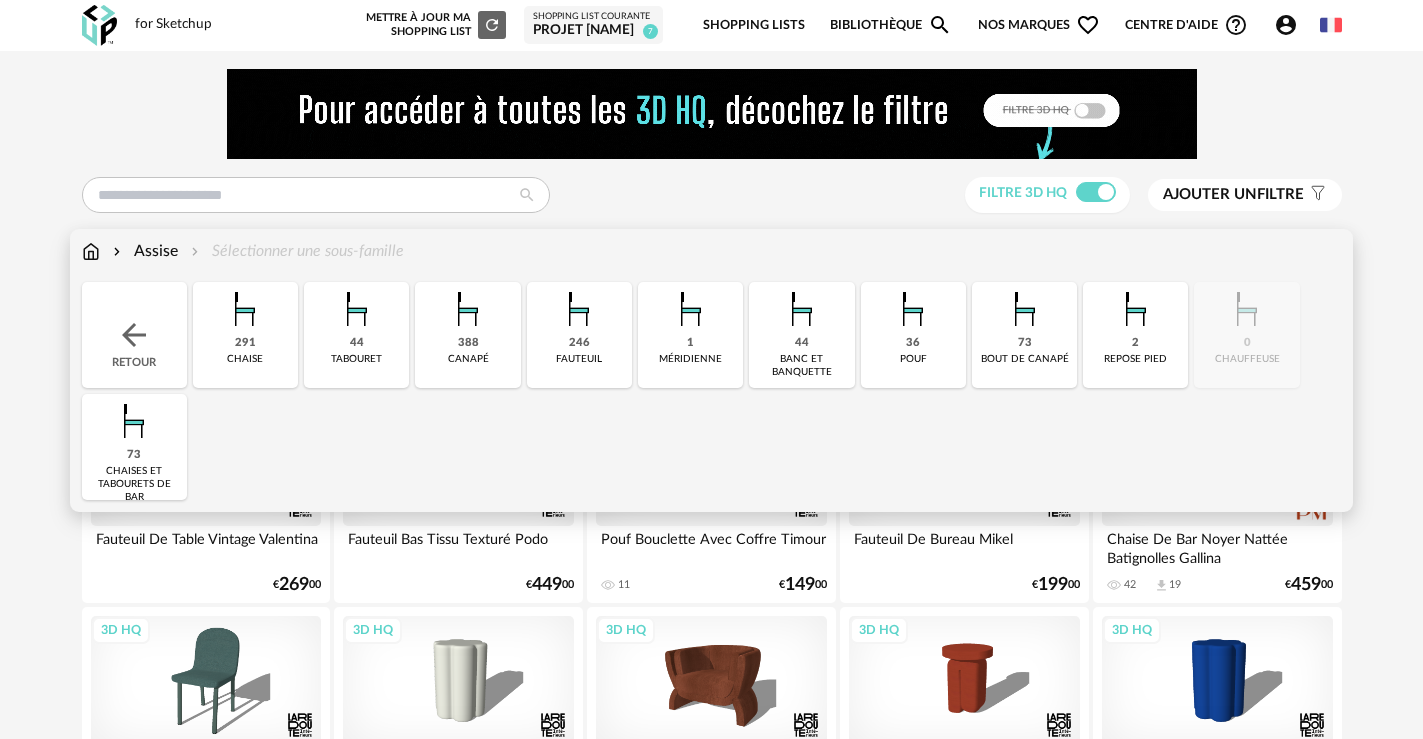 click on "291
chaise" at bounding box center (245, 335) 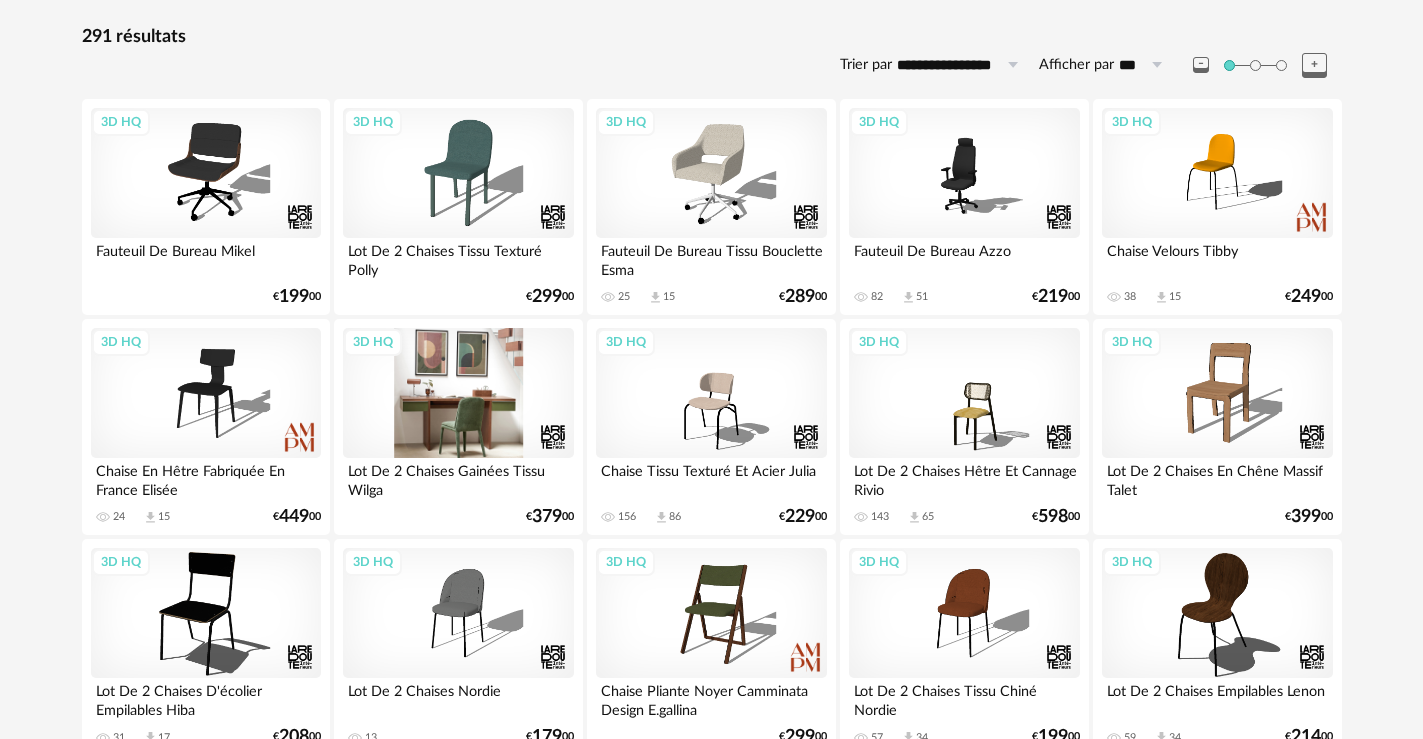 scroll, scrollTop: 300, scrollLeft: 0, axis: vertical 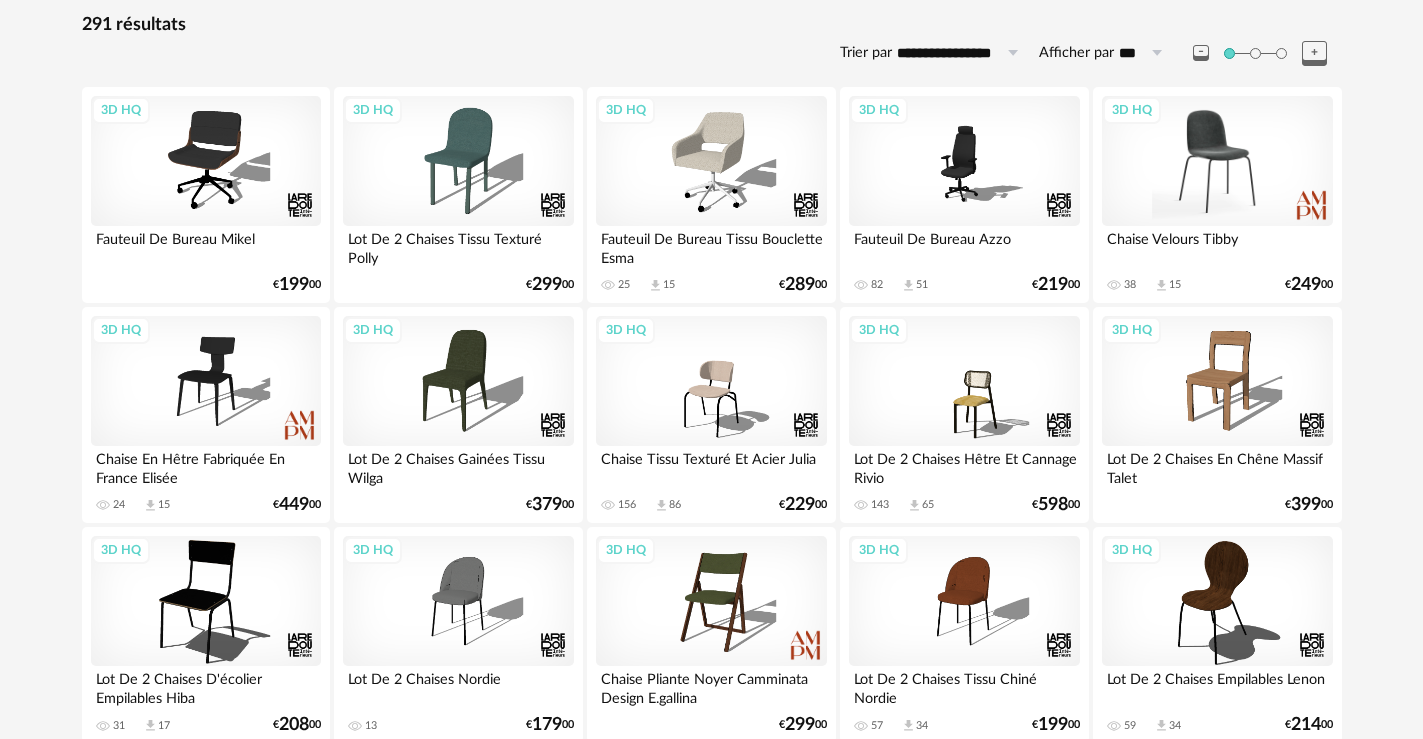 click on "3D HQ" at bounding box center (1217, 161) 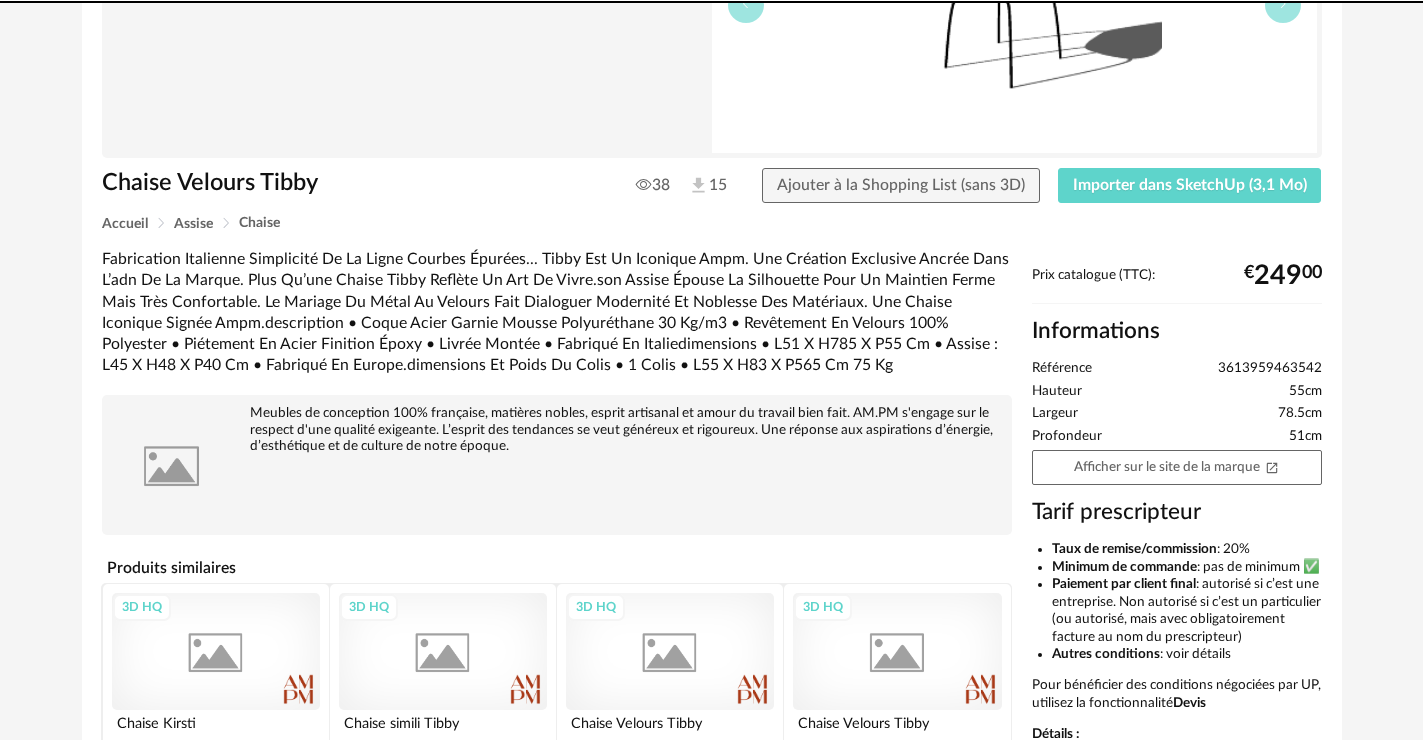 scroll, scrollTop: 0, scrollLeft: 0, axis: both 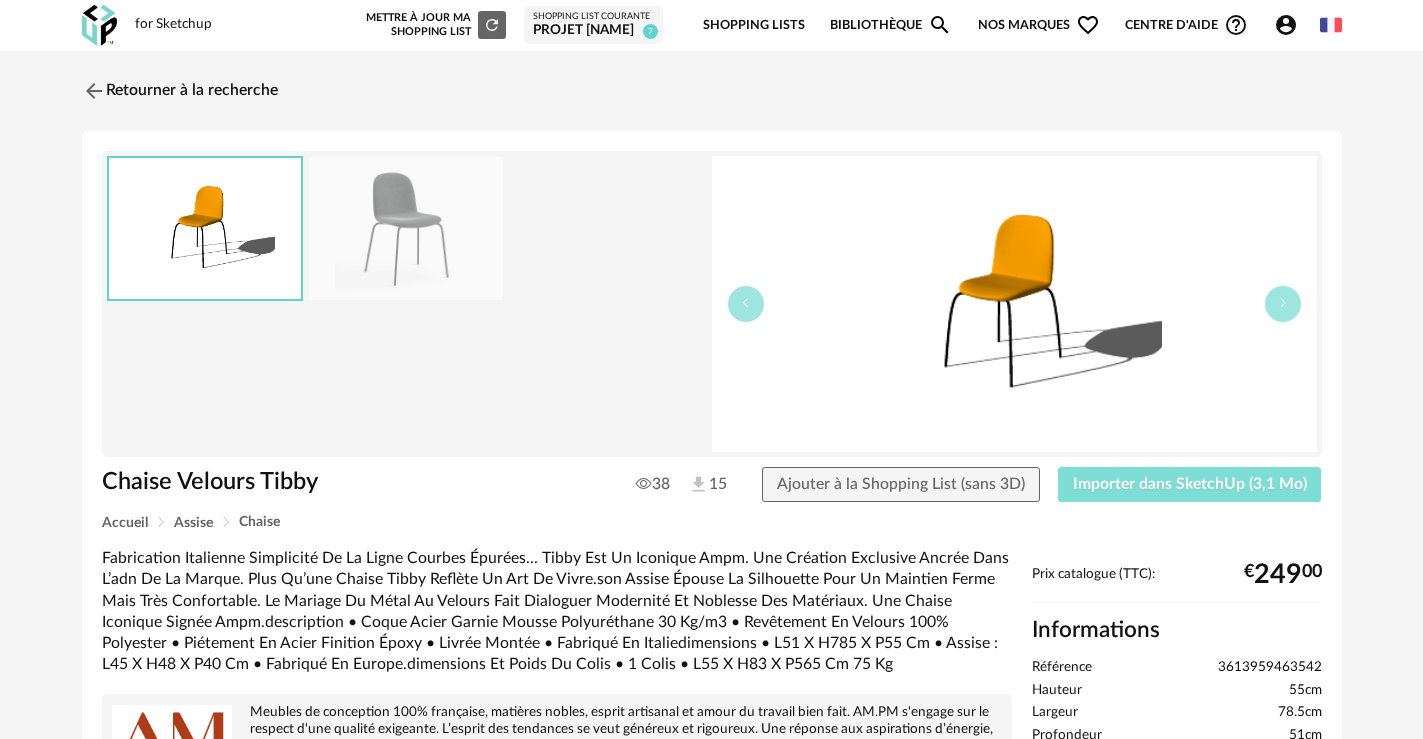 click on "Importer dans SketchUp (3,1 Mo)" at bounding box center [1190, 484] 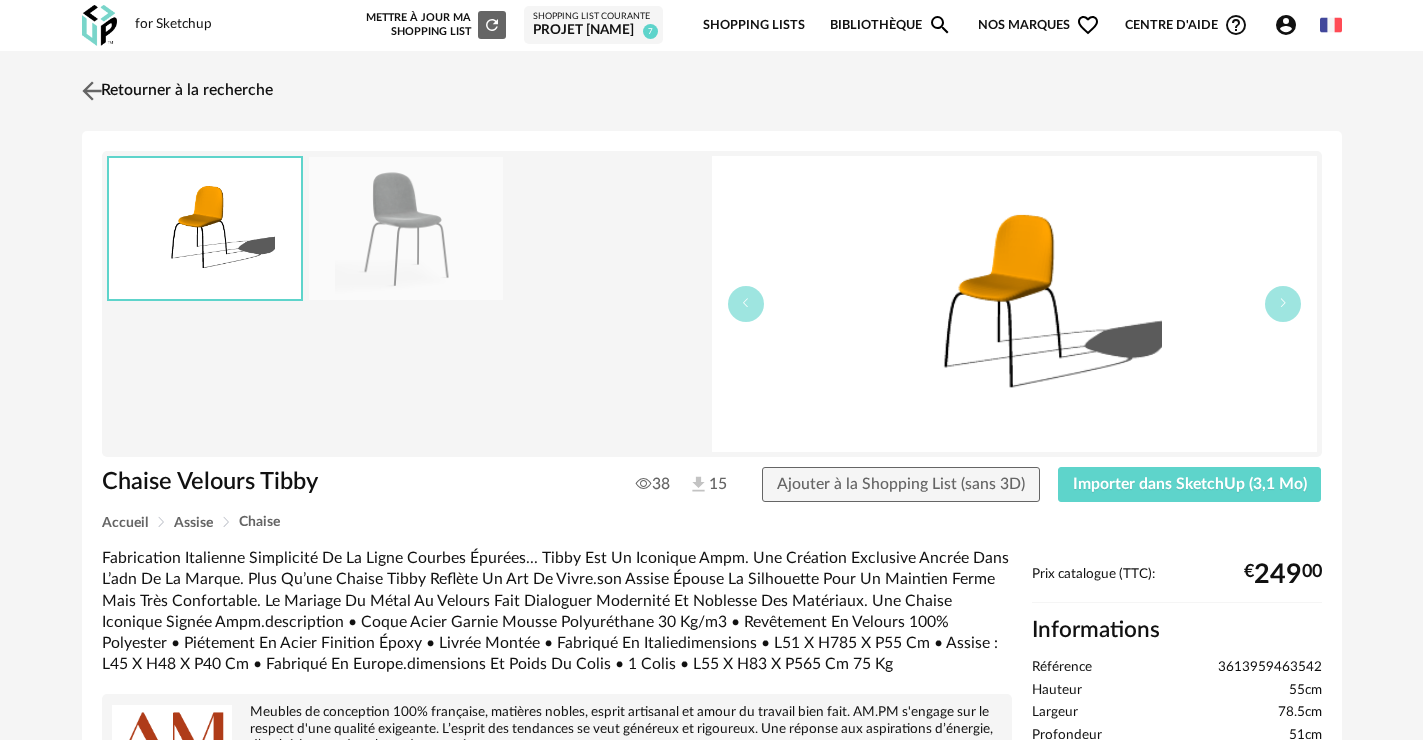 click at bounding box center (91, 90) 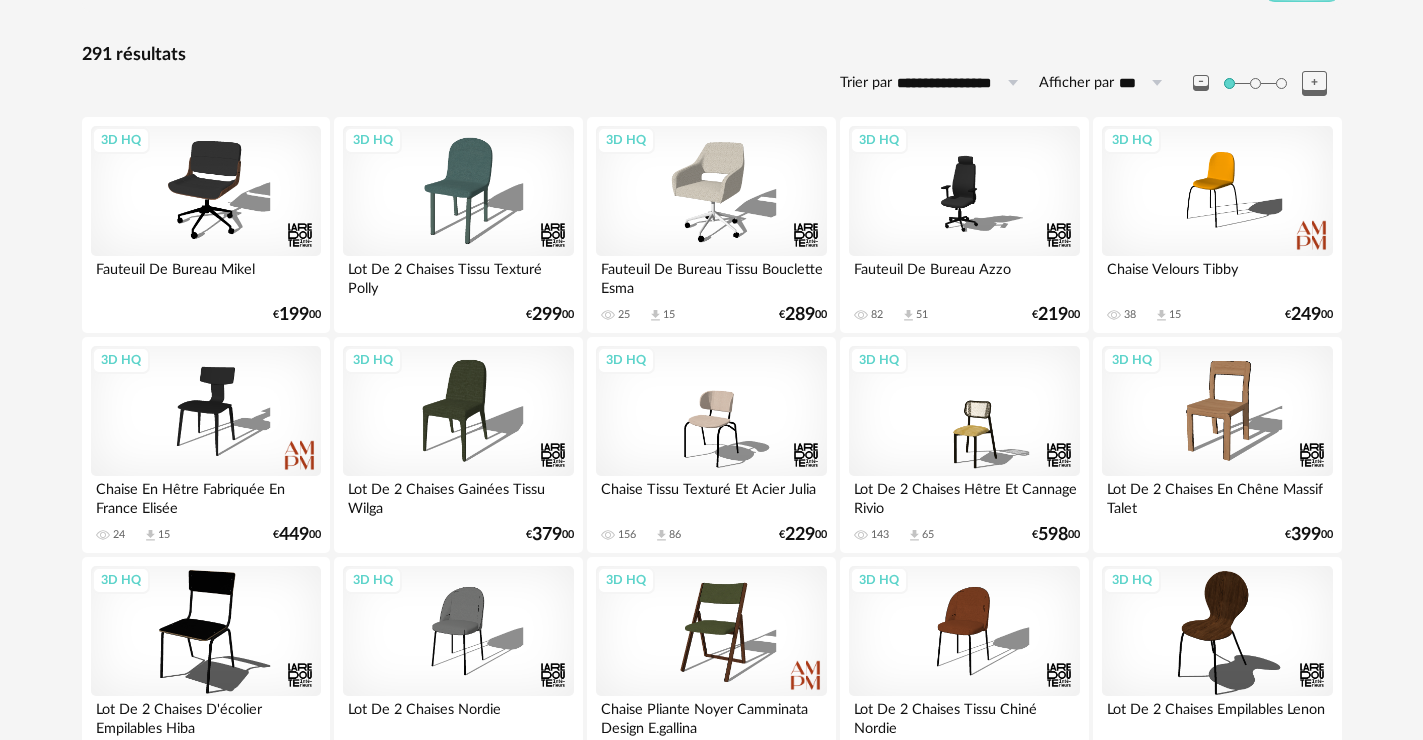 scroll, scrollTop: 0, scrollLeft: 0, axis: both 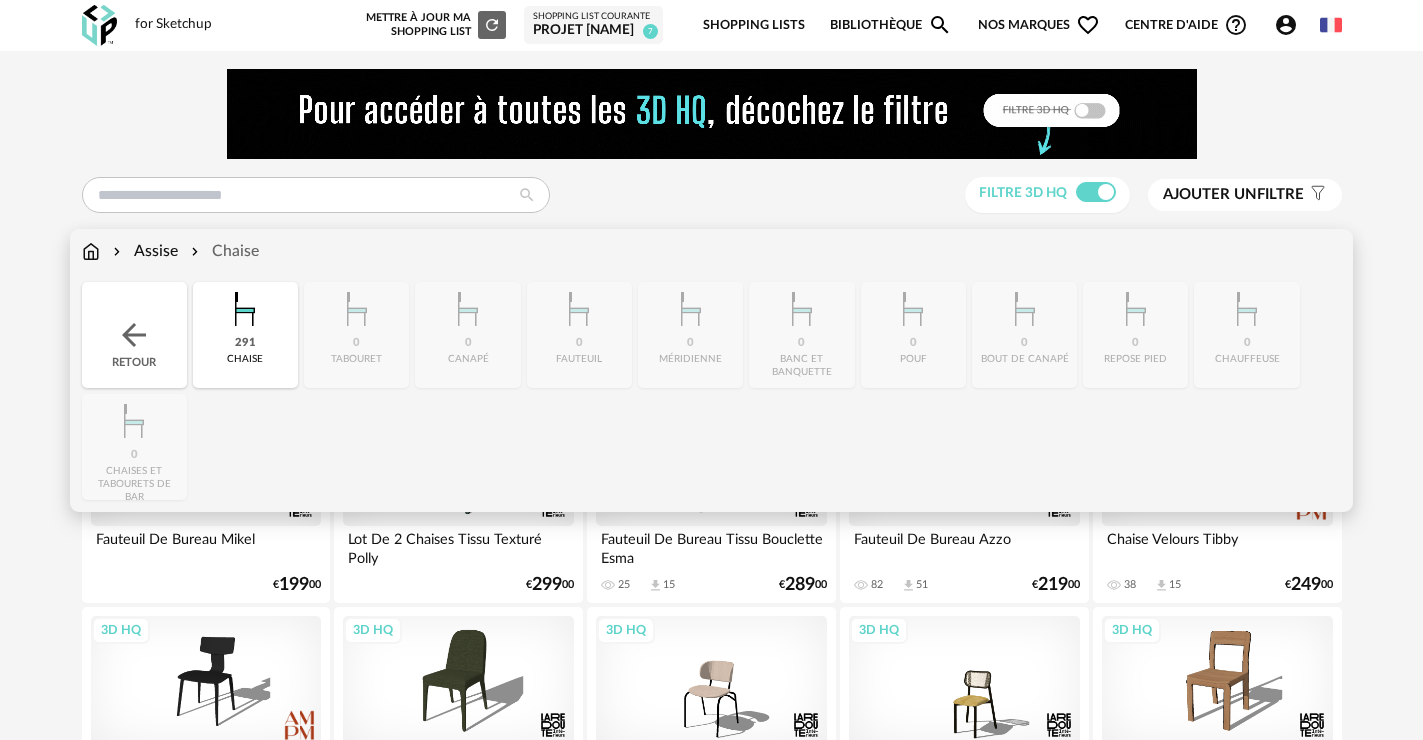 click at bounding box center (134, 335) 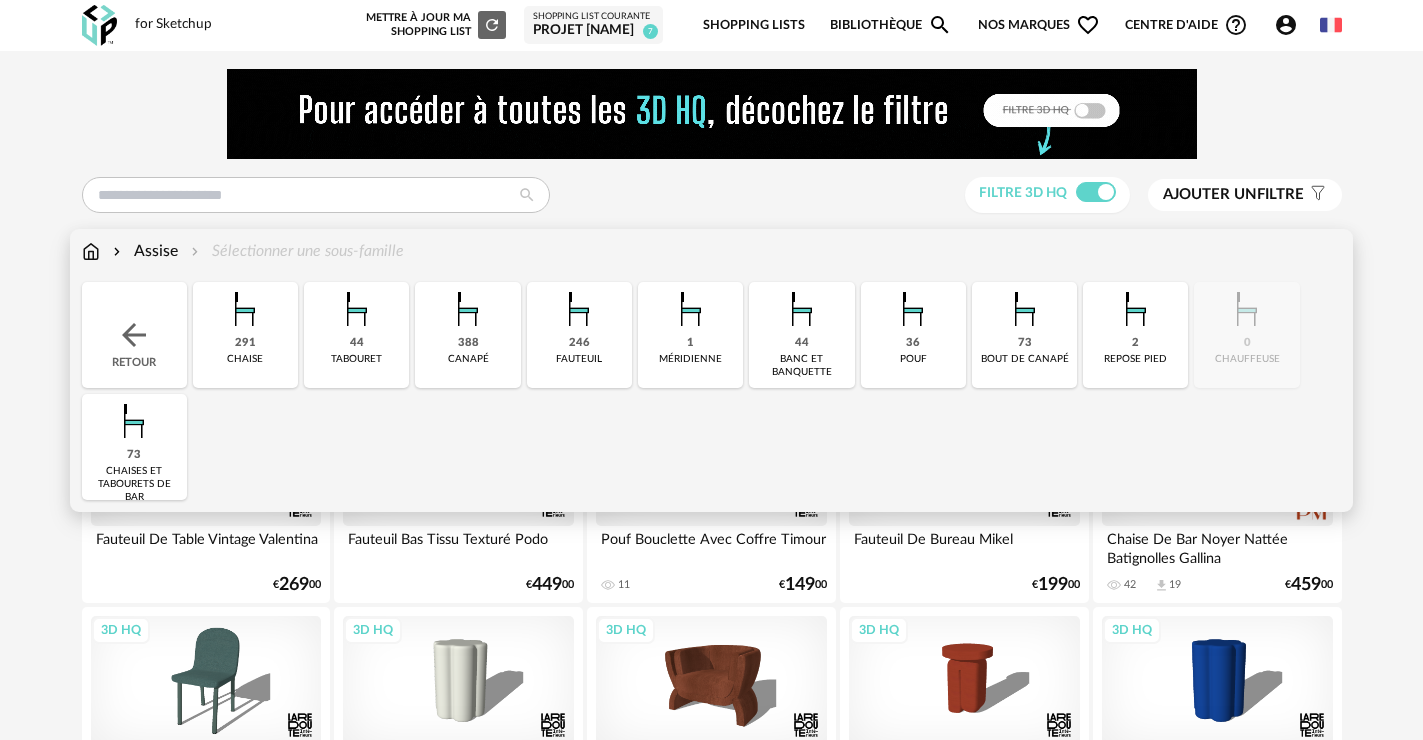 click on "Retour" at bounding box center [134, 335] 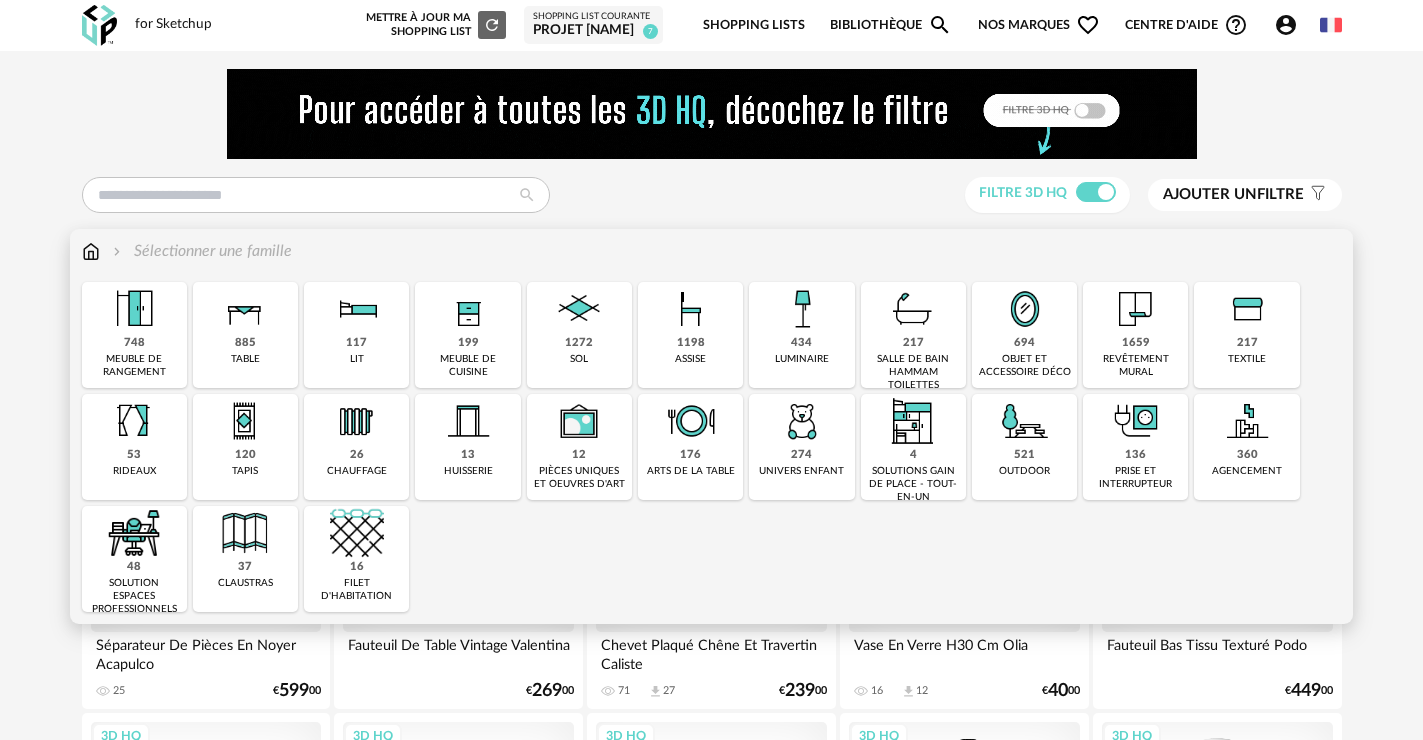 click on "885" at bounding box center [245, 343] 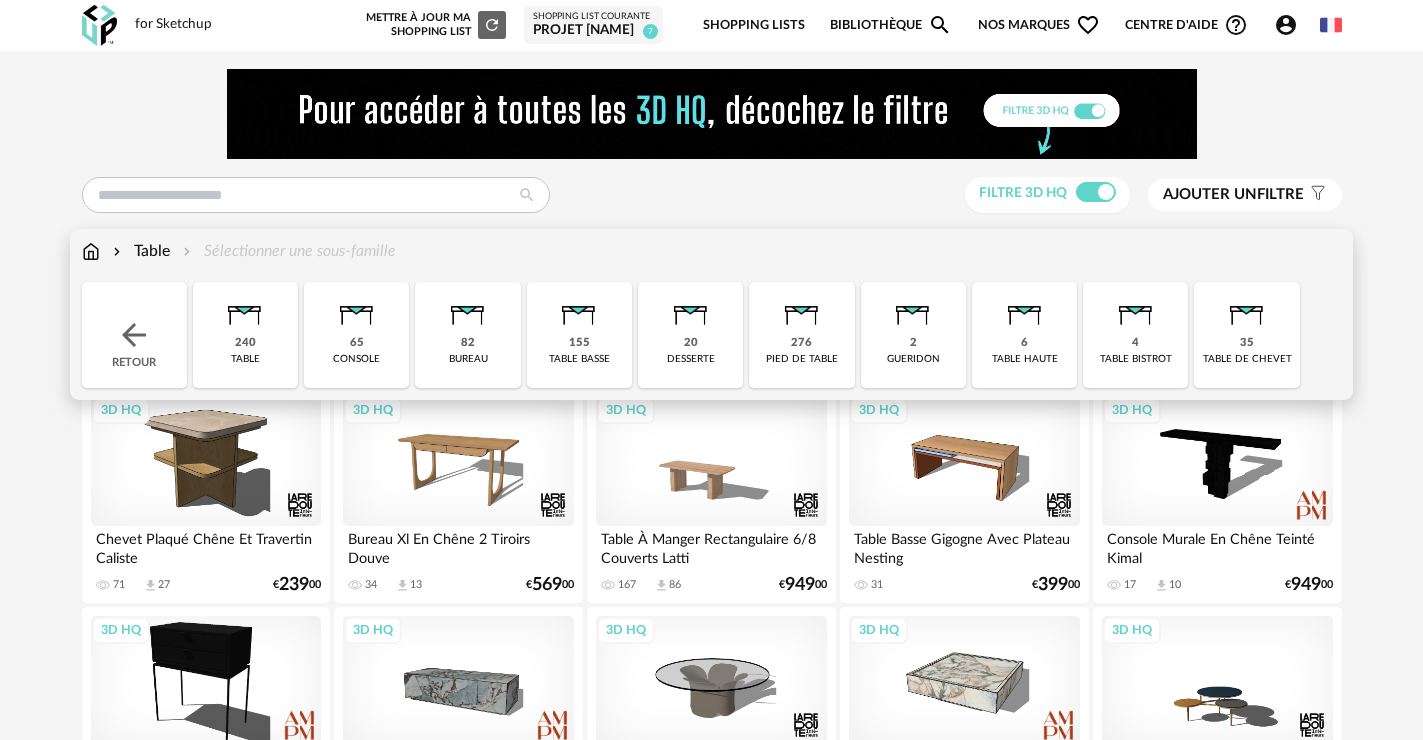 click on "240
table" at bounding box center [245, 335] 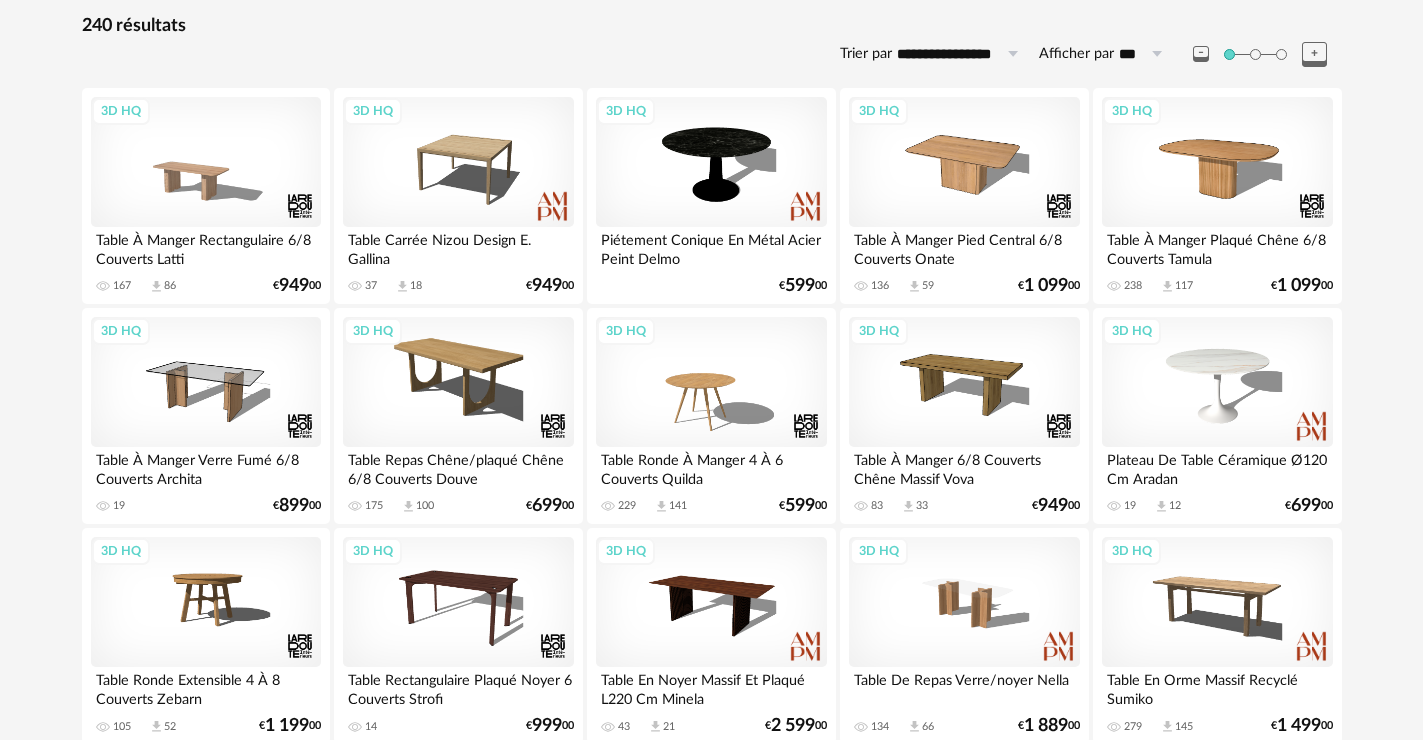 scroll, scrollTop: 300, scrollLeft: 0, axis: vertical 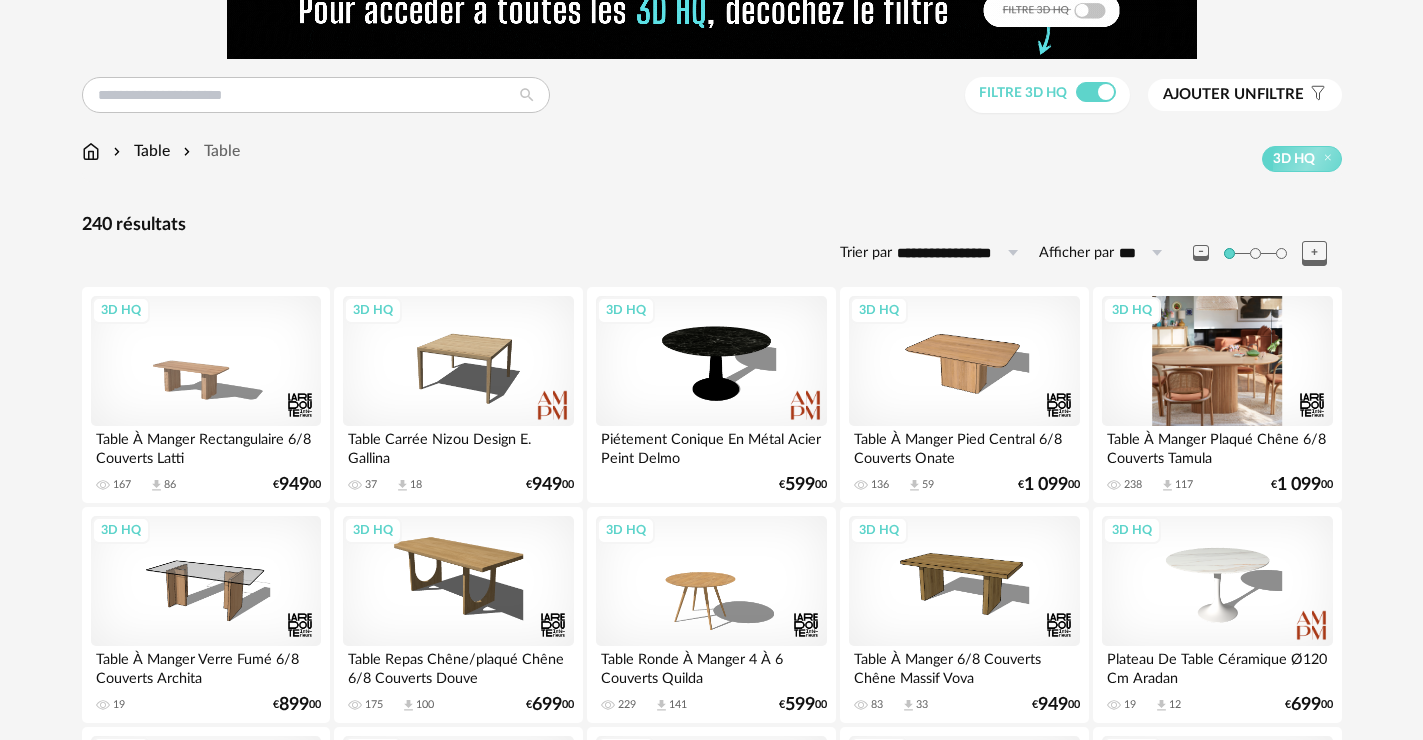 click on "3D HQ" at bounding box center [1217, 361] 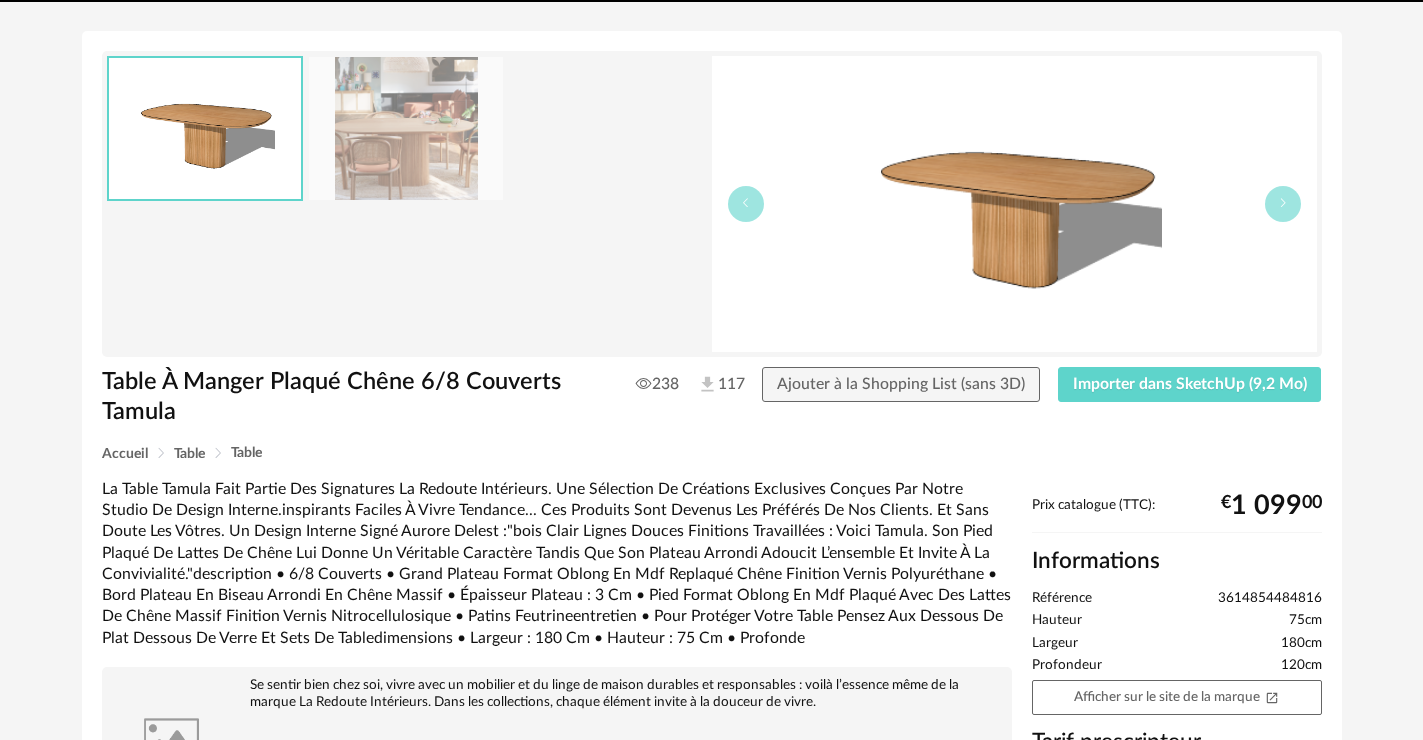 scroll, scrollTop: 0, scrollLeft: 0, axis: both 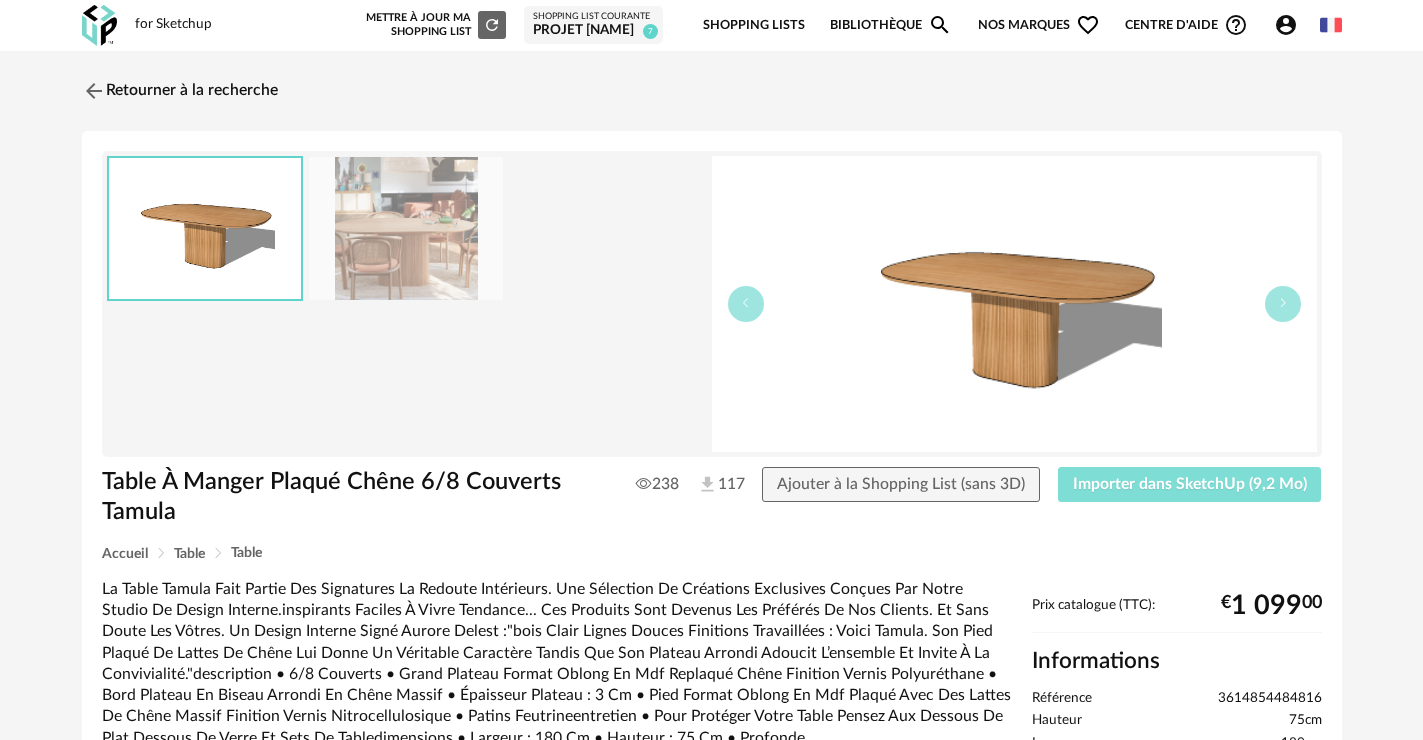 click on "Importer dans SketchUp (9,2 Mo)" at bounding box center [1190, 484] 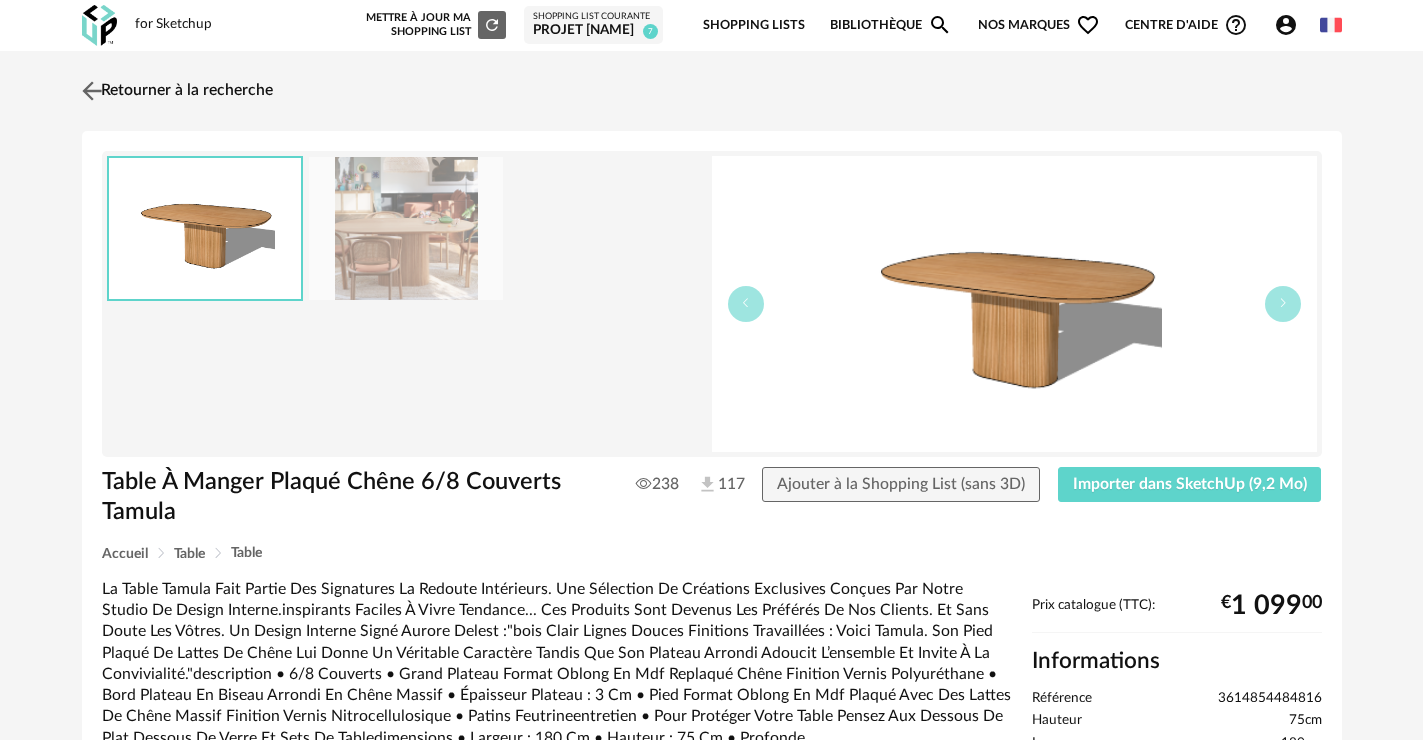 click on "Retourner à la recherche" at bounding box center [175, 91] 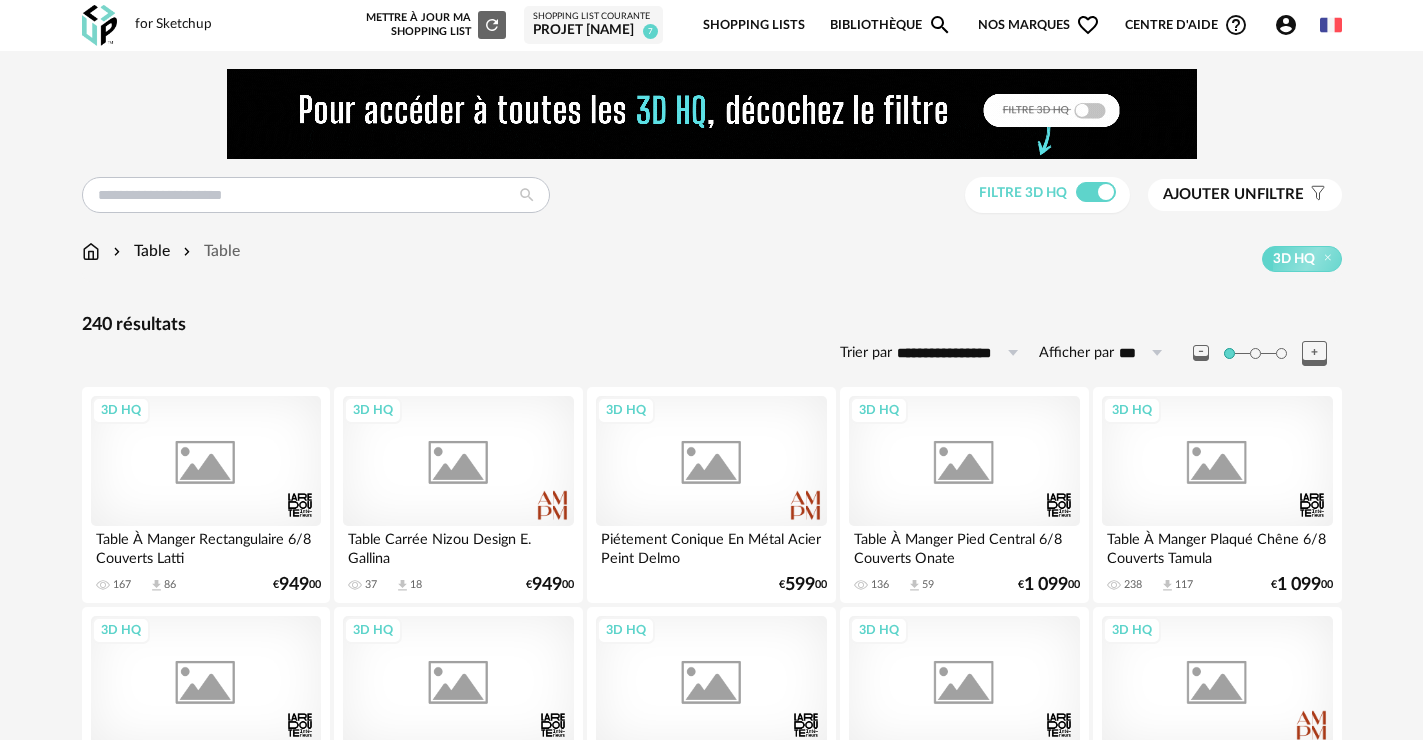 scroll, scrollTop: 100, scrollLeft: 0, axis: vertical 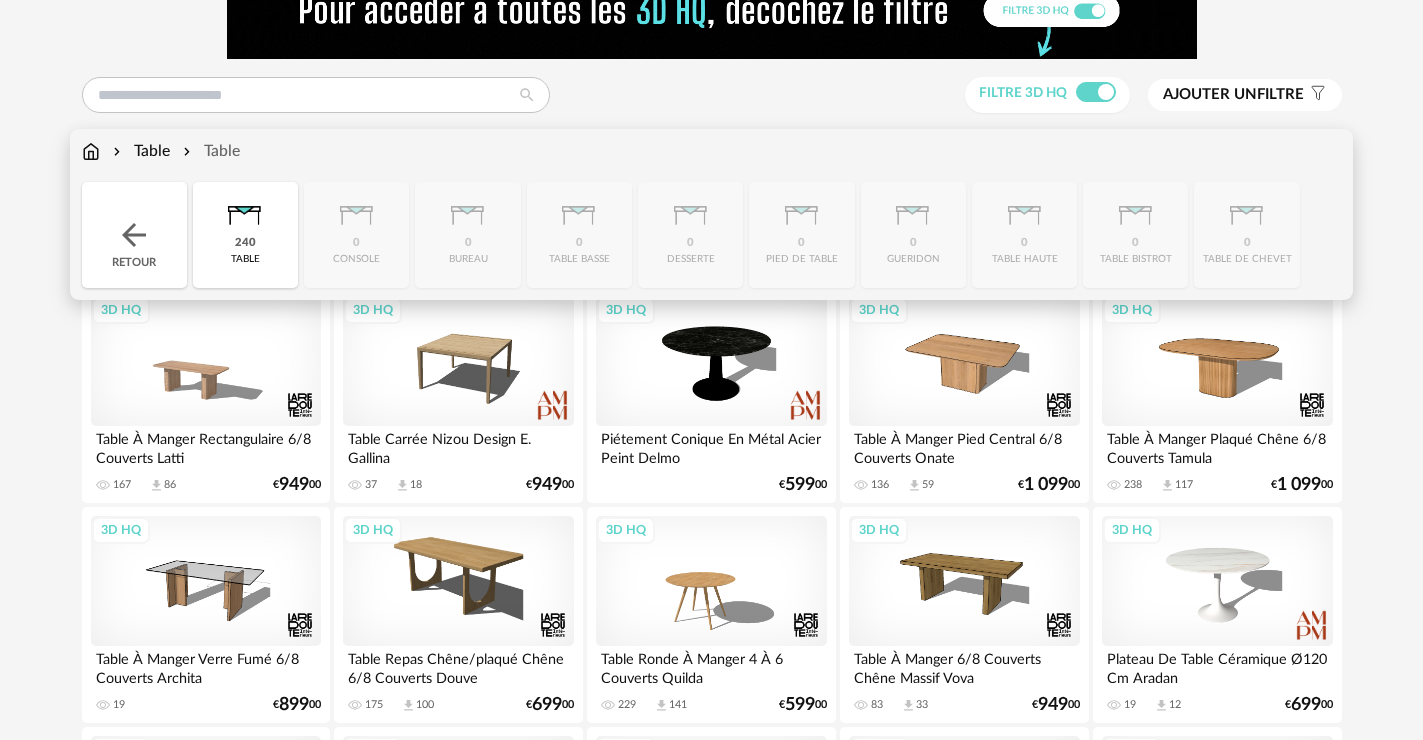 click at bounding box center [91, 151] 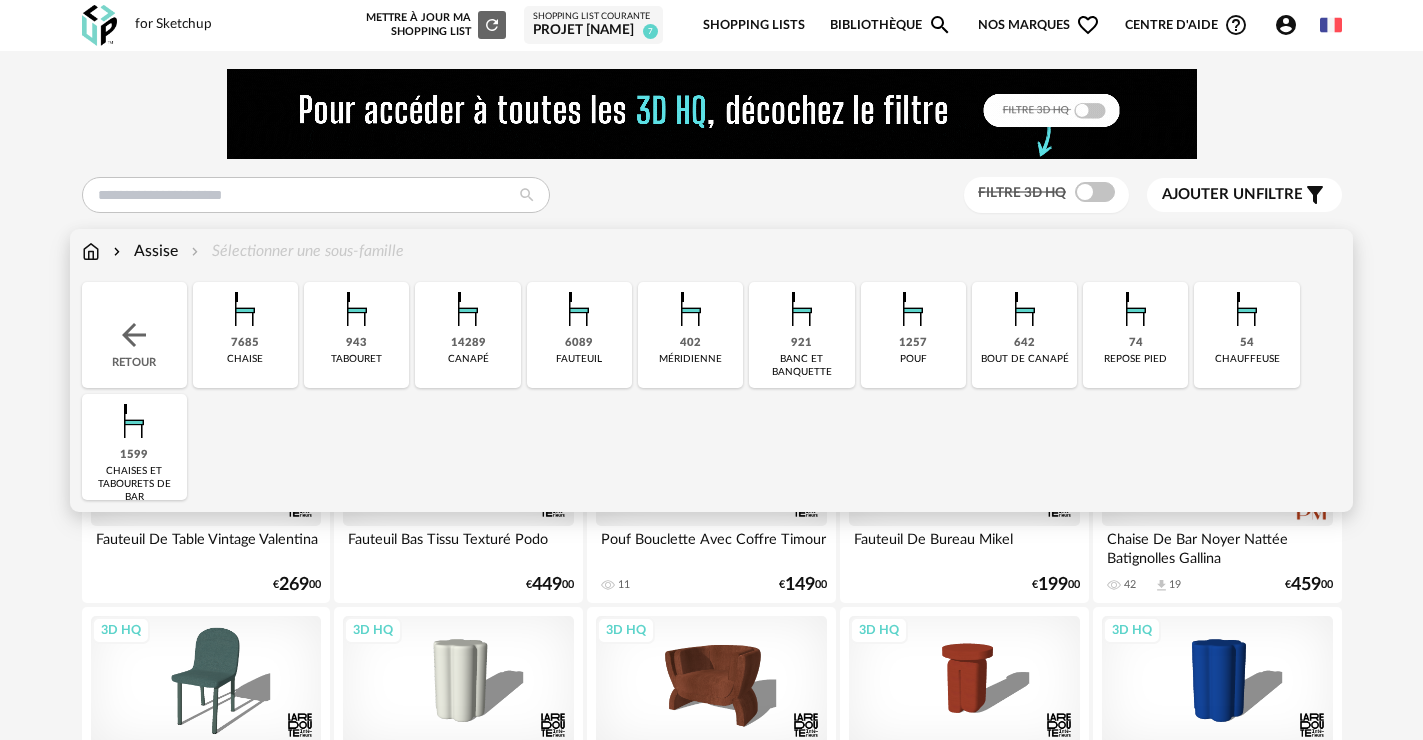 scroll, scrollTop: 0, scrollLeft: 0, axis: both 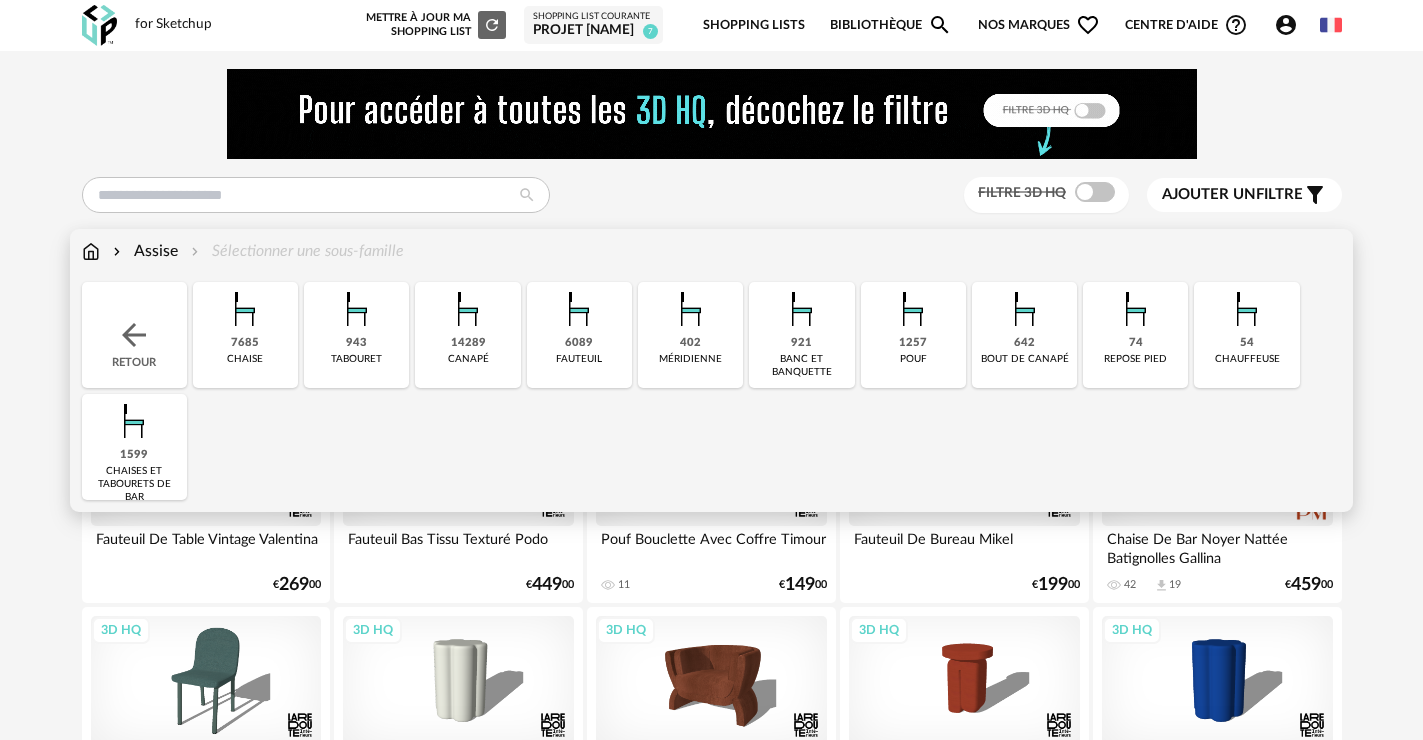 click at bounding box center (245, 309) 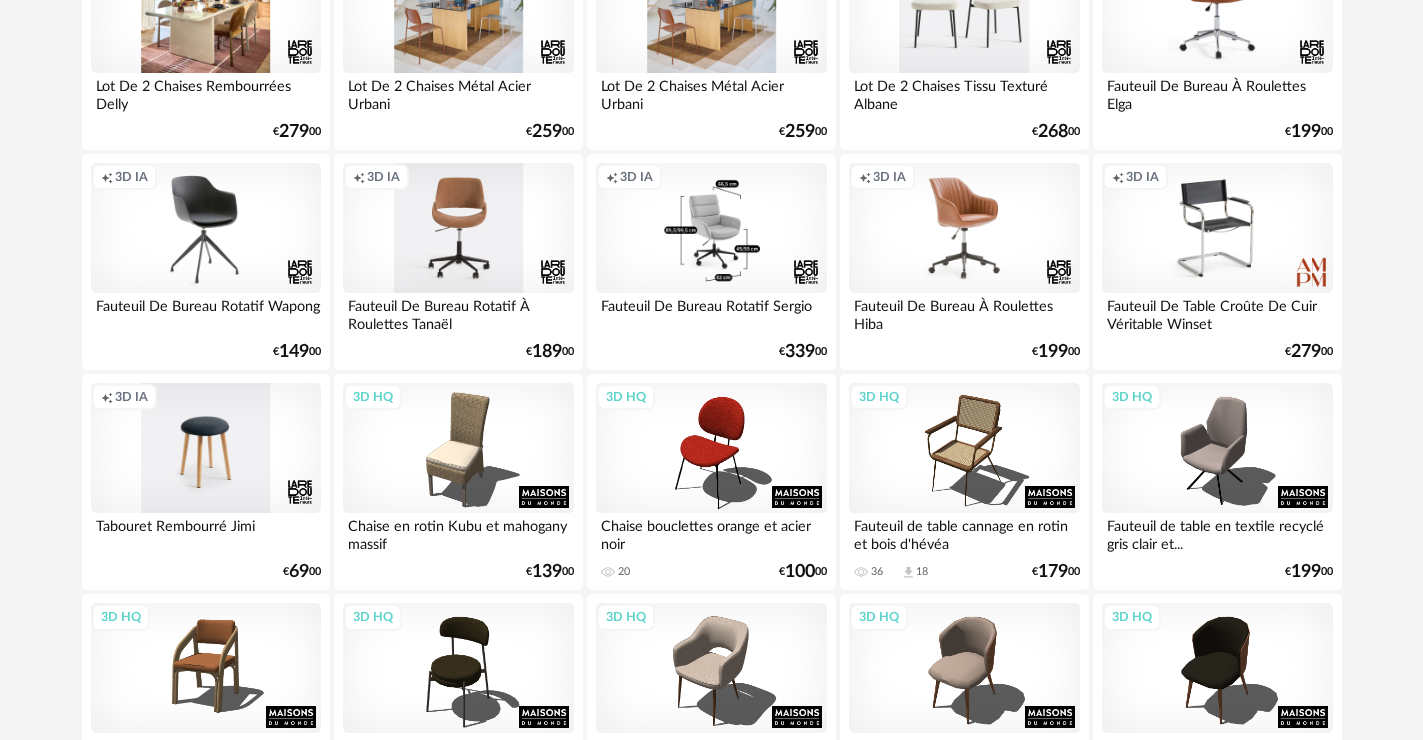 scroll, scrollTop: 2100, scrollLeft: 0, axis: vertical 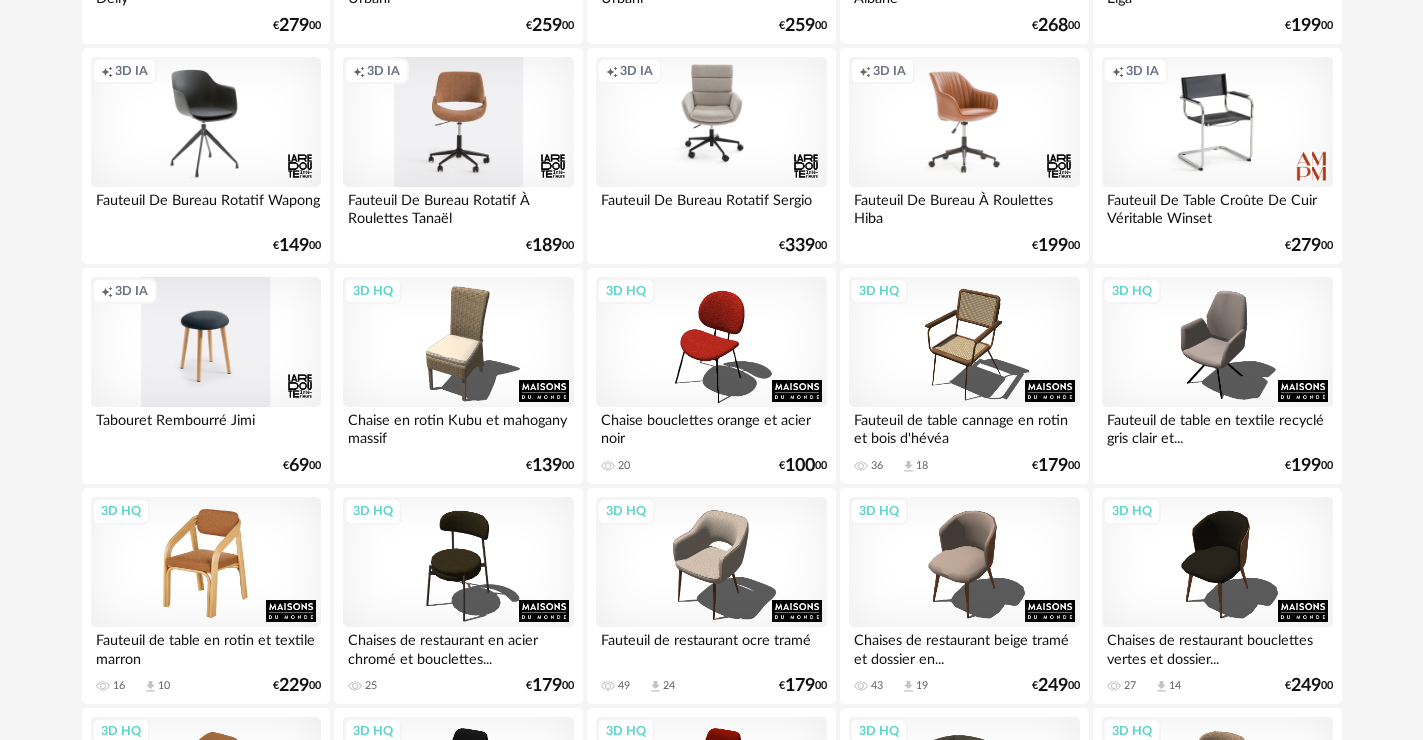 click on "3D HQ" at bounding box center (206, 562) 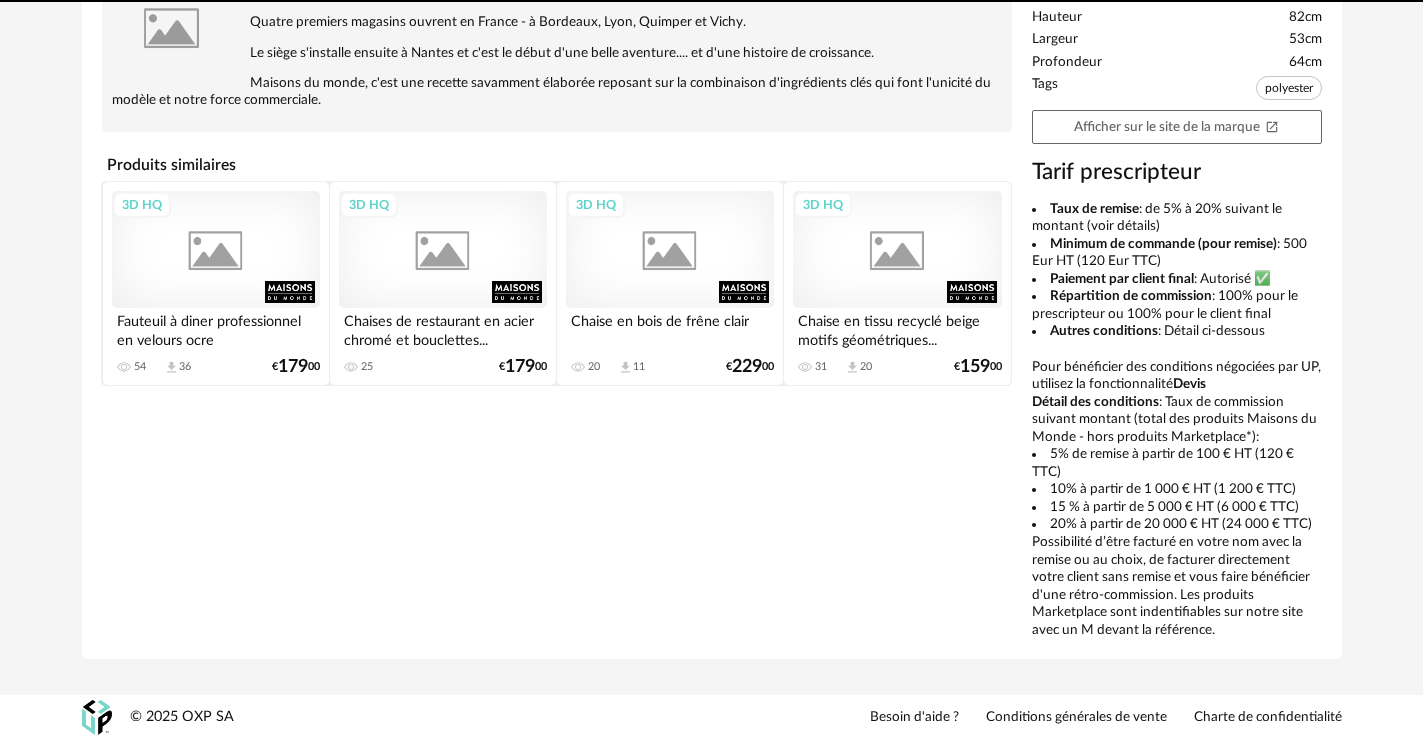 scroll, scrollTop: 0, scrollLeft: 0, axis: both 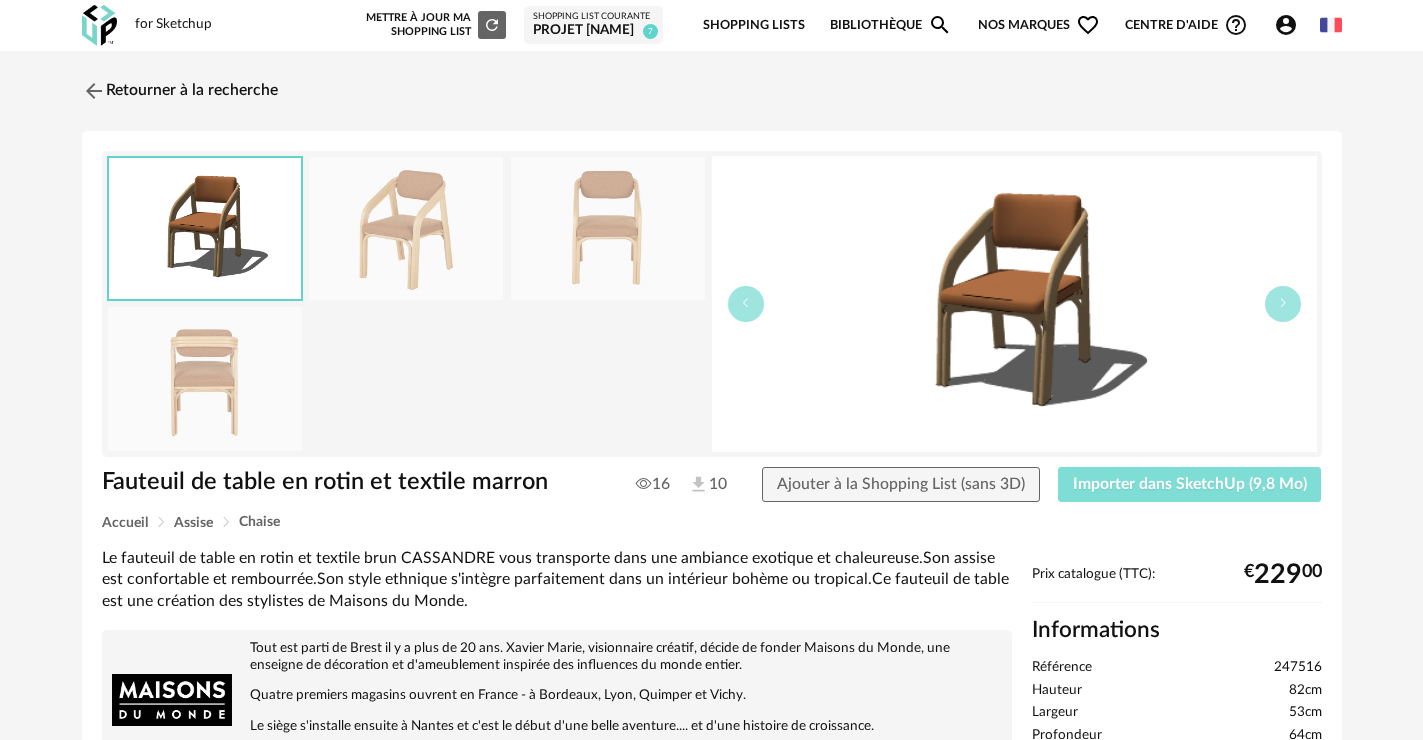 click on "Importer dans SketchUp (9,8 Mo)" at bounding box center (1190, 484) 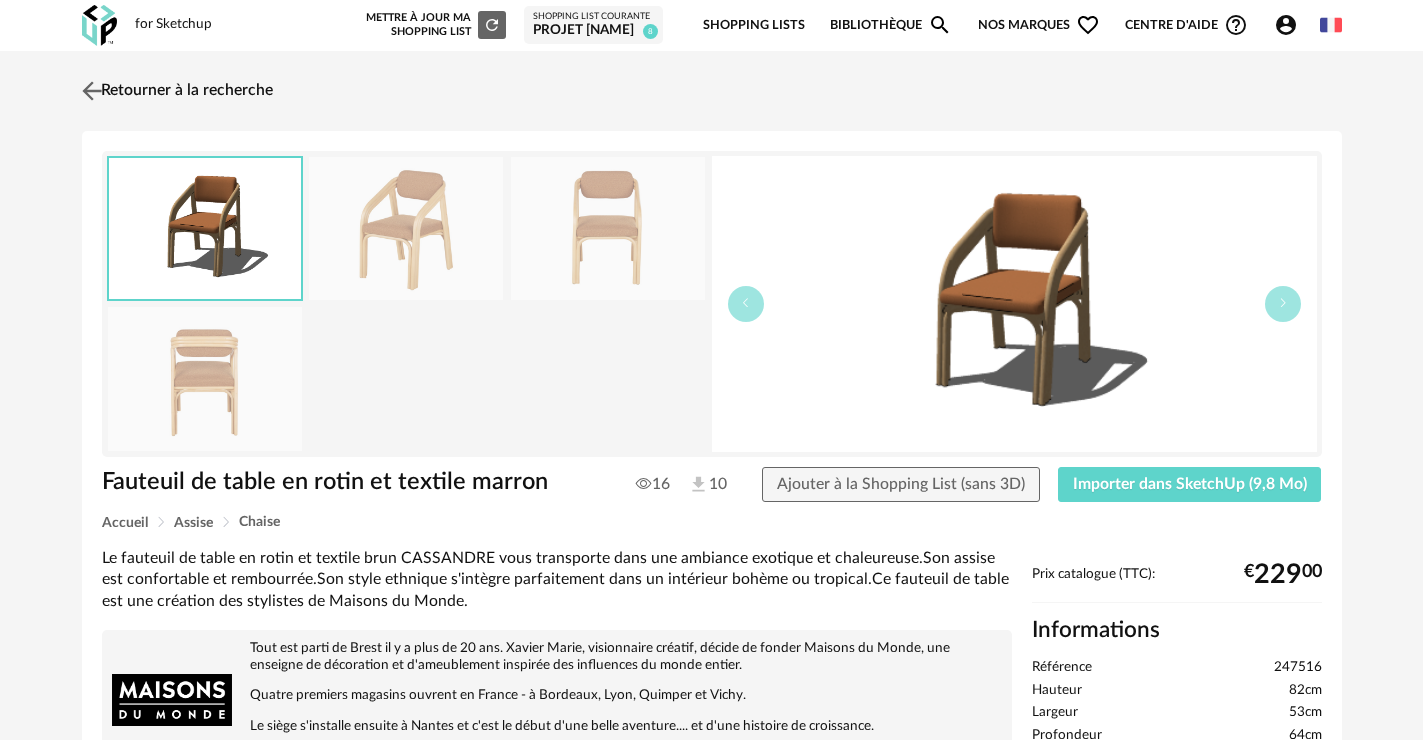 click on "Retourner à la recherche" at bounding box center [175, 91] 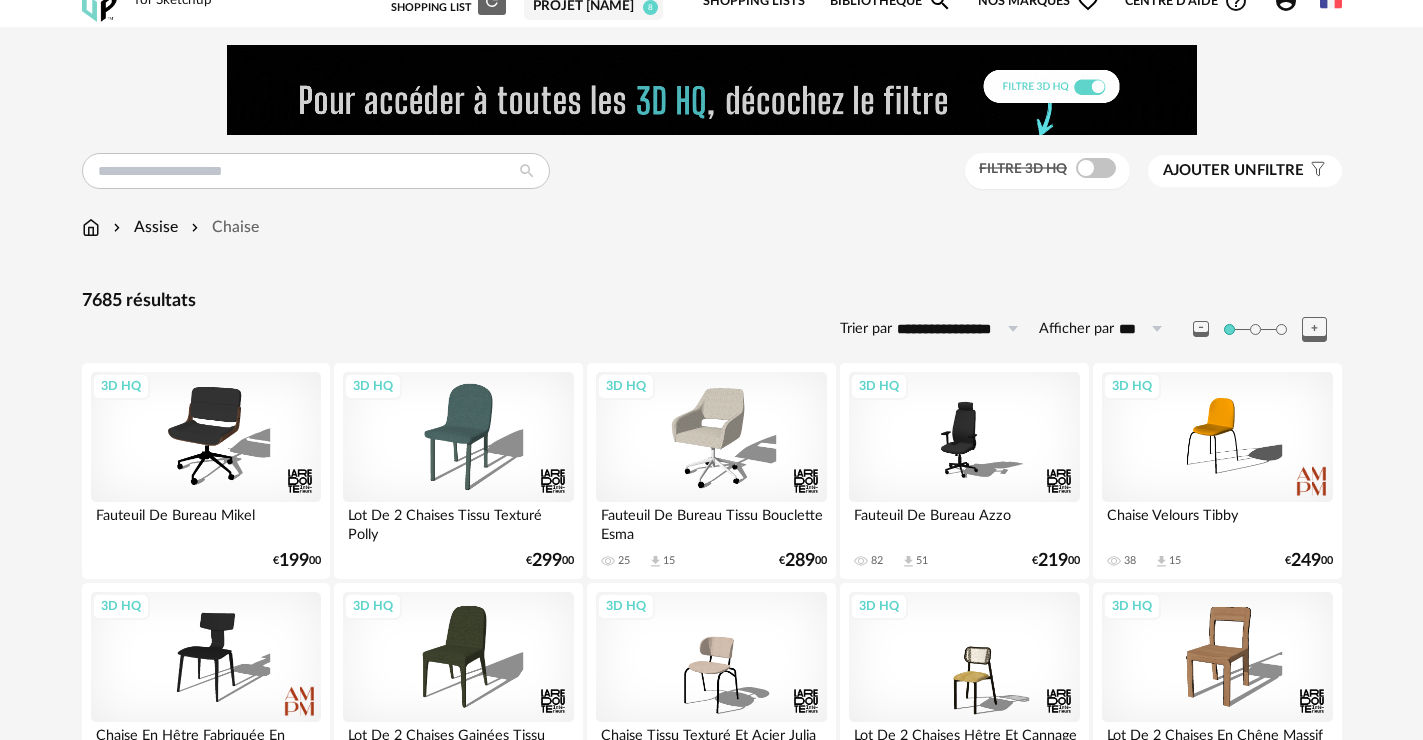 scroll, scrollTop: 0, scrollLeft: 0, axis: both 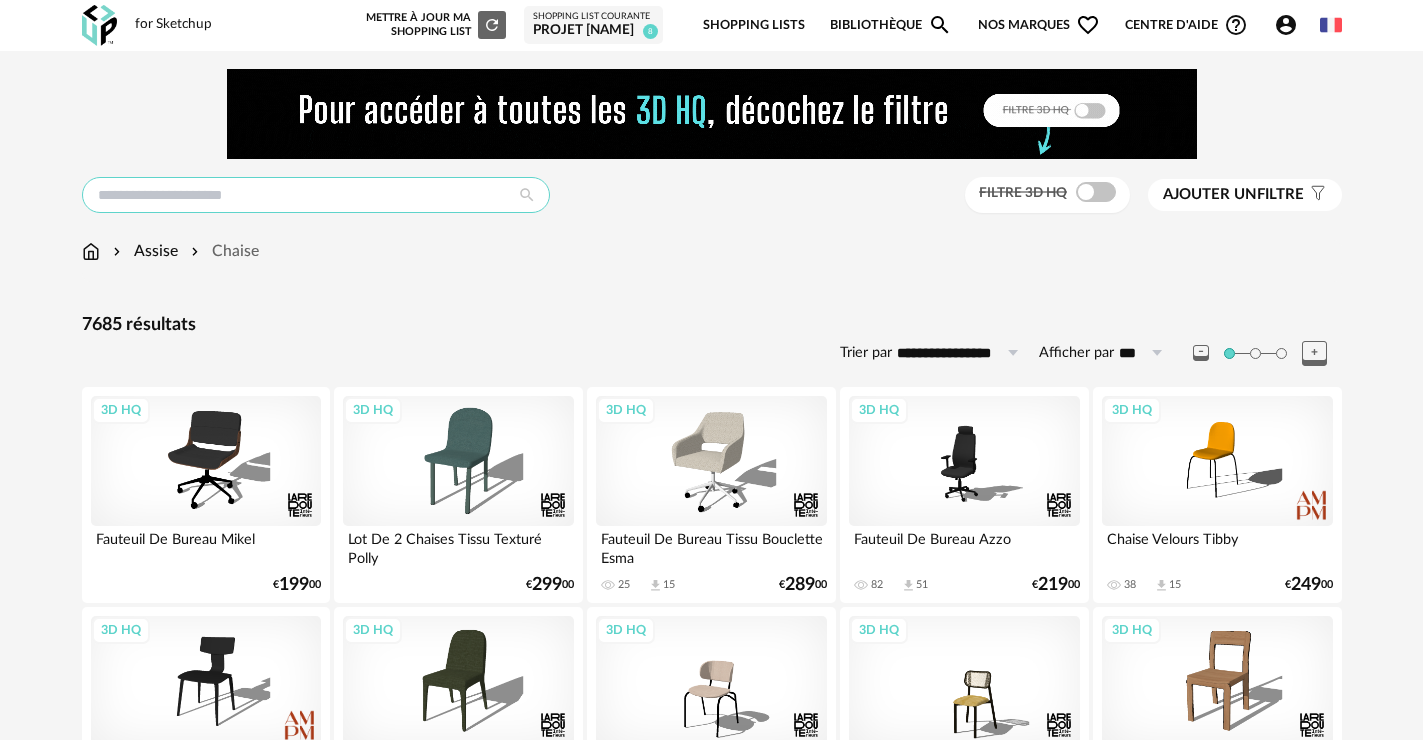 click at bounding box center (316, 195) 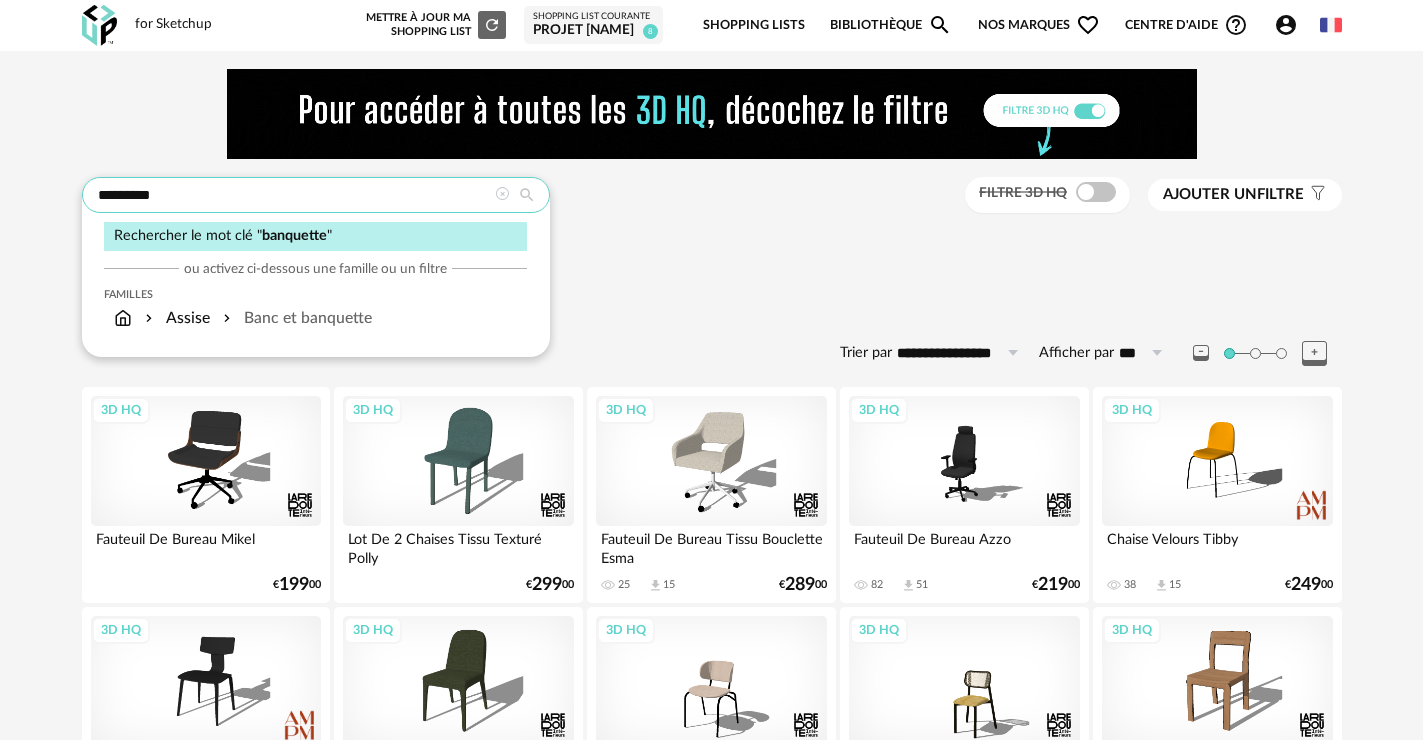 type on "*********" 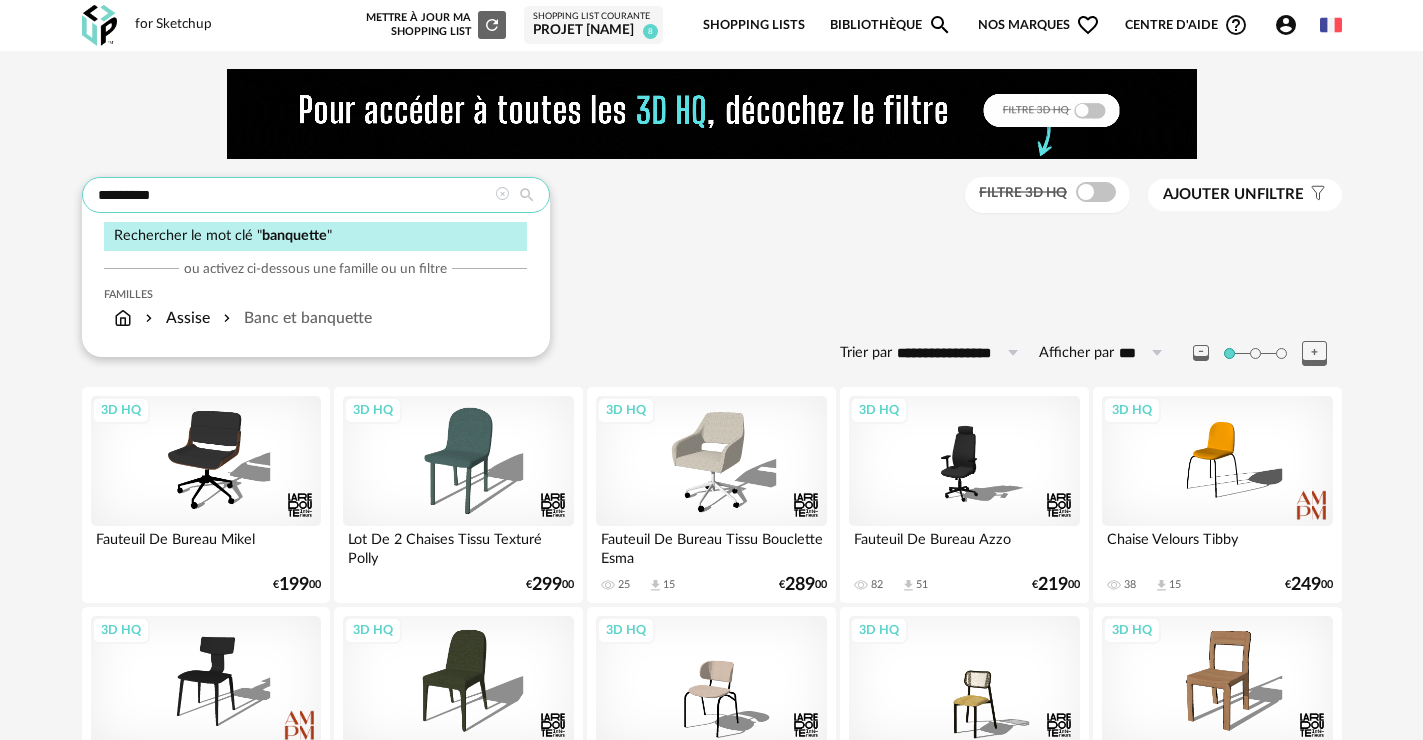type on "**********" 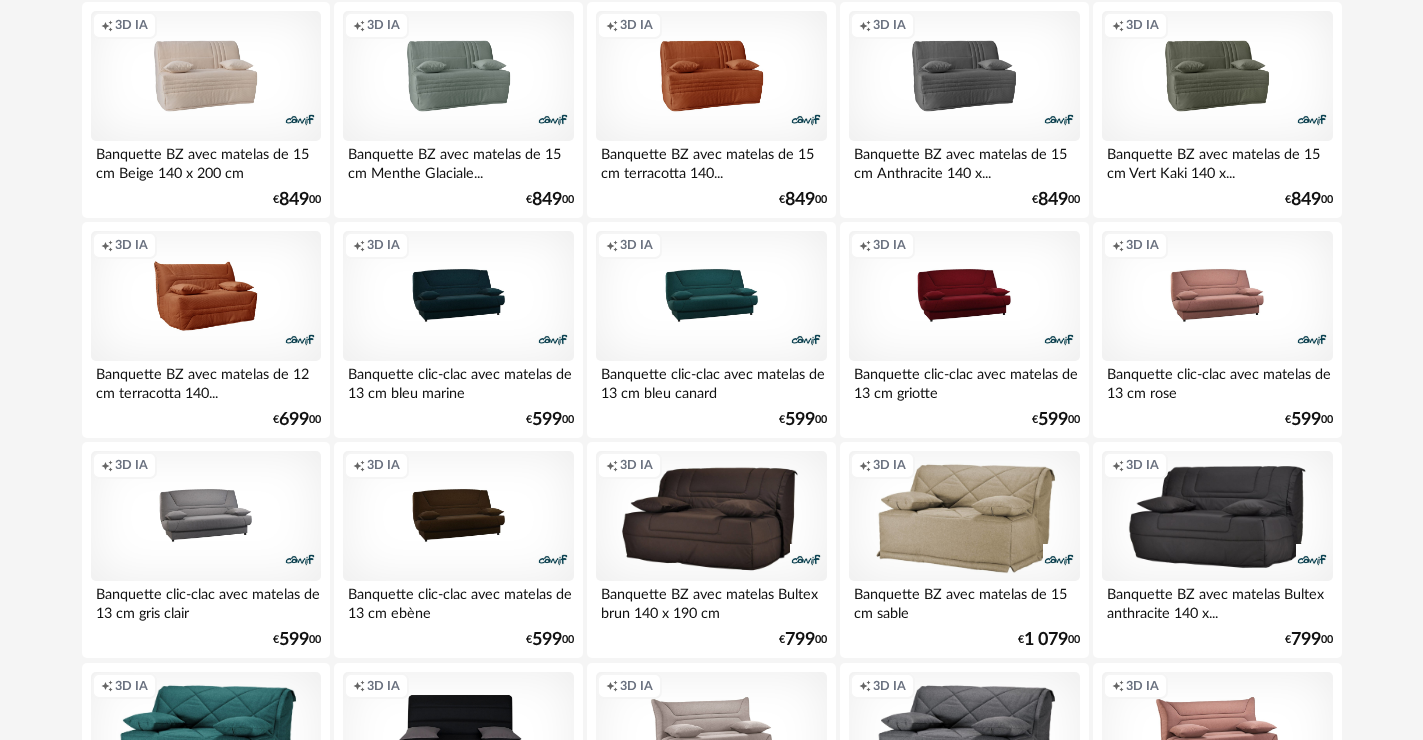 scroll, scrollTop: 2600, scrollLeft: 0, axis: vertical 